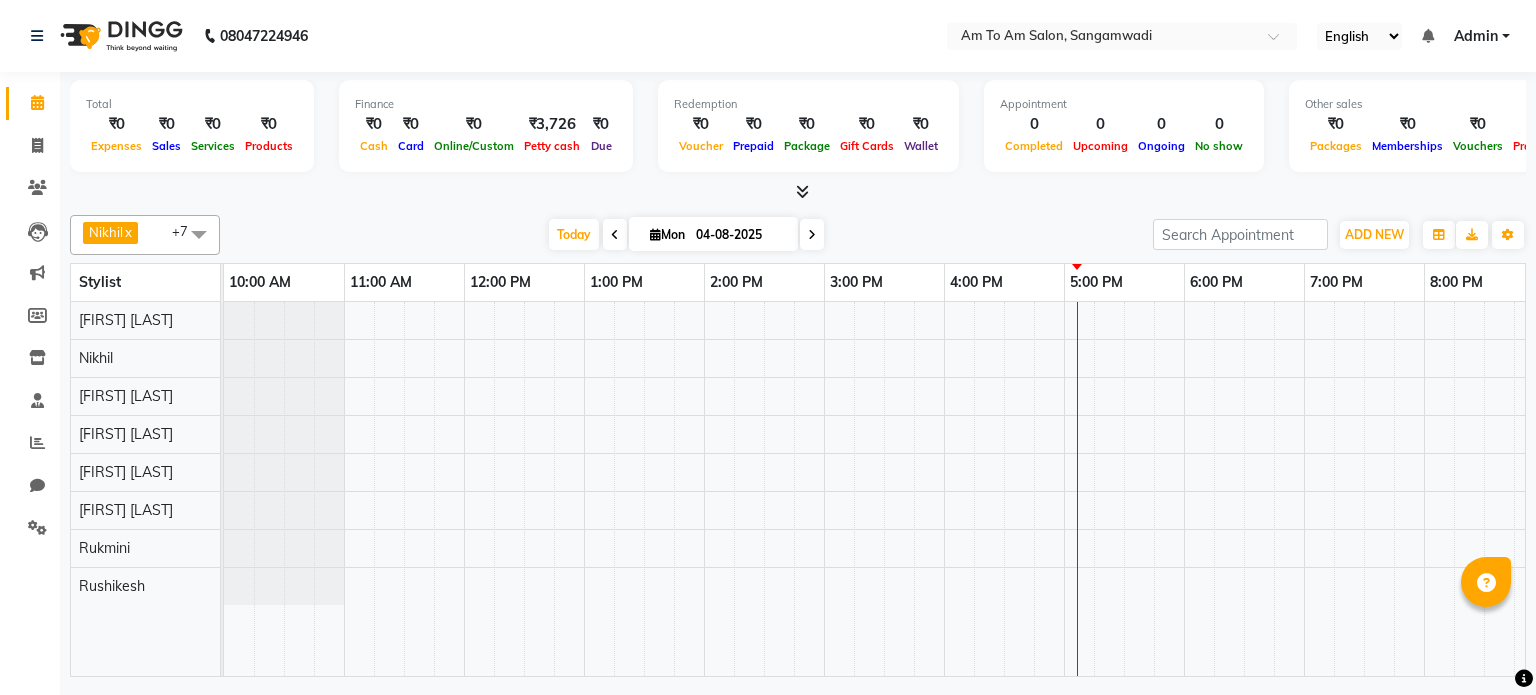 scroll, scrollTop: 0, scrollLeft: 0, axis: both 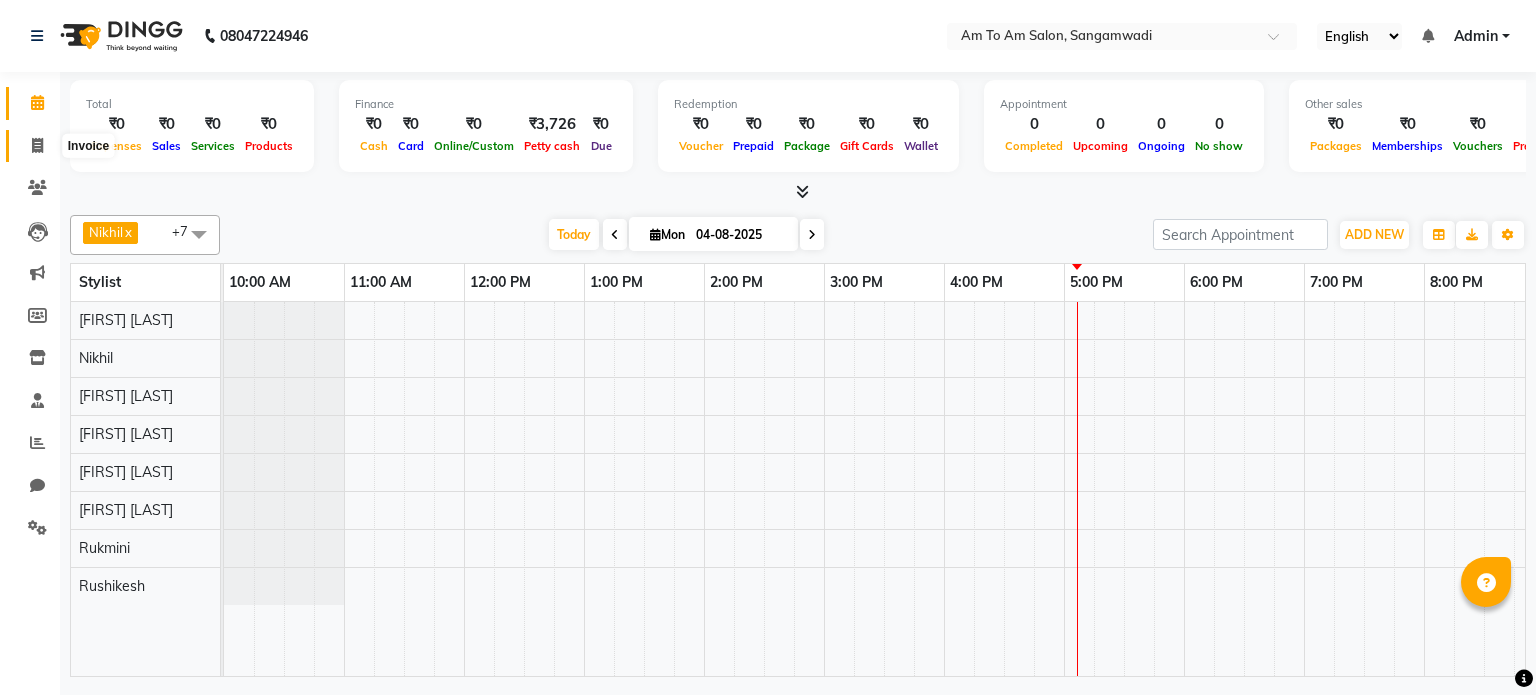 click 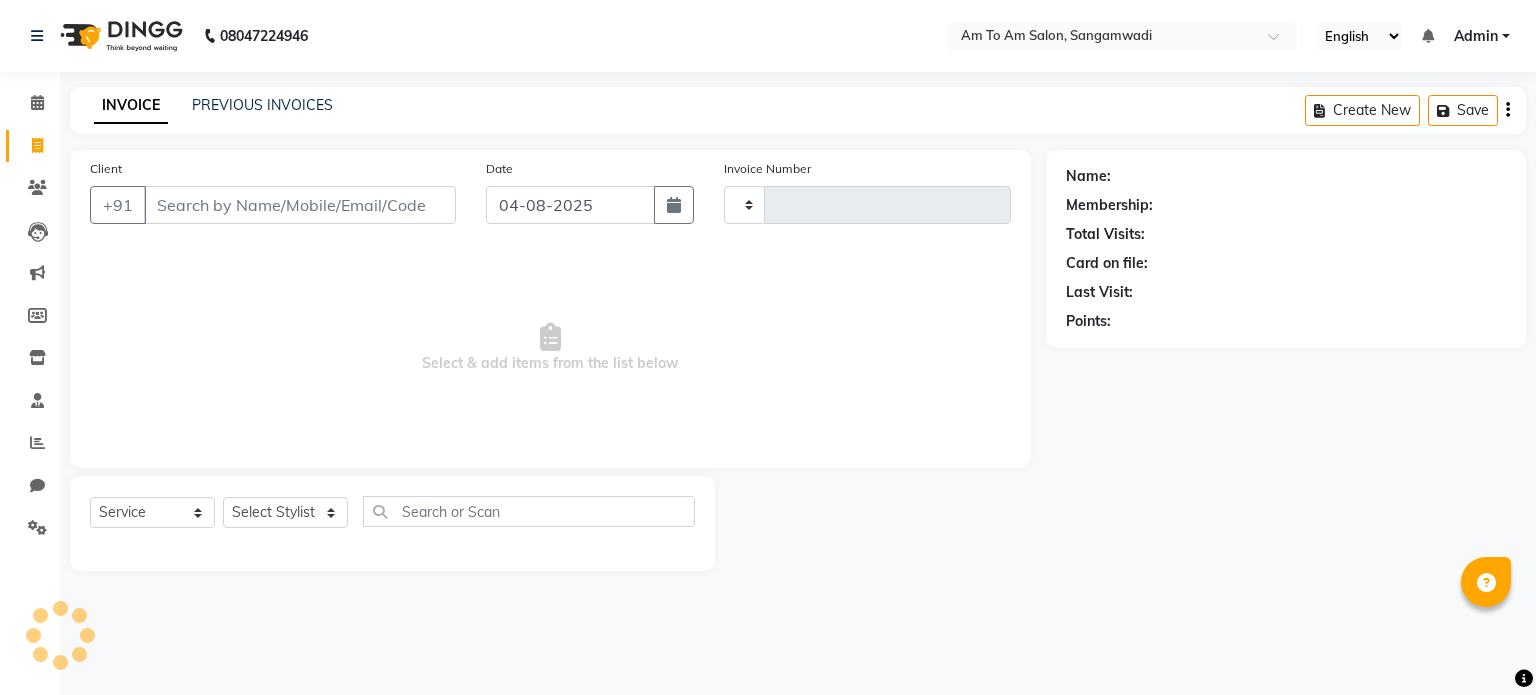 type on "0727" 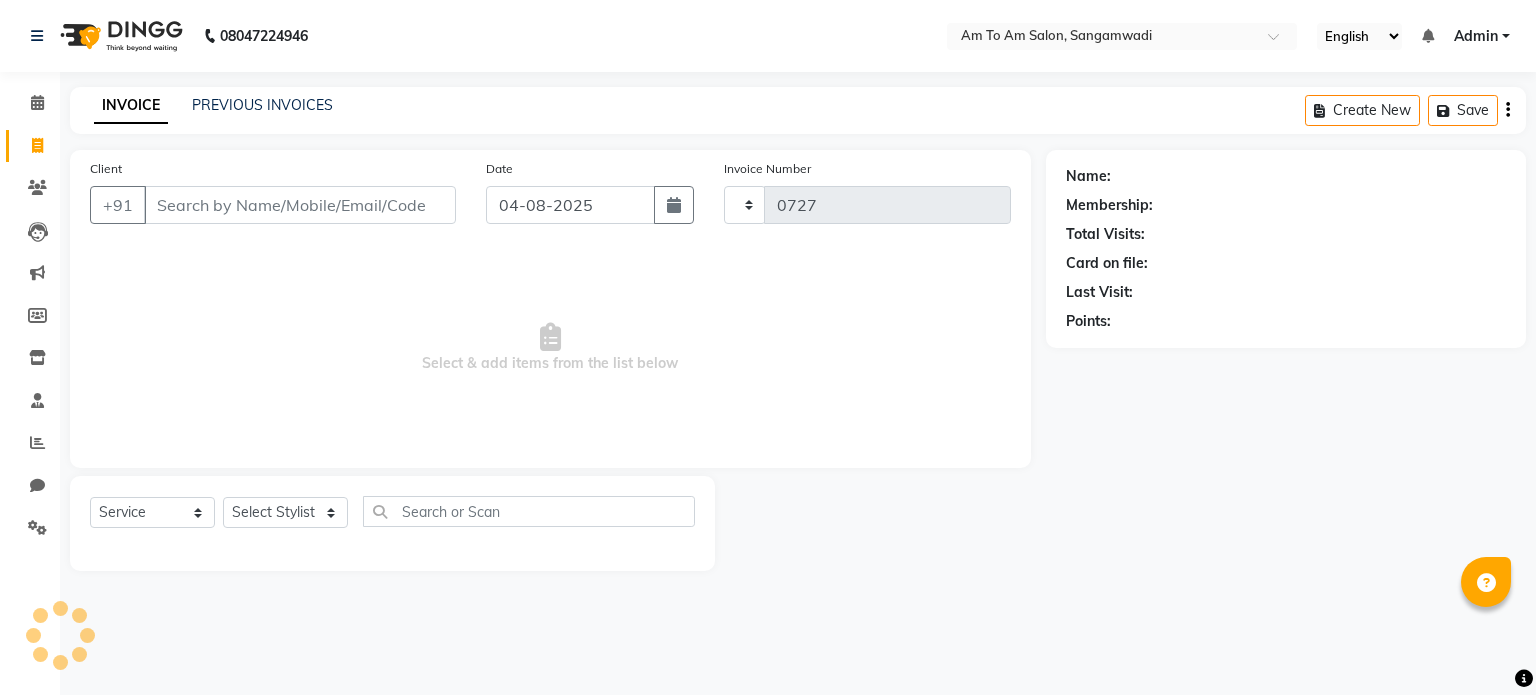 select on "6661" 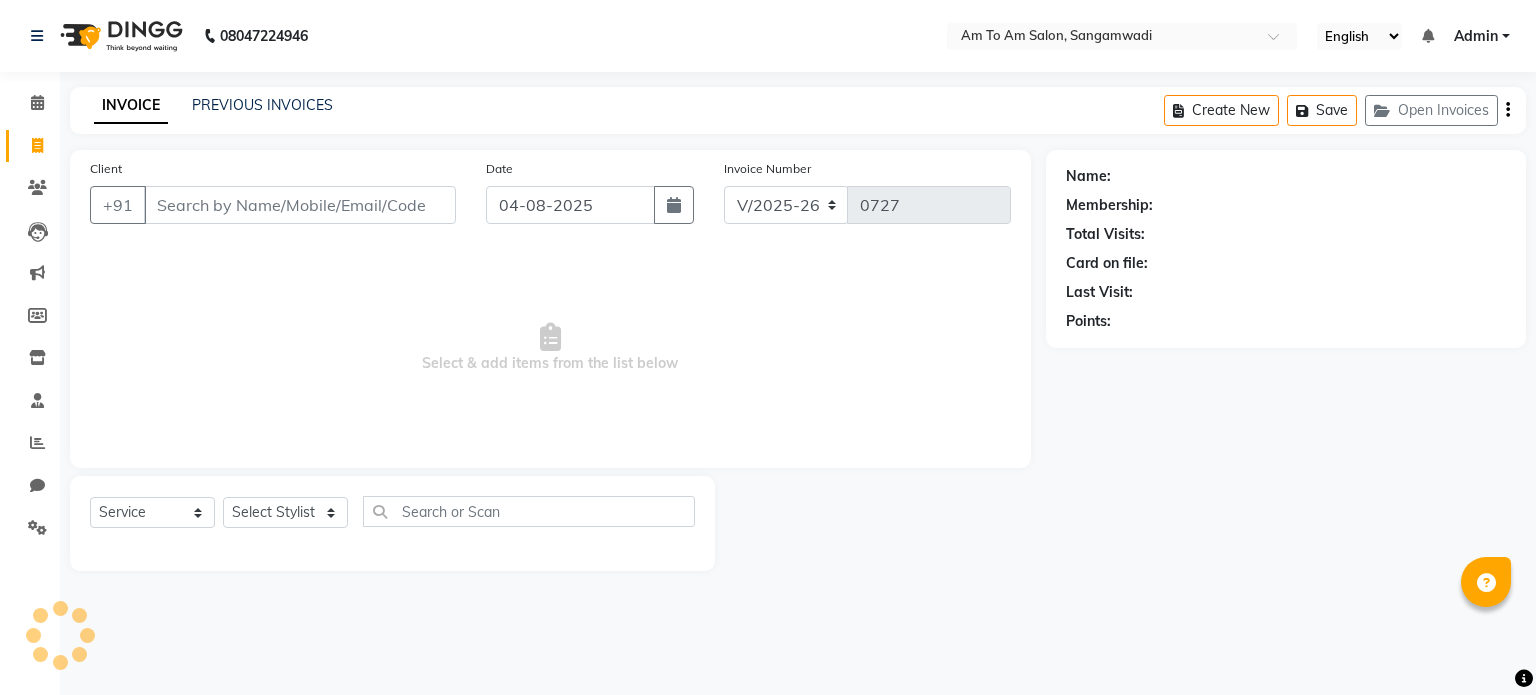 select on "51659" 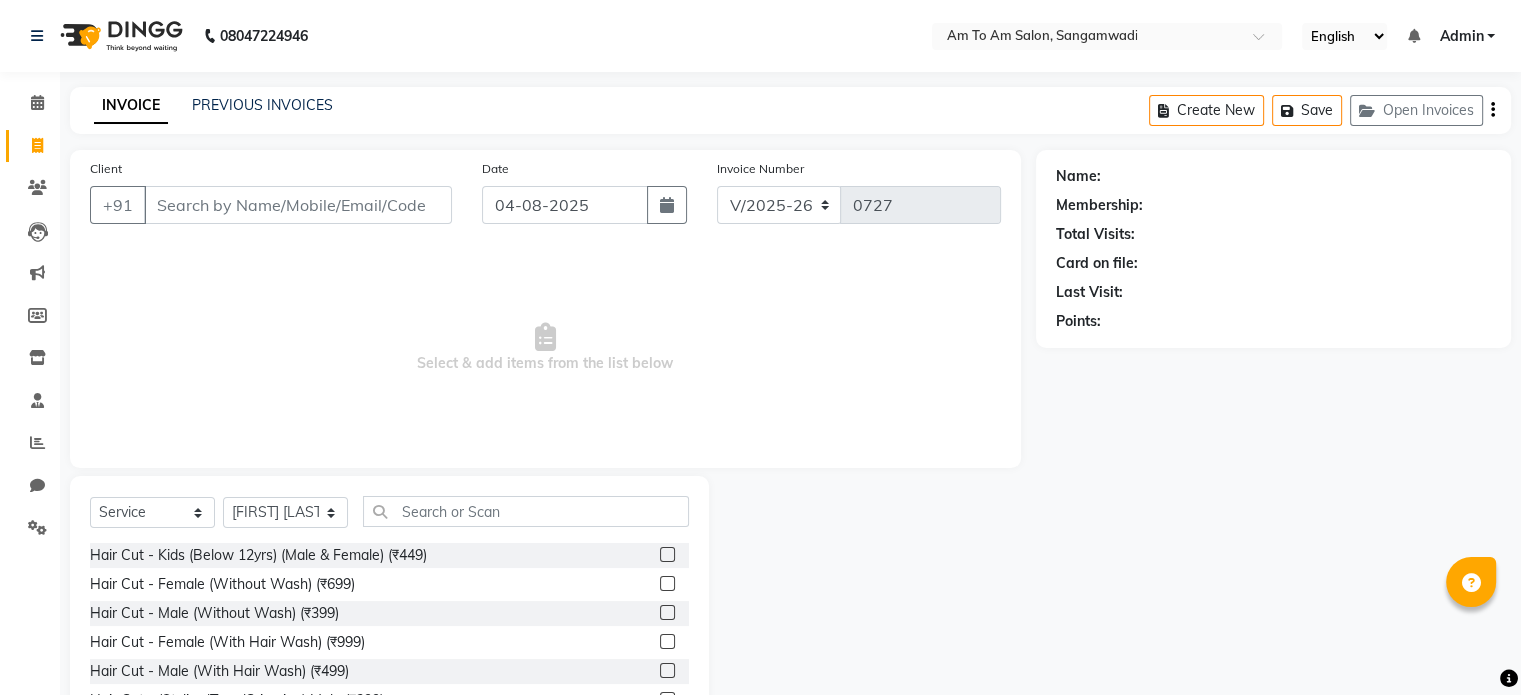 click on "Client" at bounding box center [298, 205] 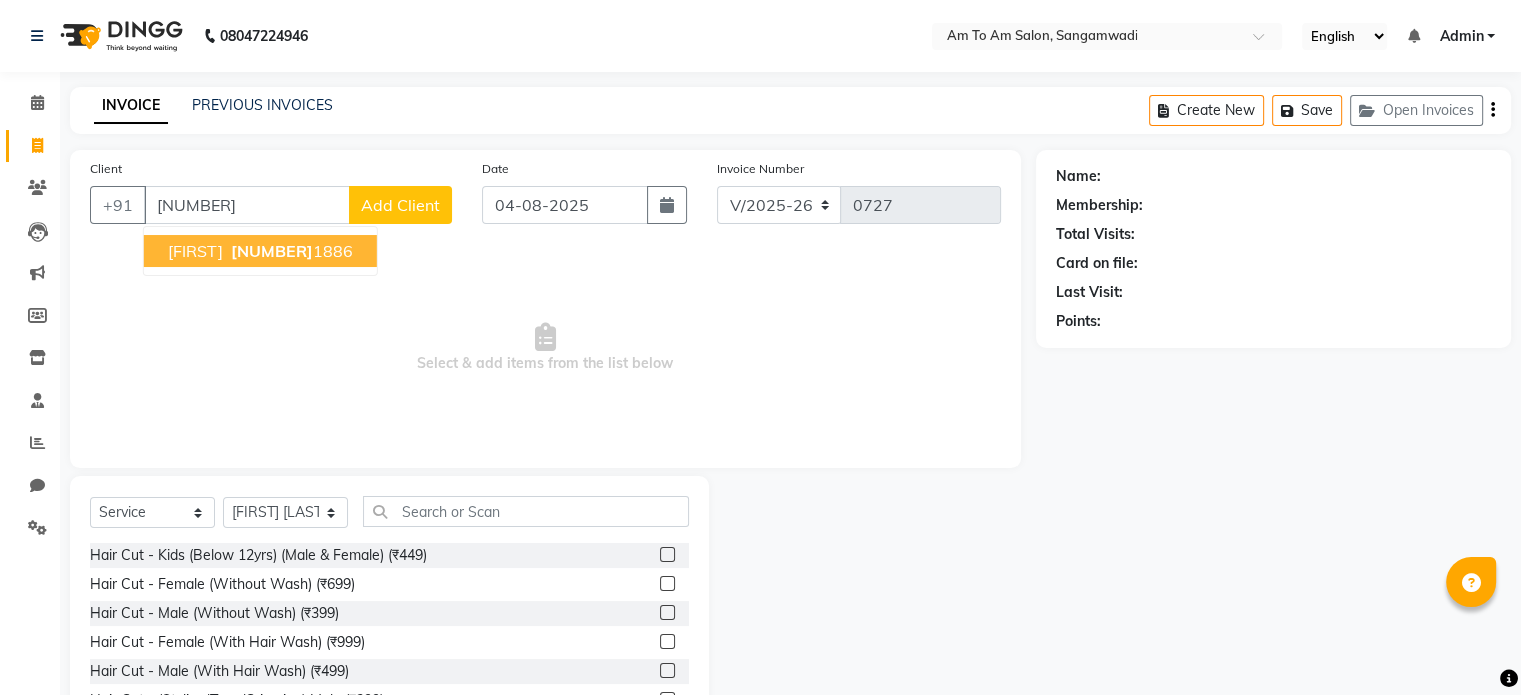 click on "[NUMBER]" at bounding box center (272, 251) 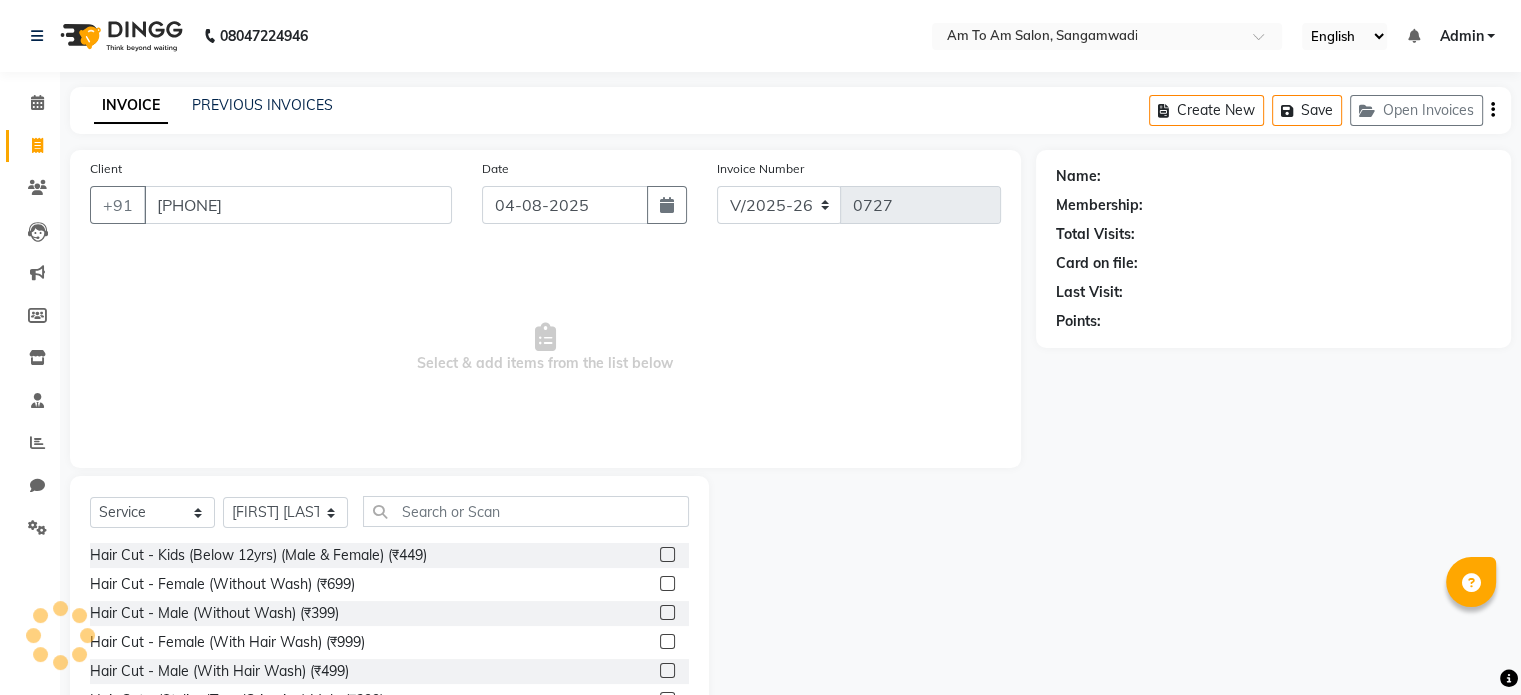 type on "[PHONE]" 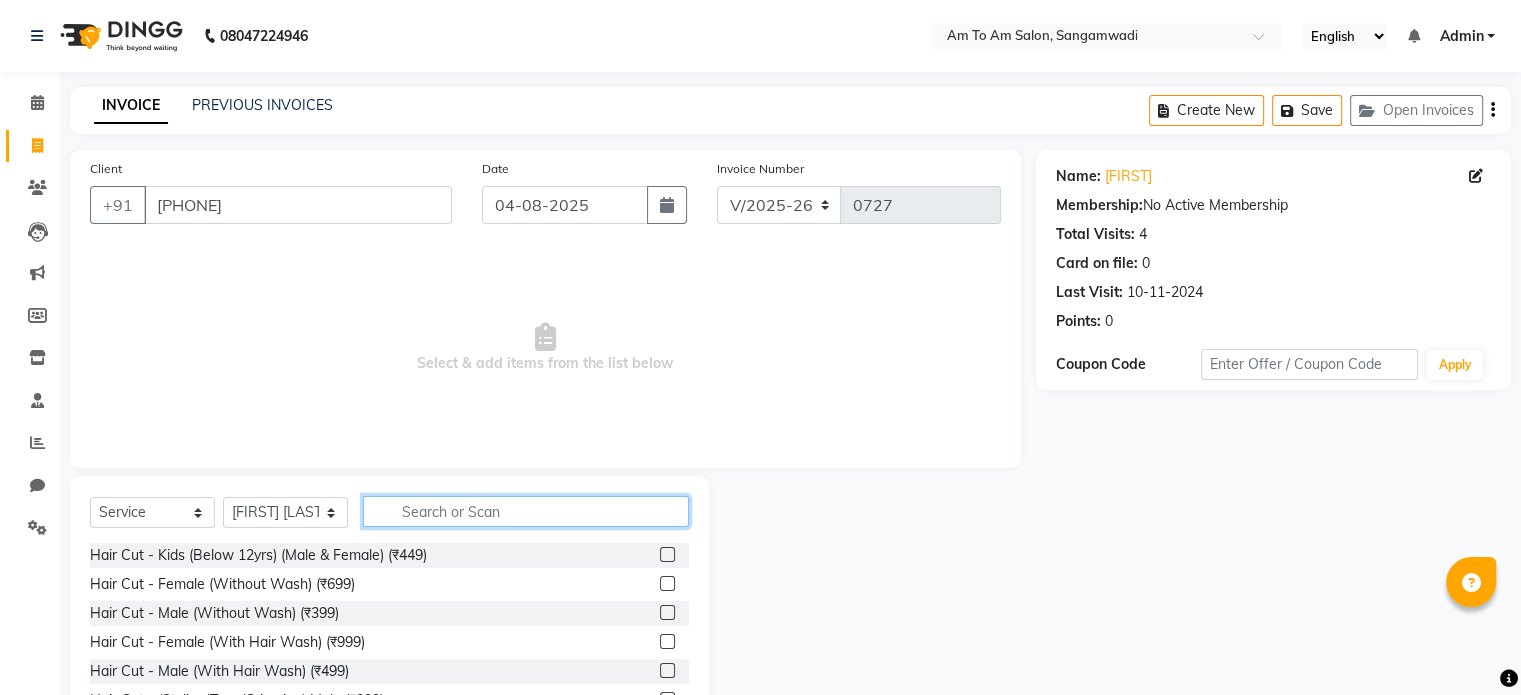 click 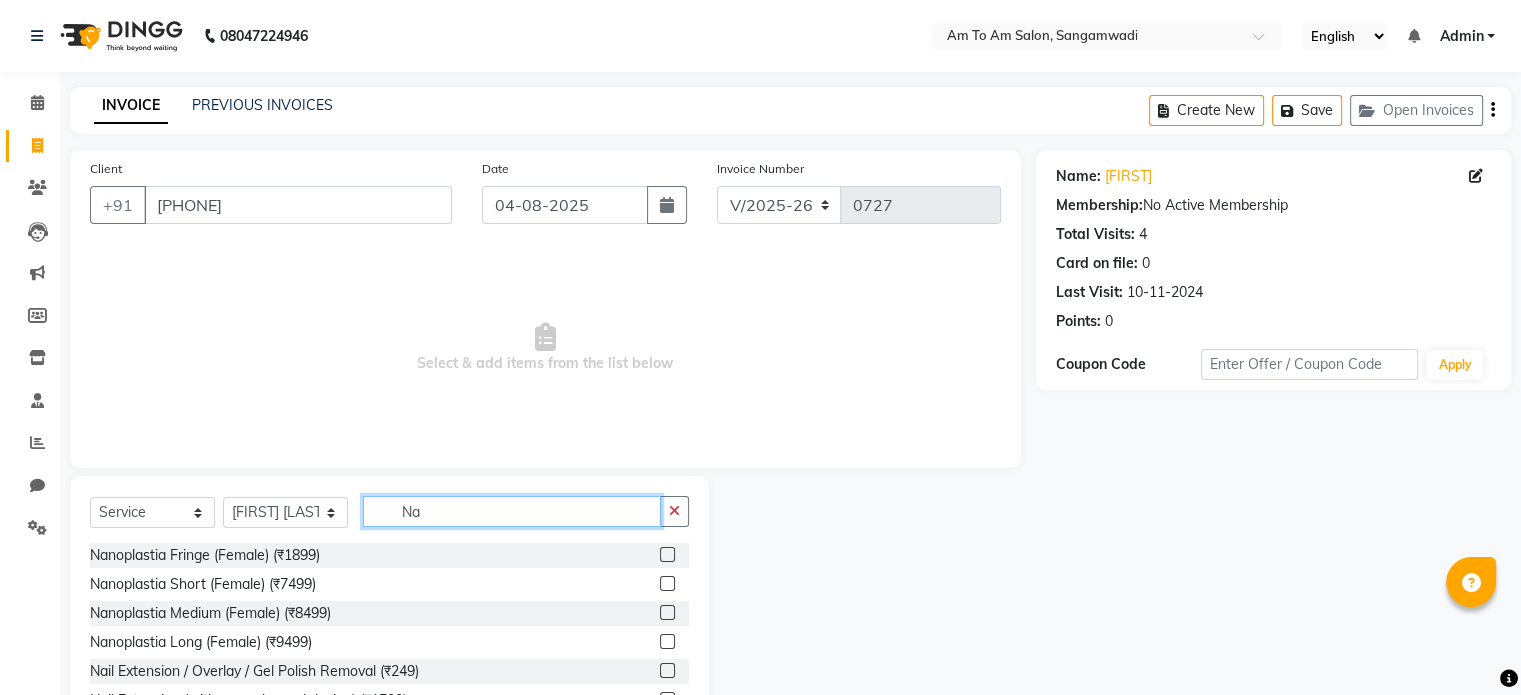 type on "Na" 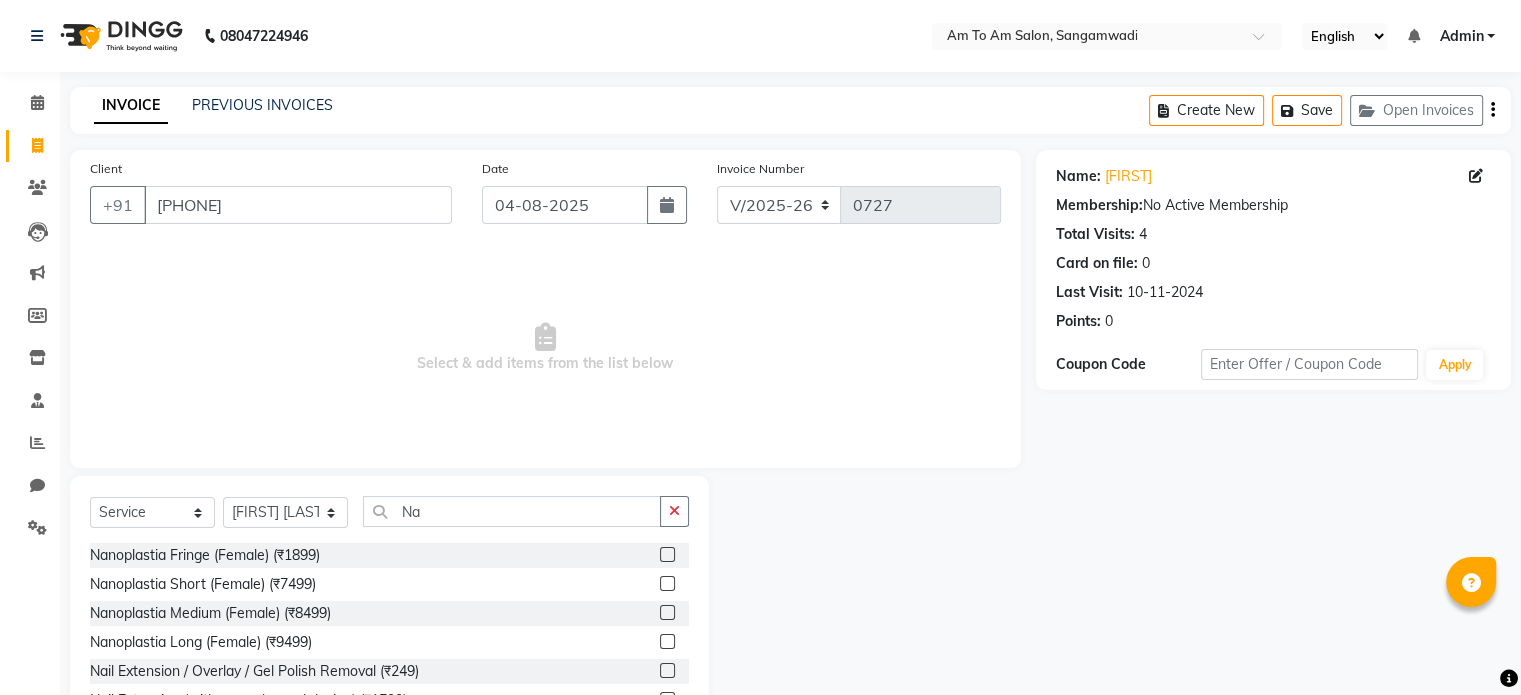 click 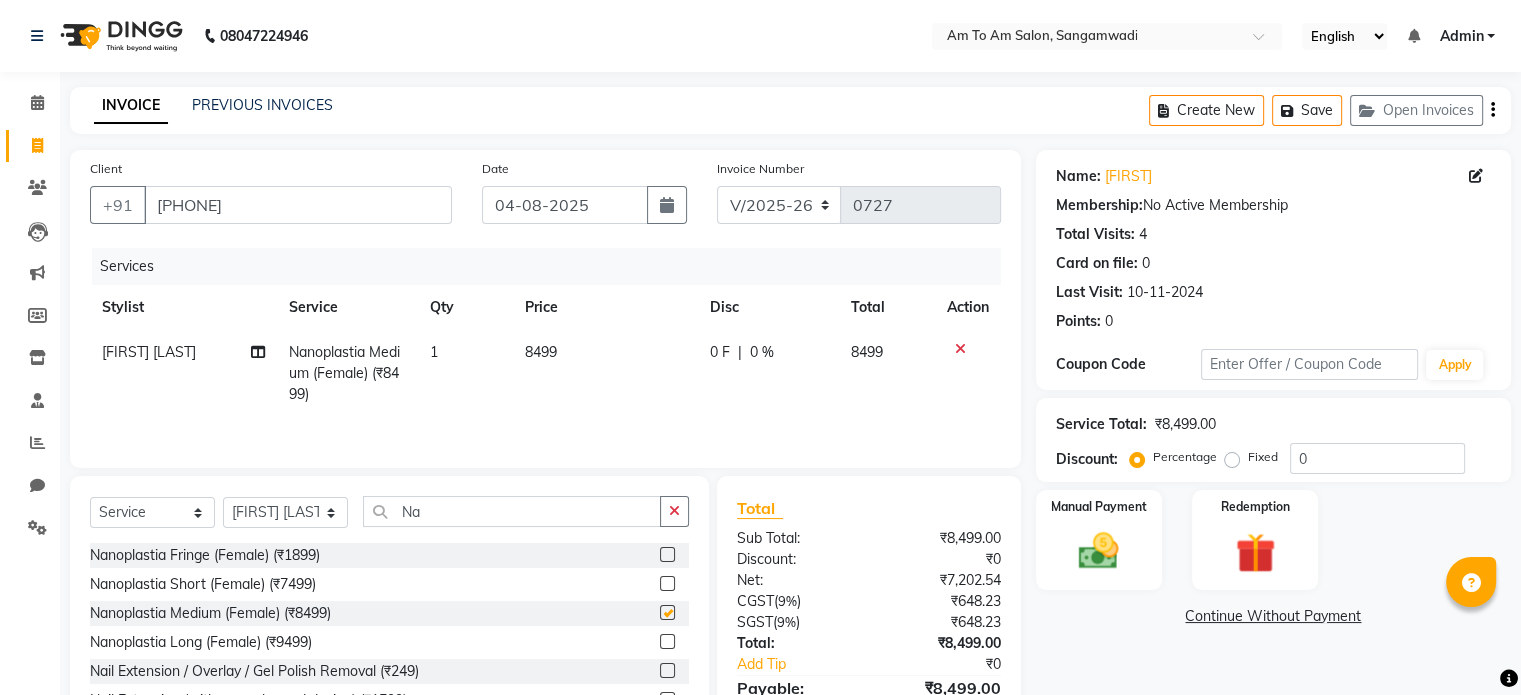 checkbox on "false" 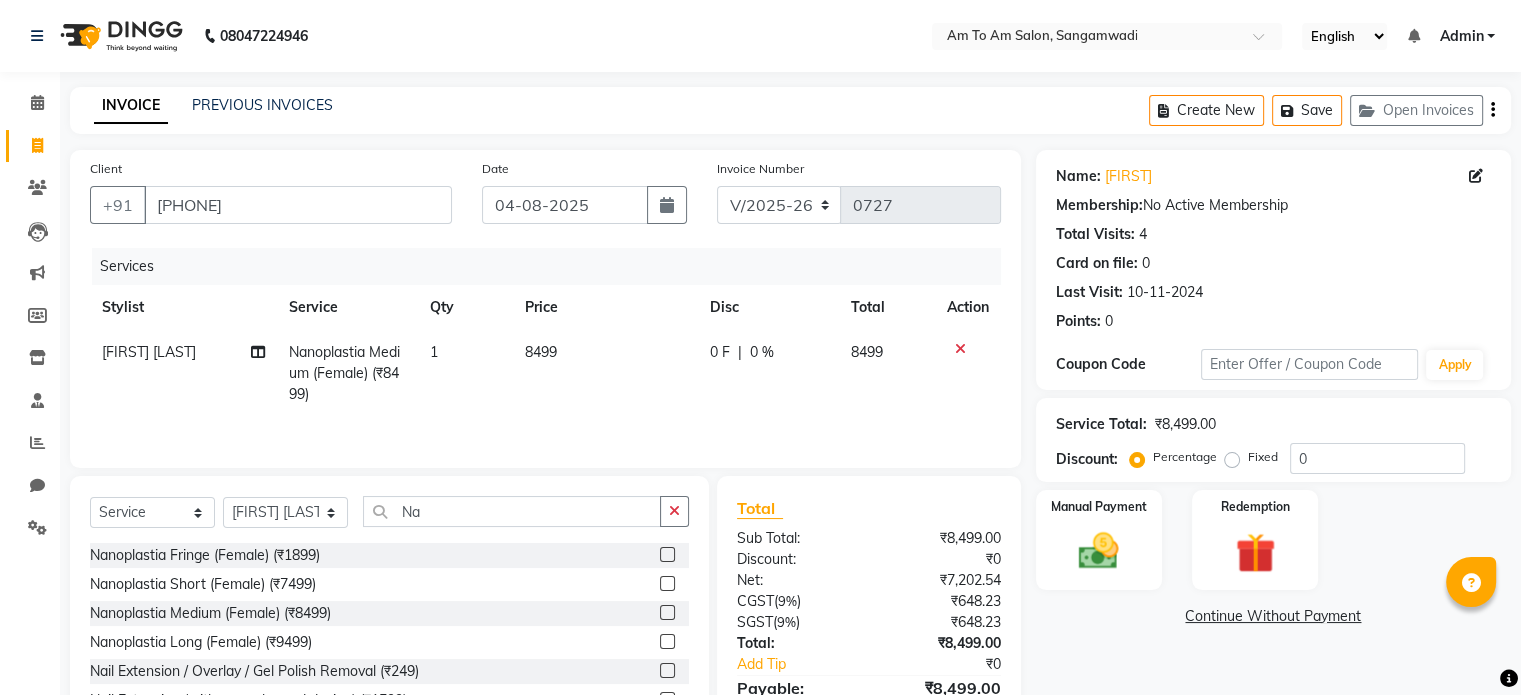 click on "8499" 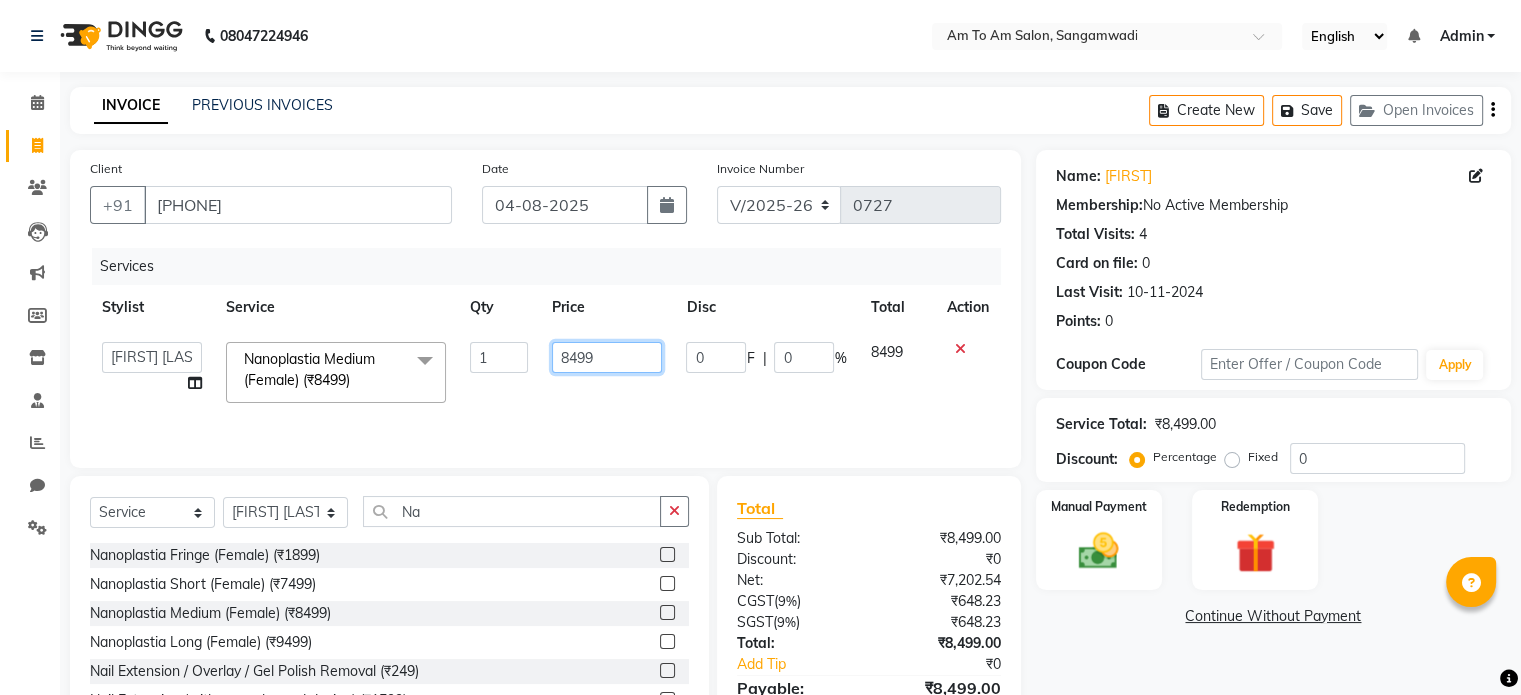 click on "8499" 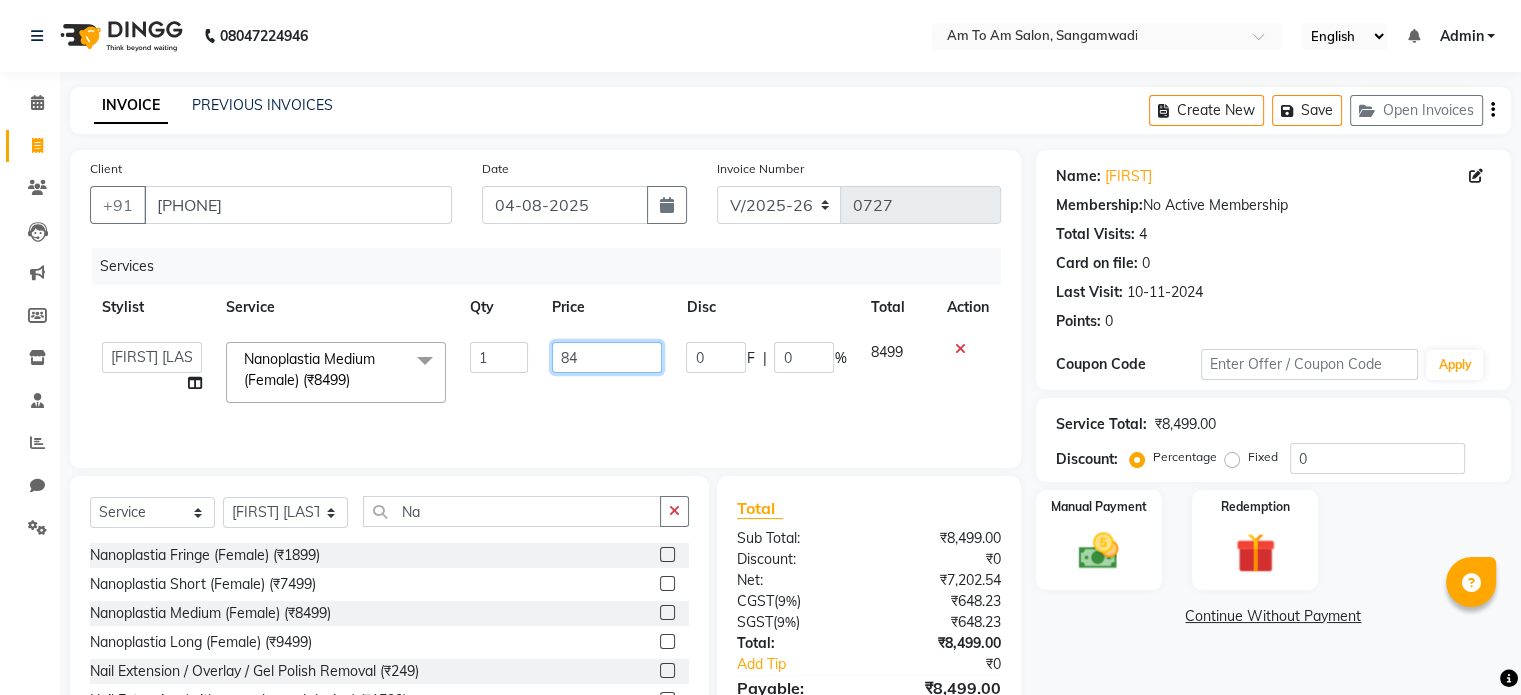 type on "8" 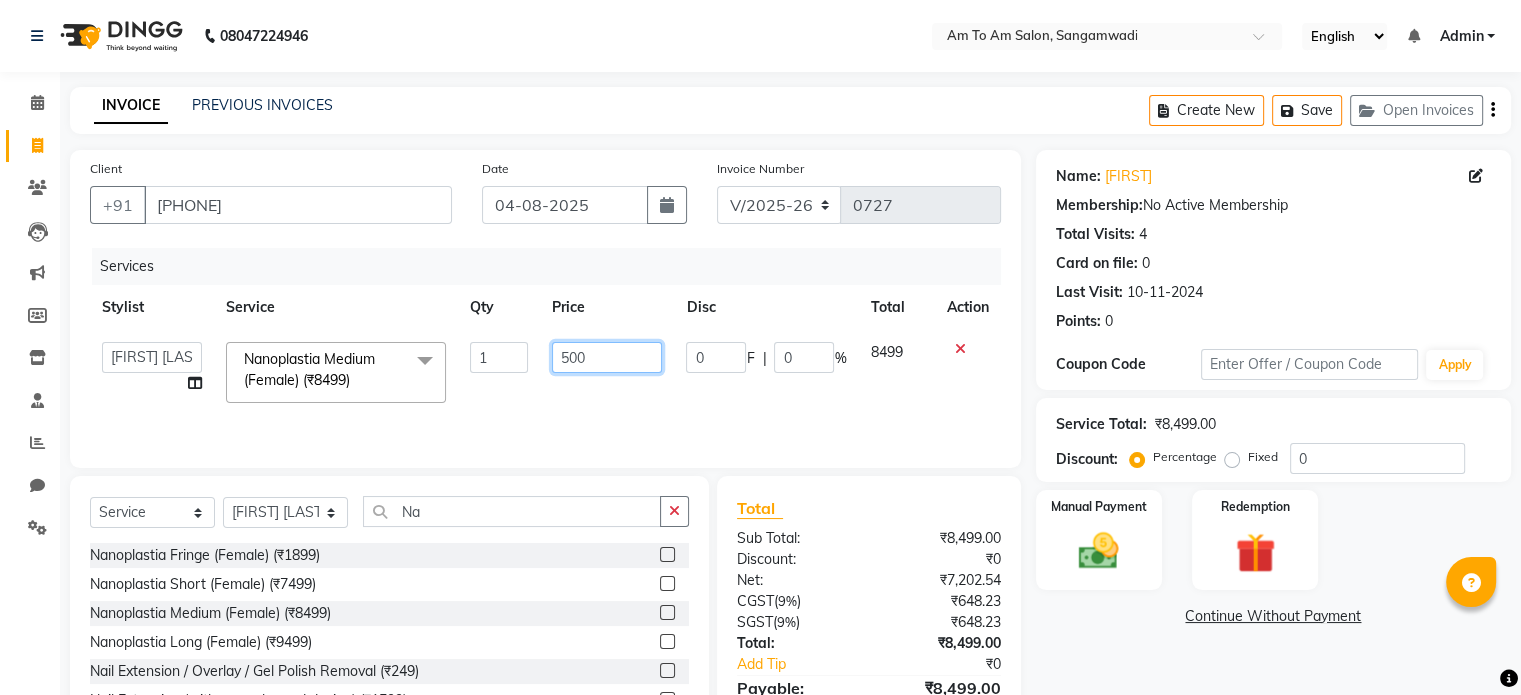 type on "5000" 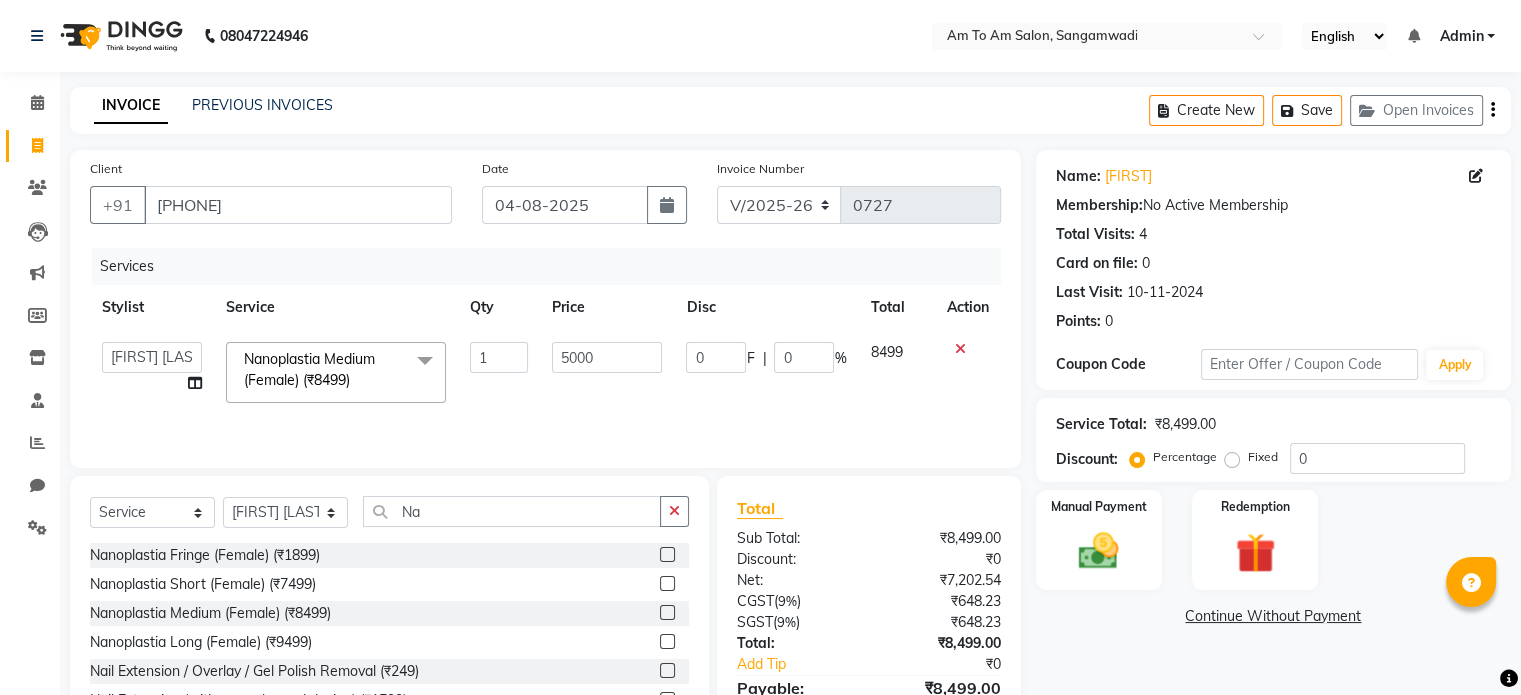 click on "0 F | 0 %" 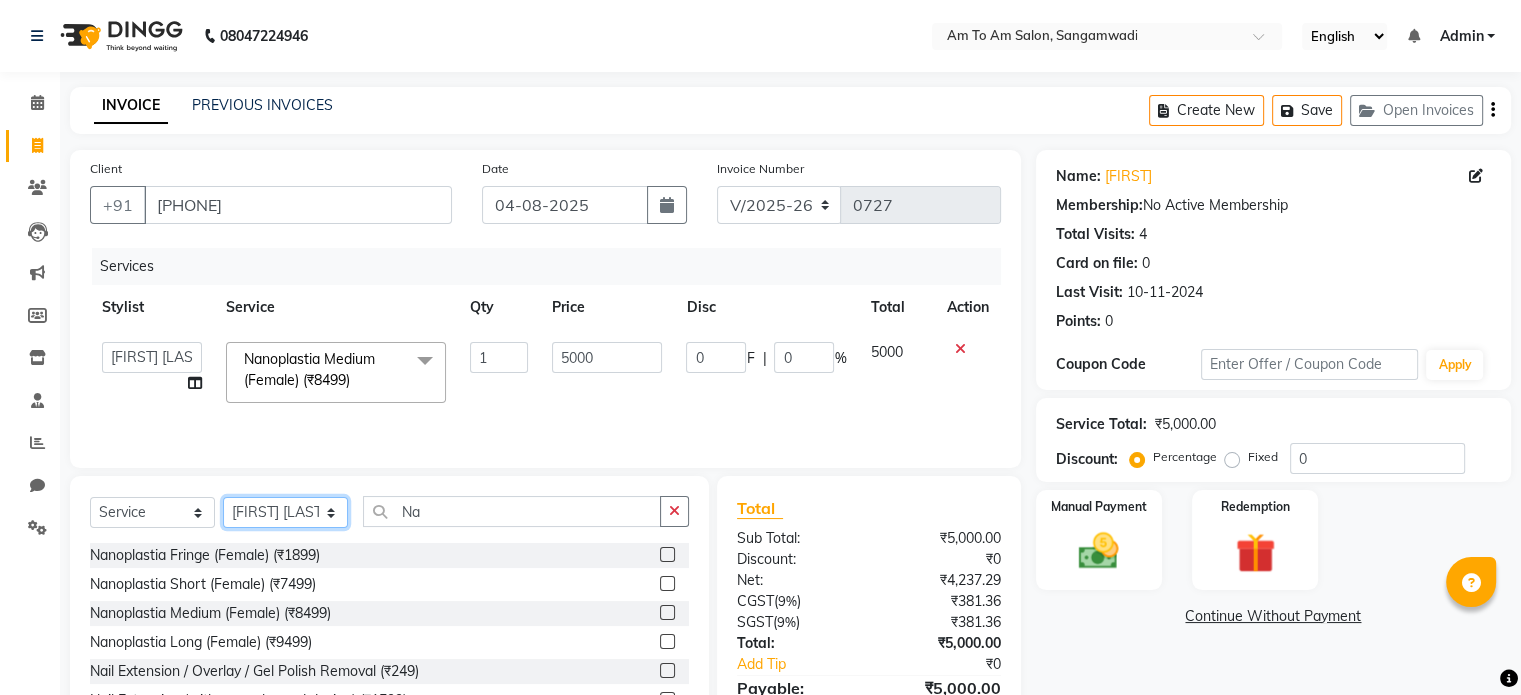 click on "Select Stylist Akash Parmar  Ashwini I John Lokhande Mahi Shaikh Nikhil  Poonam Mam Ravina Soni  Rohit Rukmini  Rushikesh Sakshi Shelar  Sonali Taufik Shaikh" 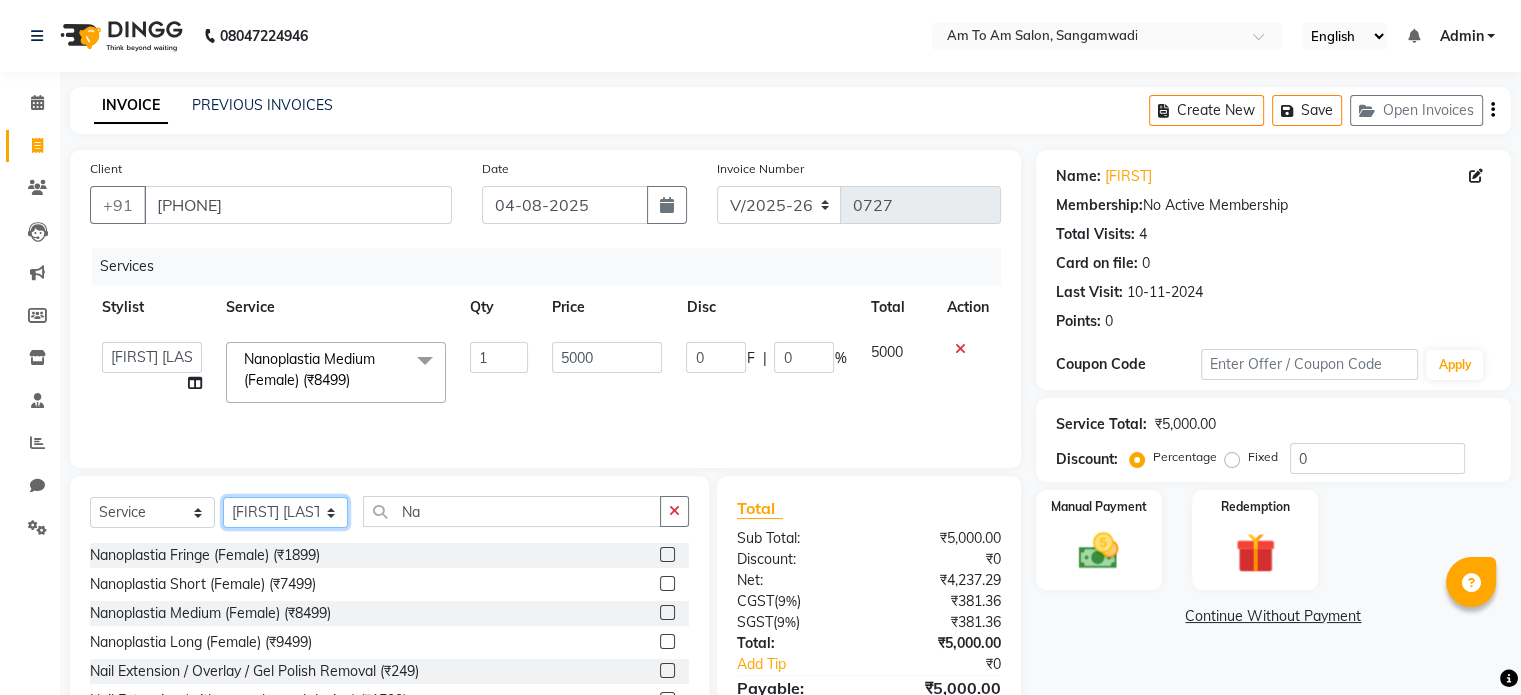 select on "51666" 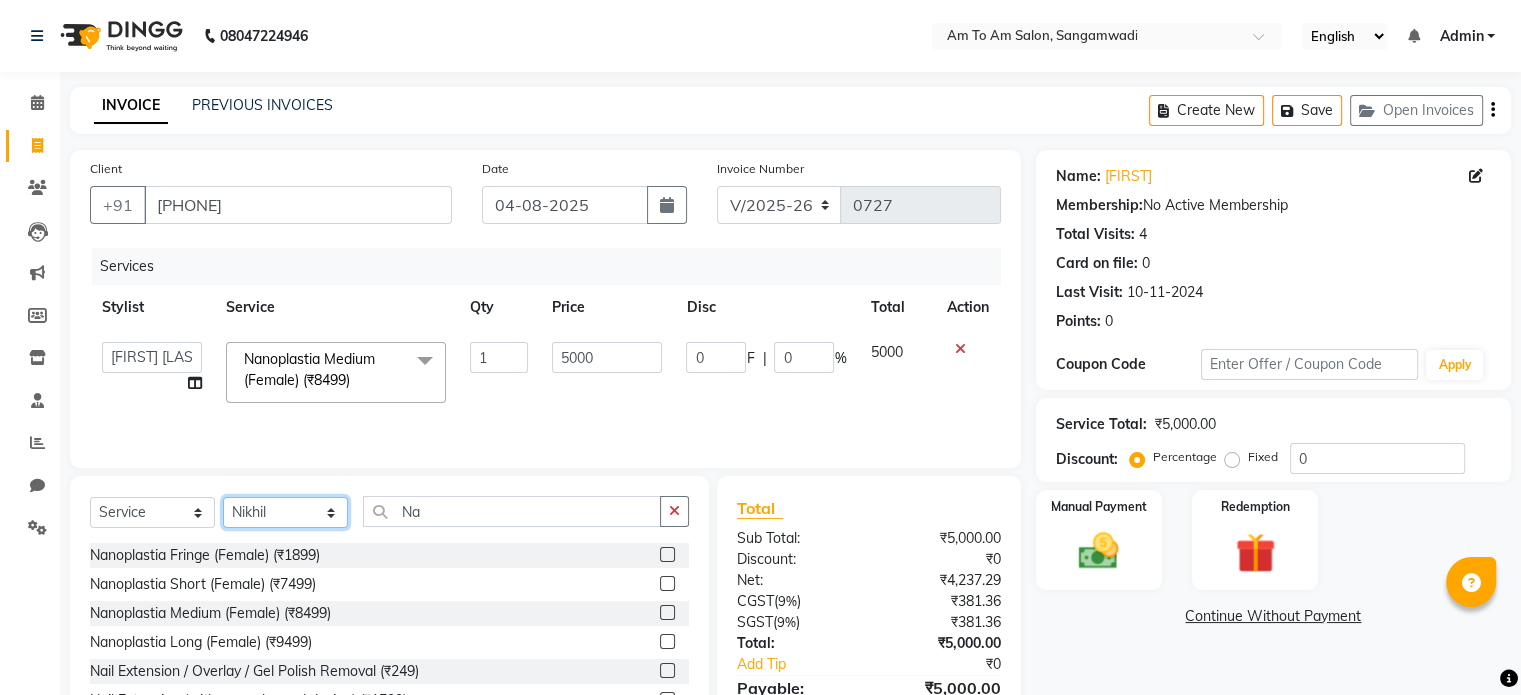 click on "Select Stylist Akash Parmar  Ashwini I John Lokhande Mahi Shaikh Nikhil  Poonam Mam Ravina Soni  Rohit Rukmini  Rushikesh Sakshi Shelar  Sonali Taufik Shaikh" 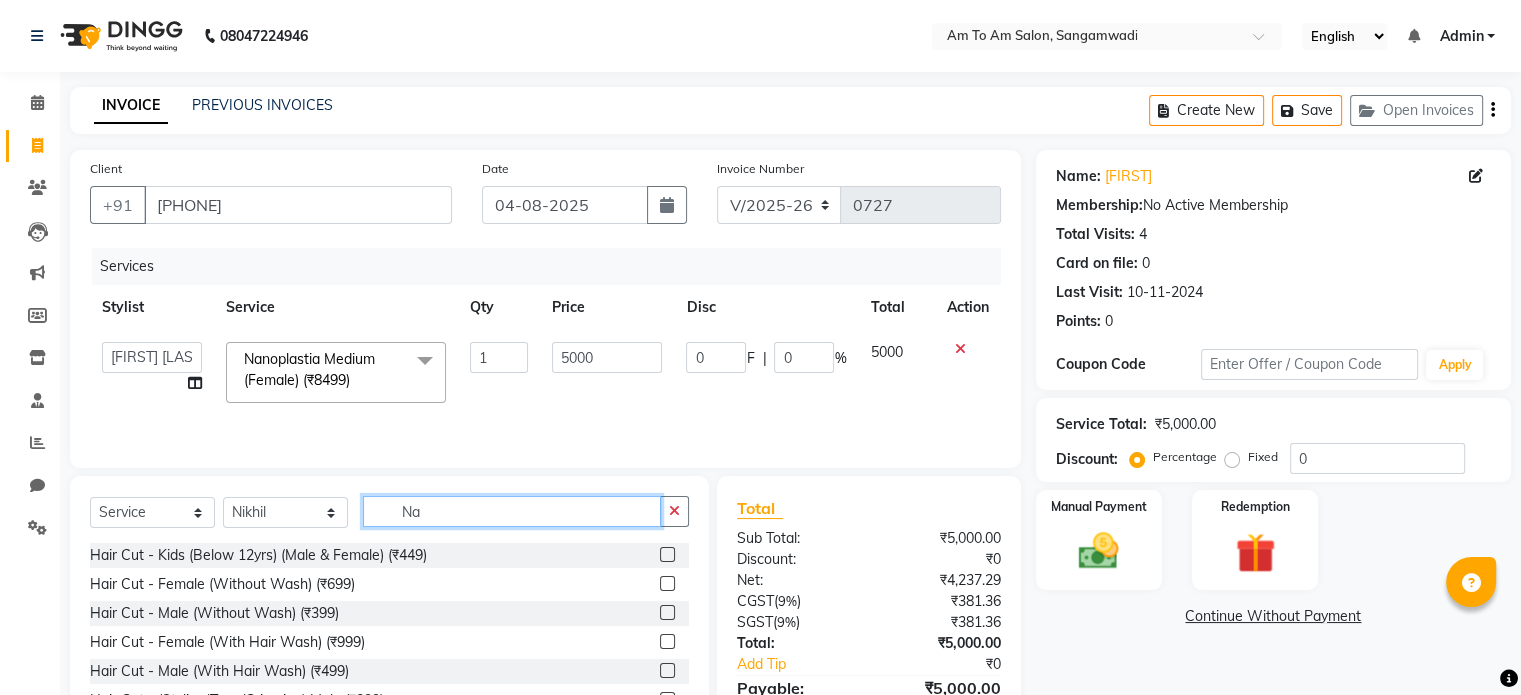 click on "Na" 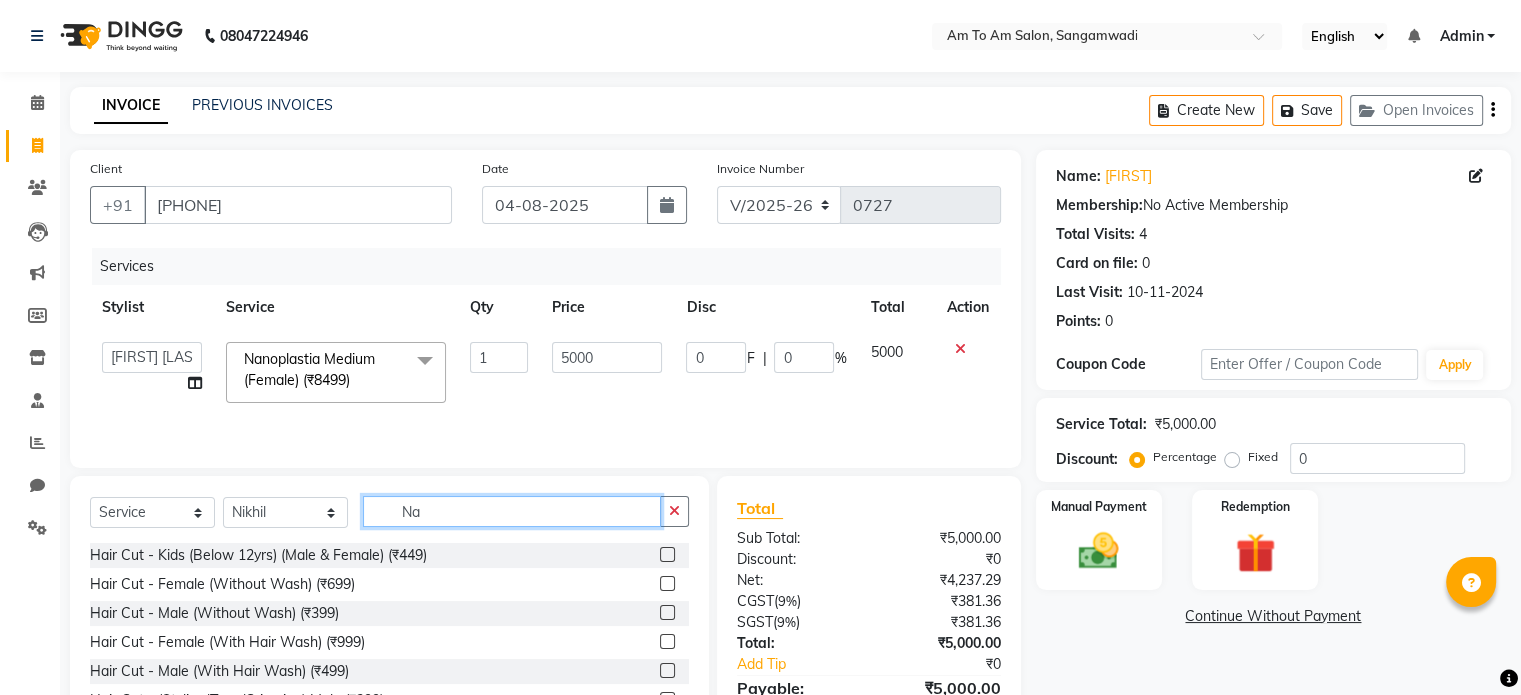 type on "N" 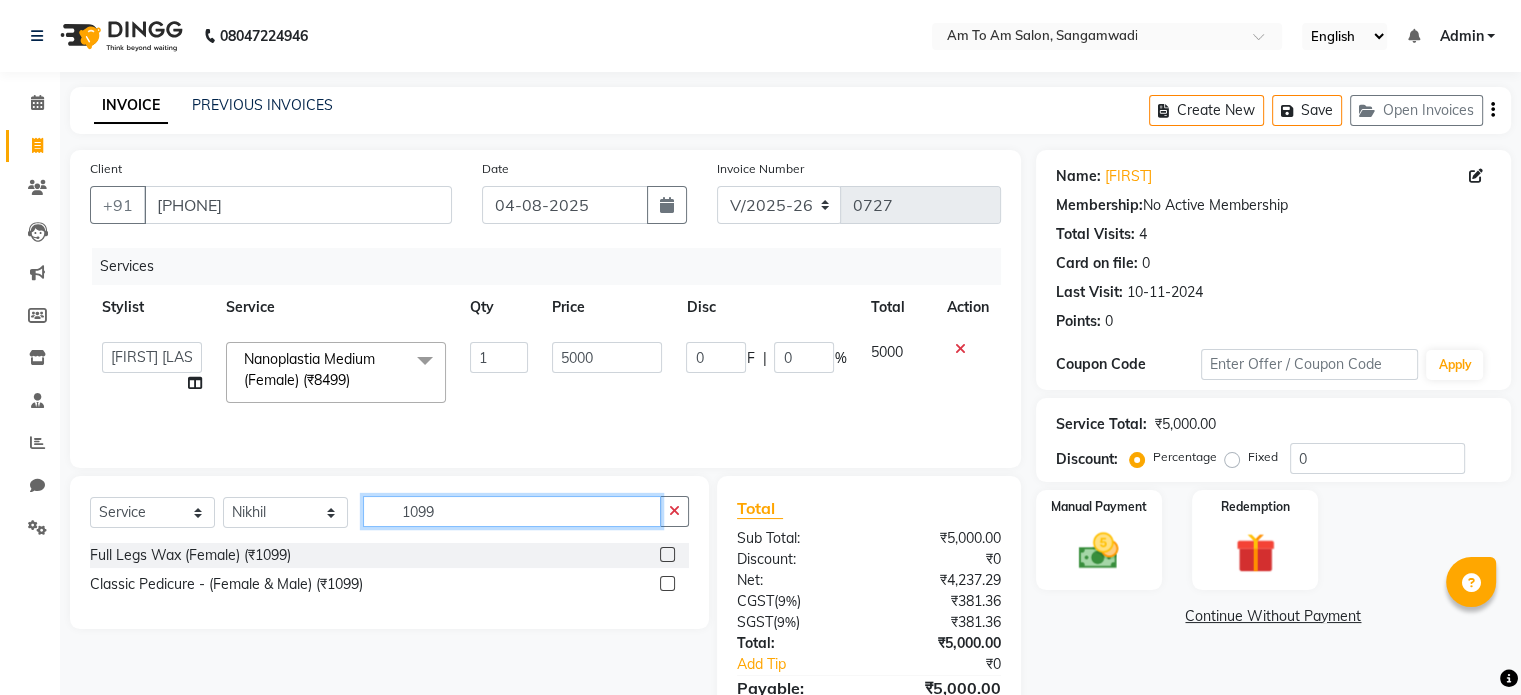 type on "1099" 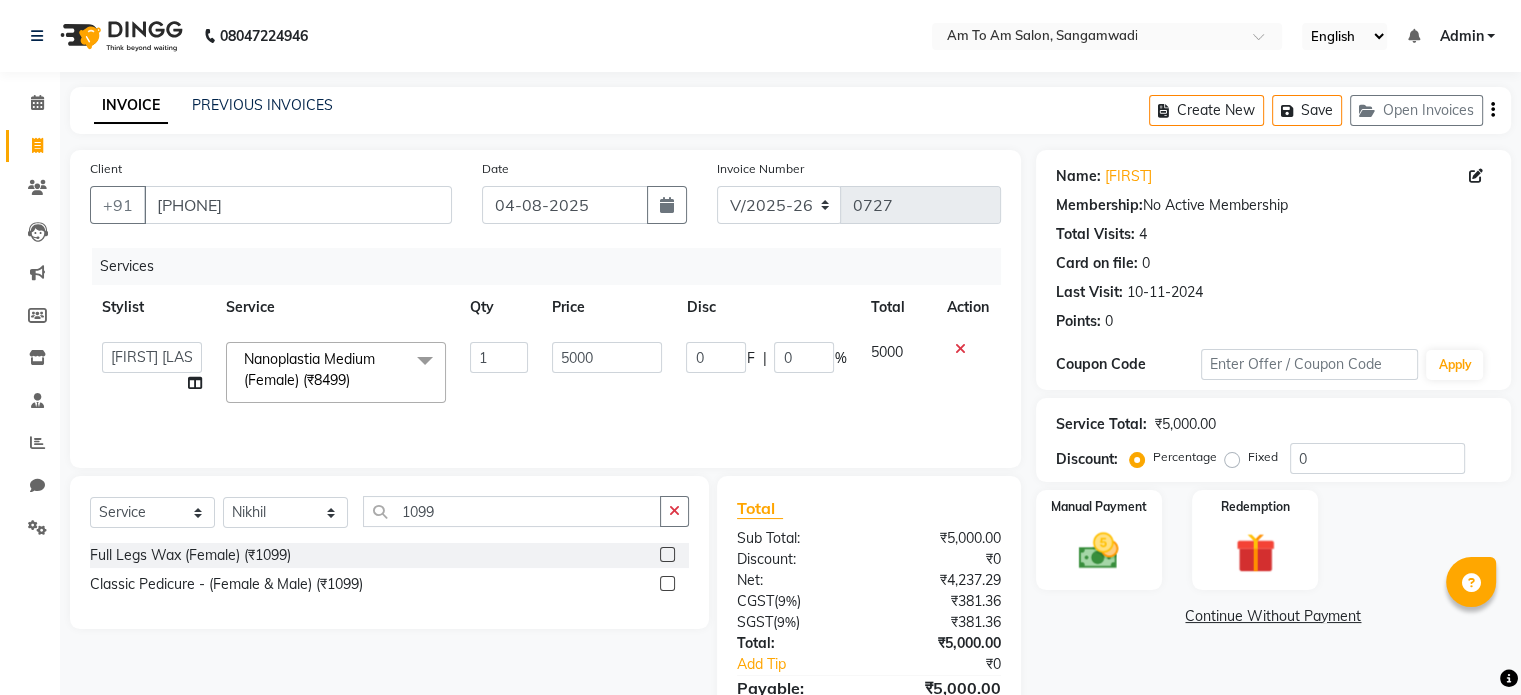 click 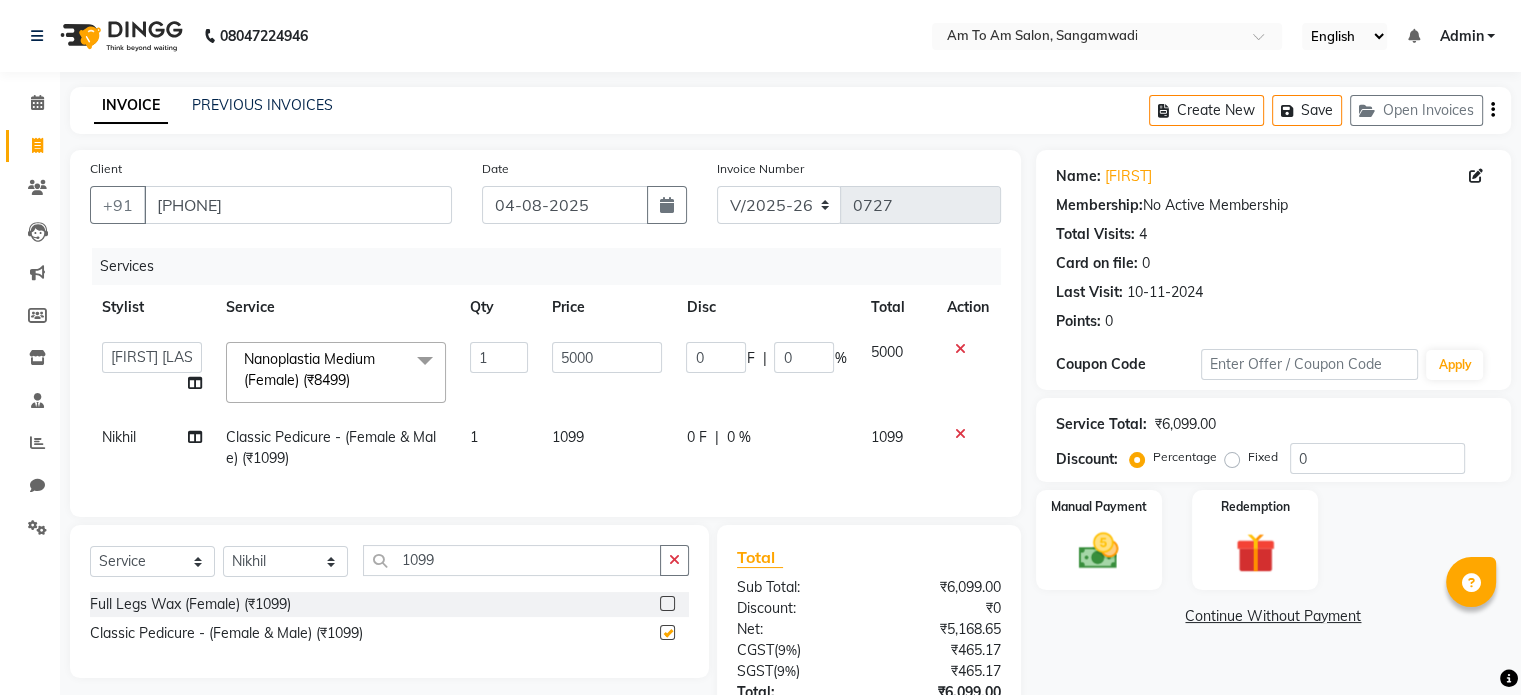 checkbox on "false" 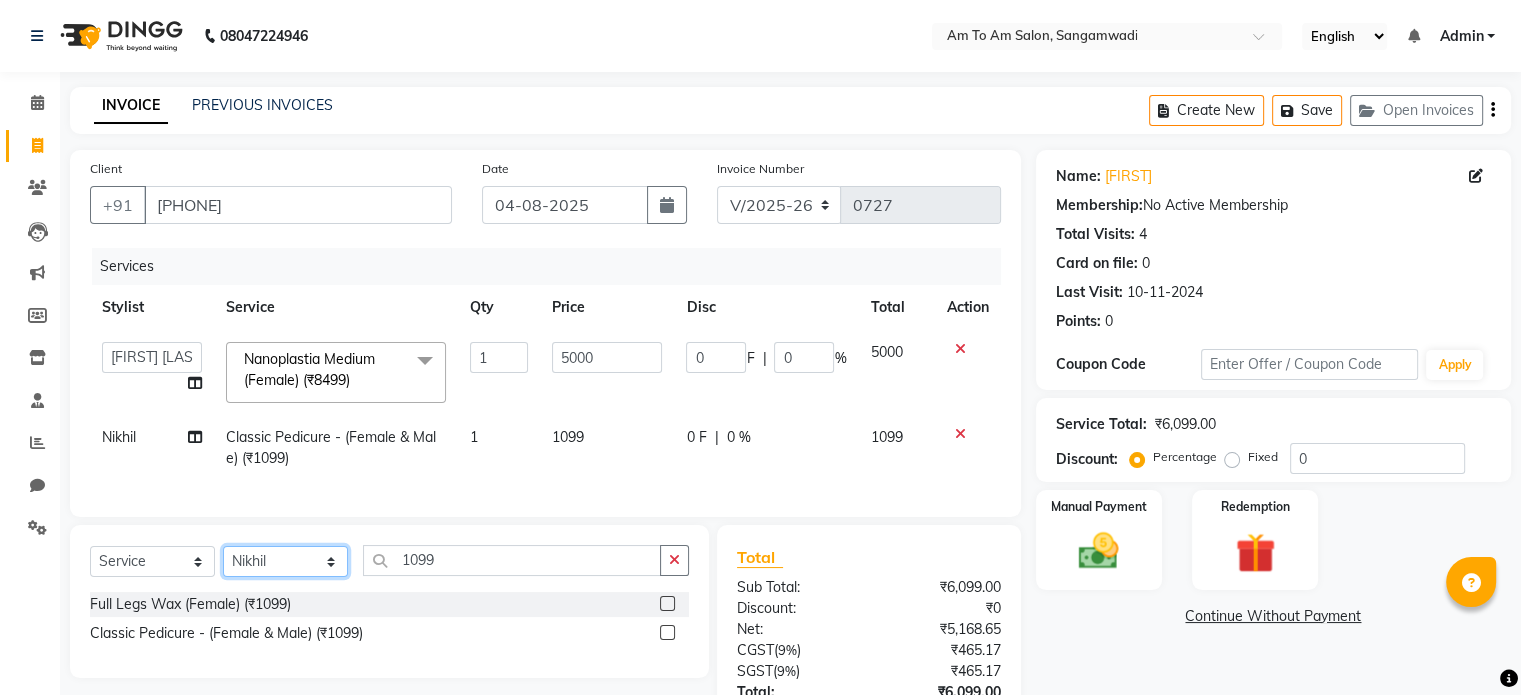 drag, startPoint x: 330, startPoint y: 581, endPoint x: 307, endPoint y: 503, distance: 81.32035 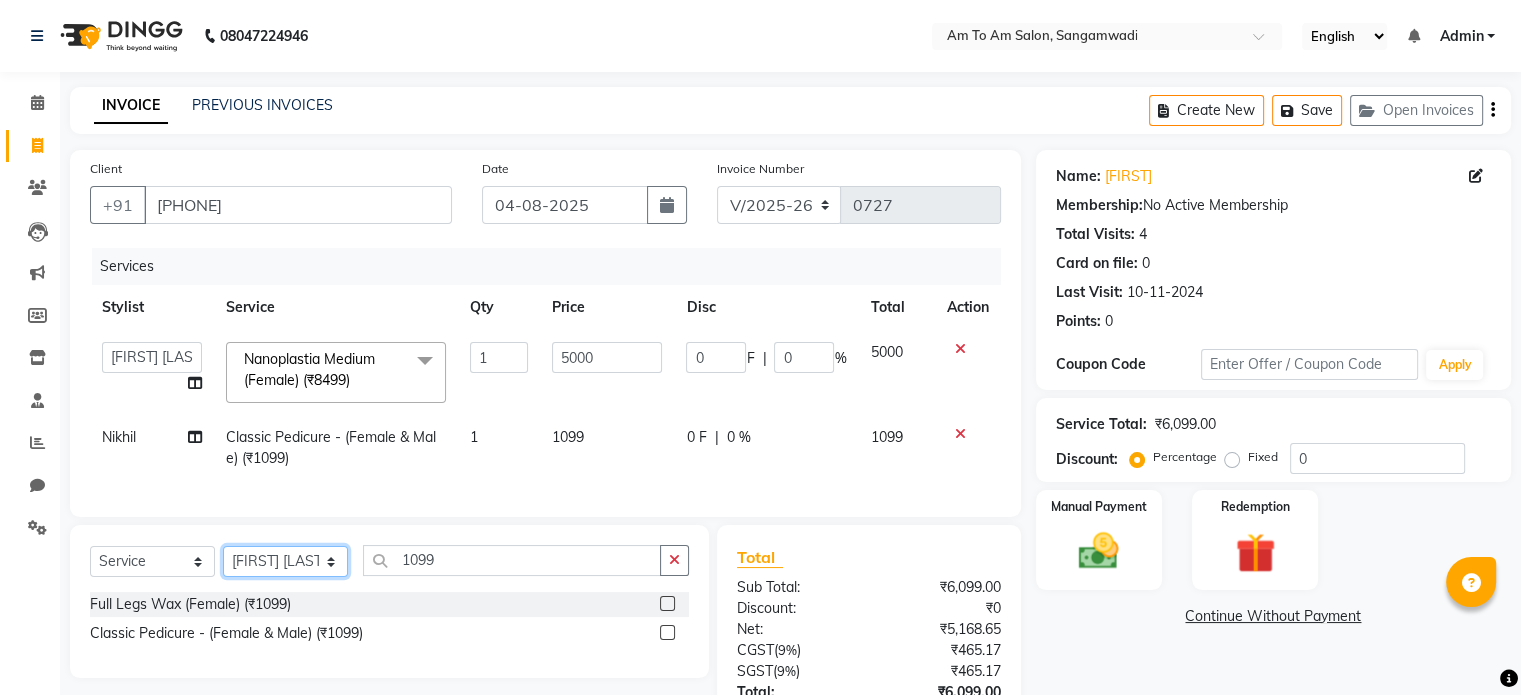 click on "Select Stylist Akash Parmar  Ashwini I John Lokhande Mahi Shaikh Nikhil  Poonam Mam Ravina Soni  Rohit Rukmini  Rushikesh Sakshi Shelar  Sonali Taufik Shaikh" 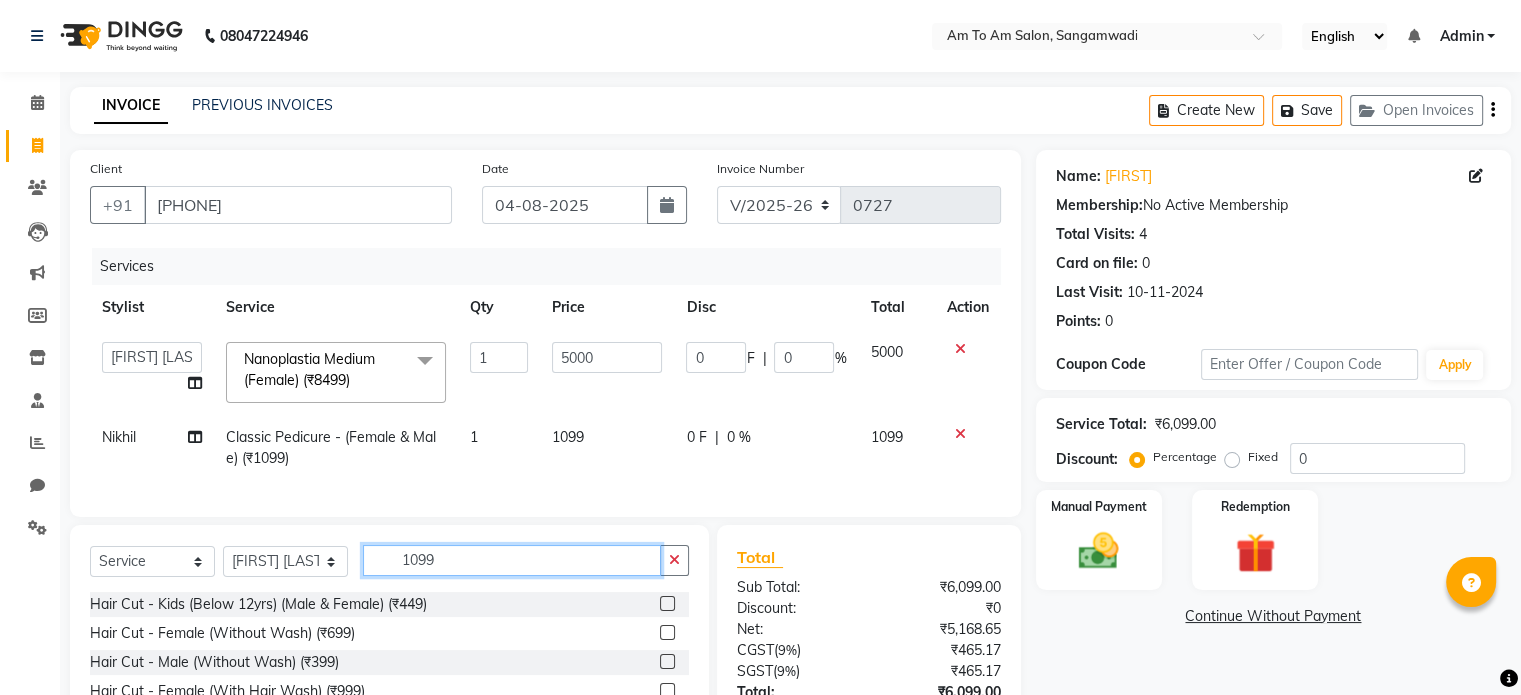 click on "1099" 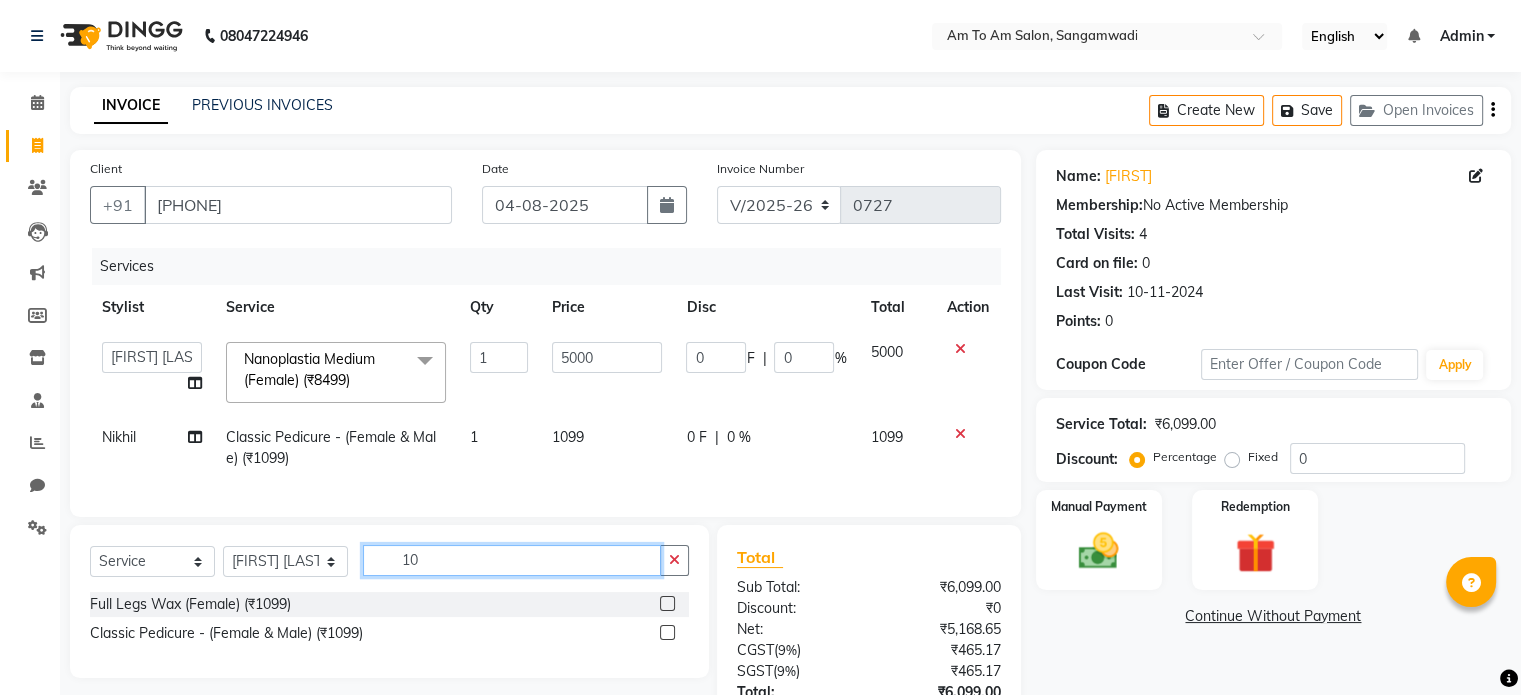 type on "1" 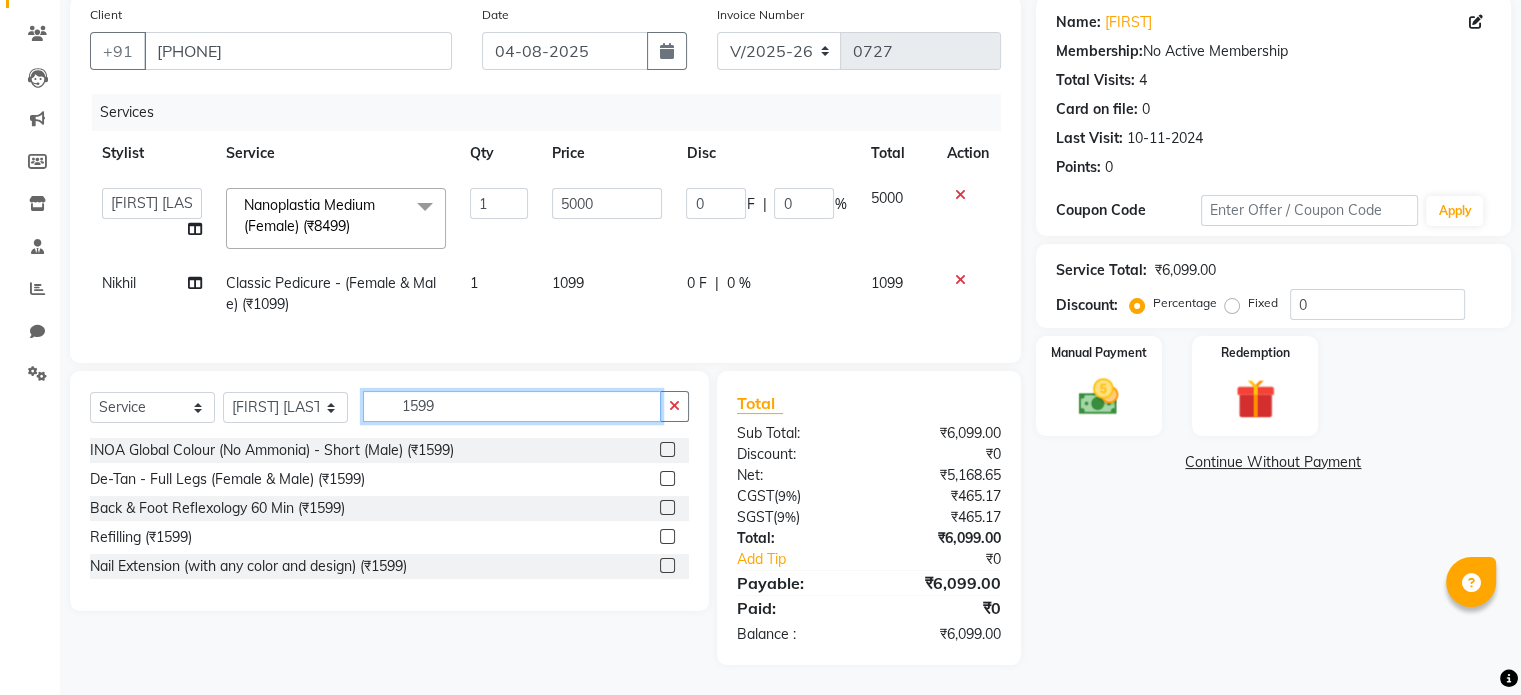 scroll, scrollTop: 168, scrollLeft: 0, axis: vertical 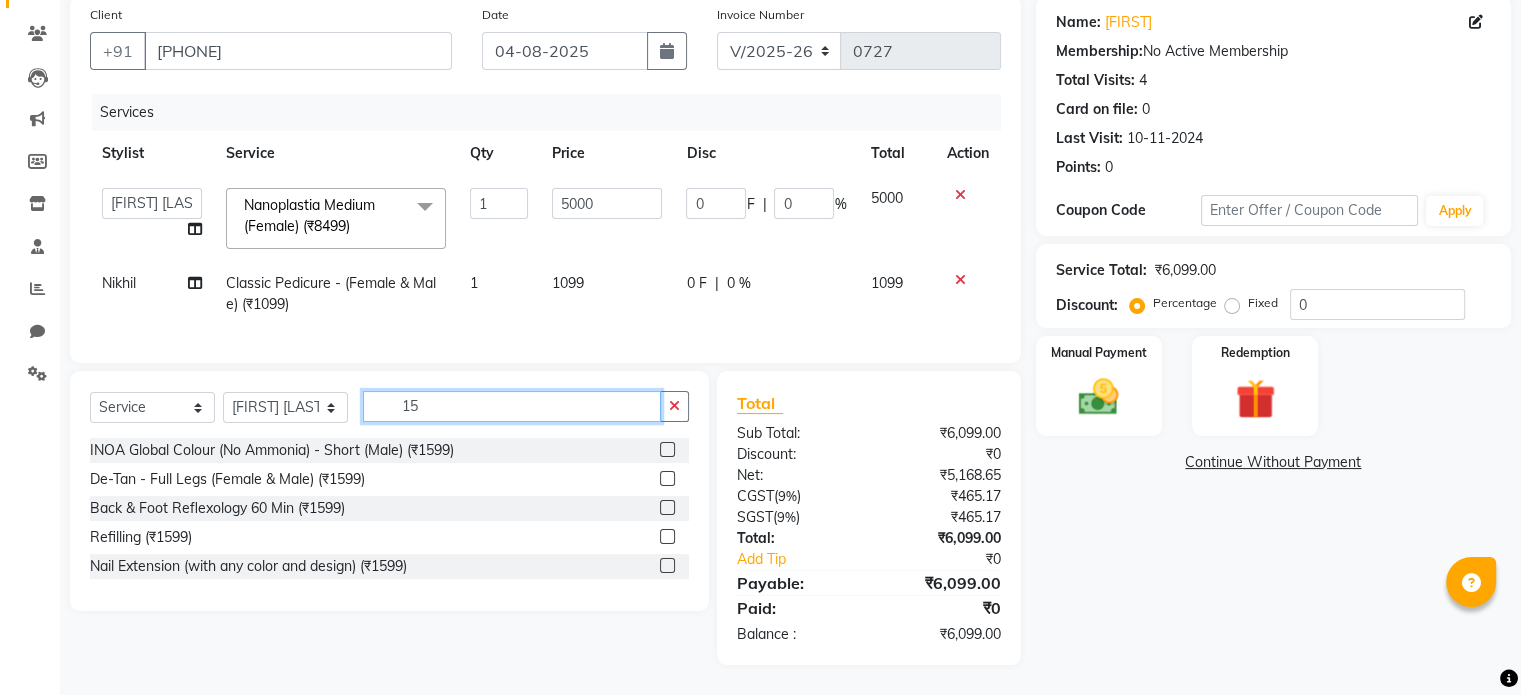 type on "1" 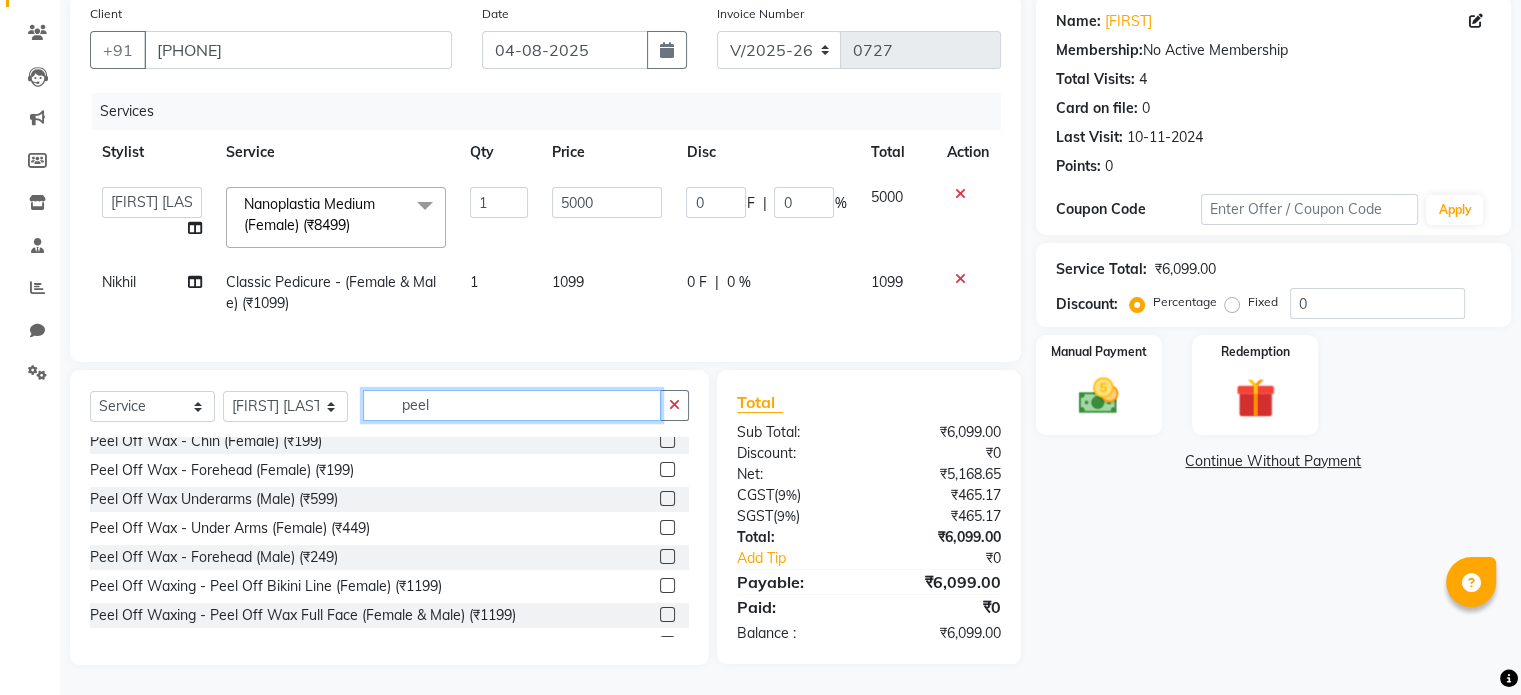 scroll, scrollTop: 100, scrollLeft: 0, axis: vertical 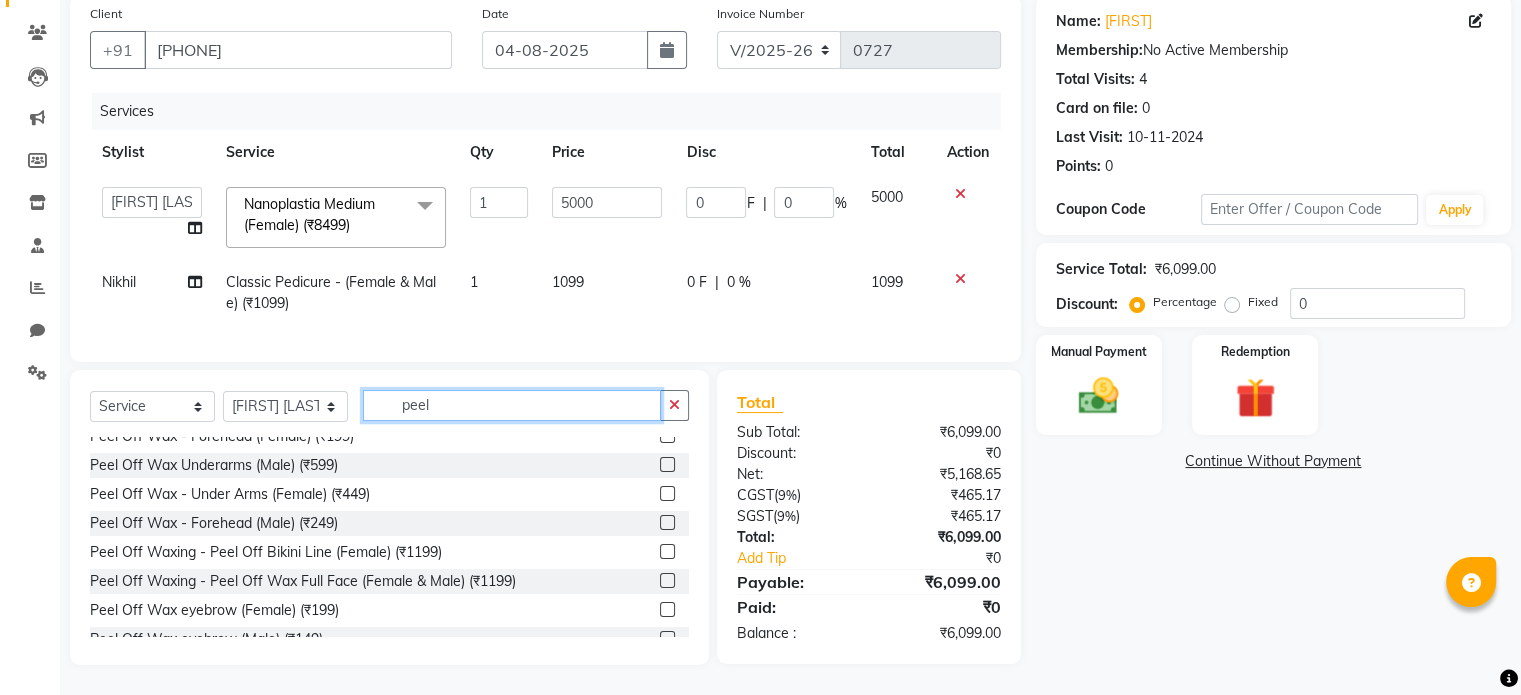 type on "peel" 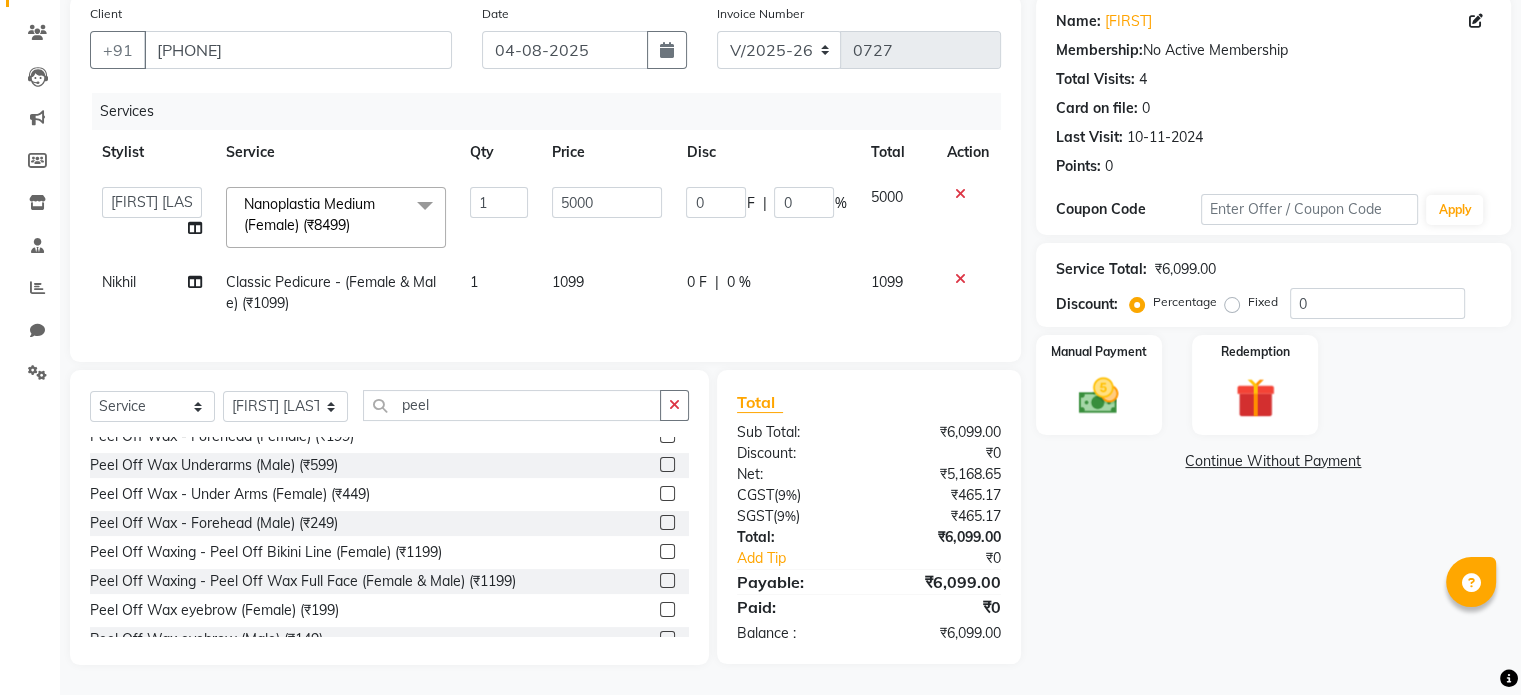 click 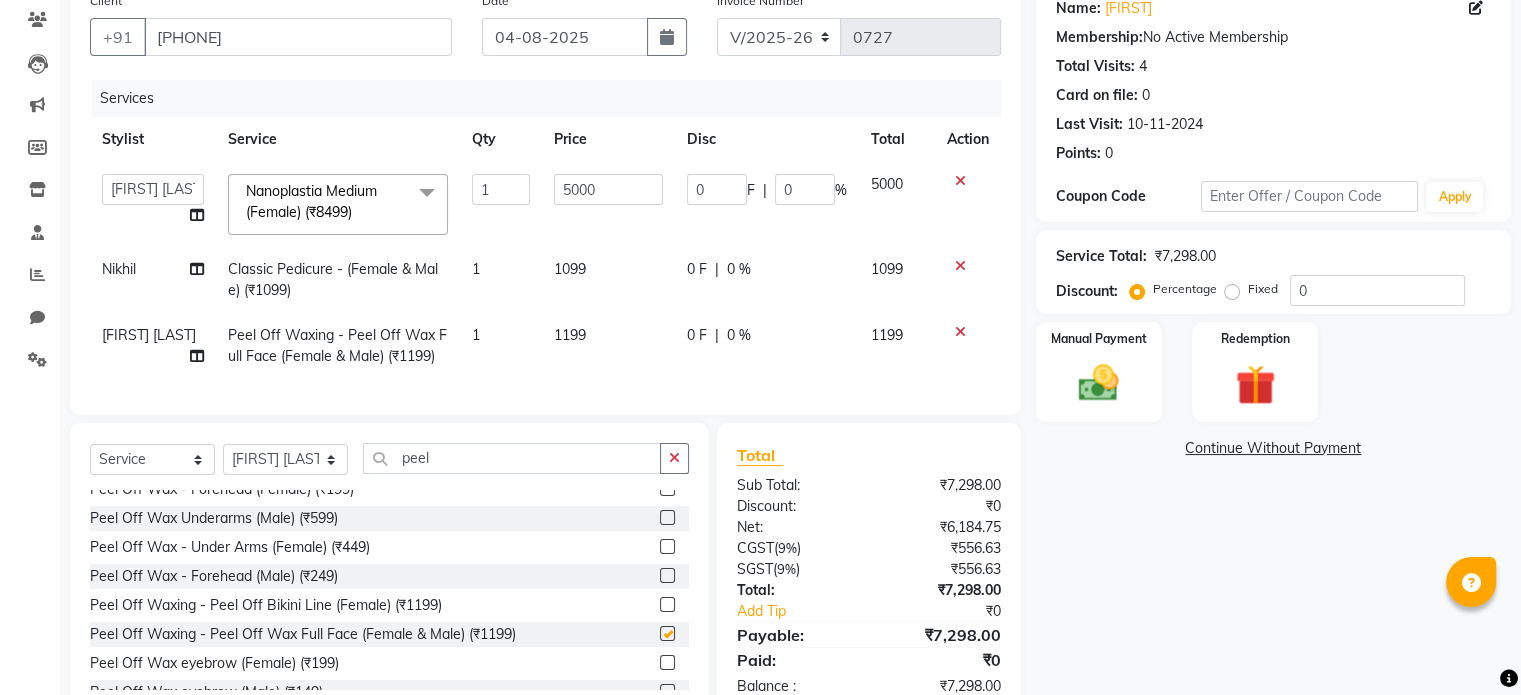 checkbox on "false" 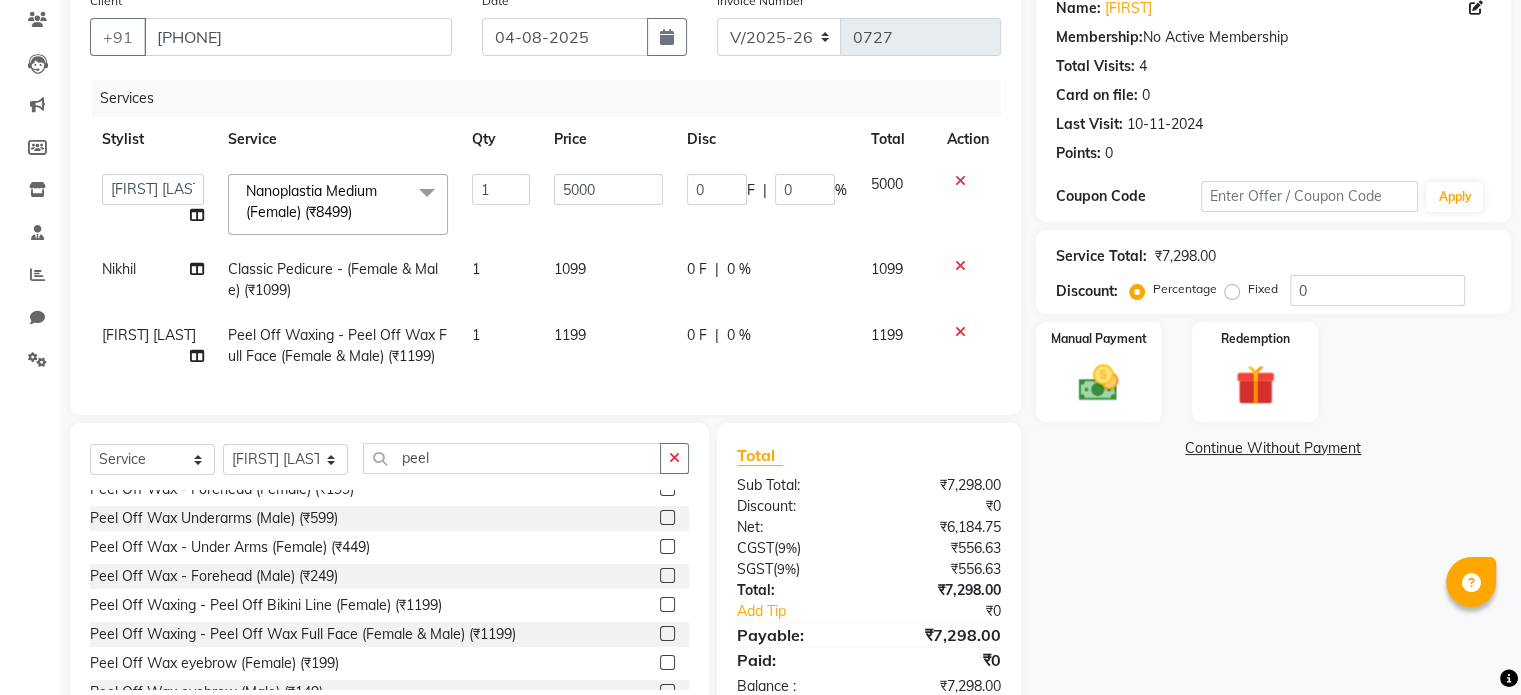 click on "1199" 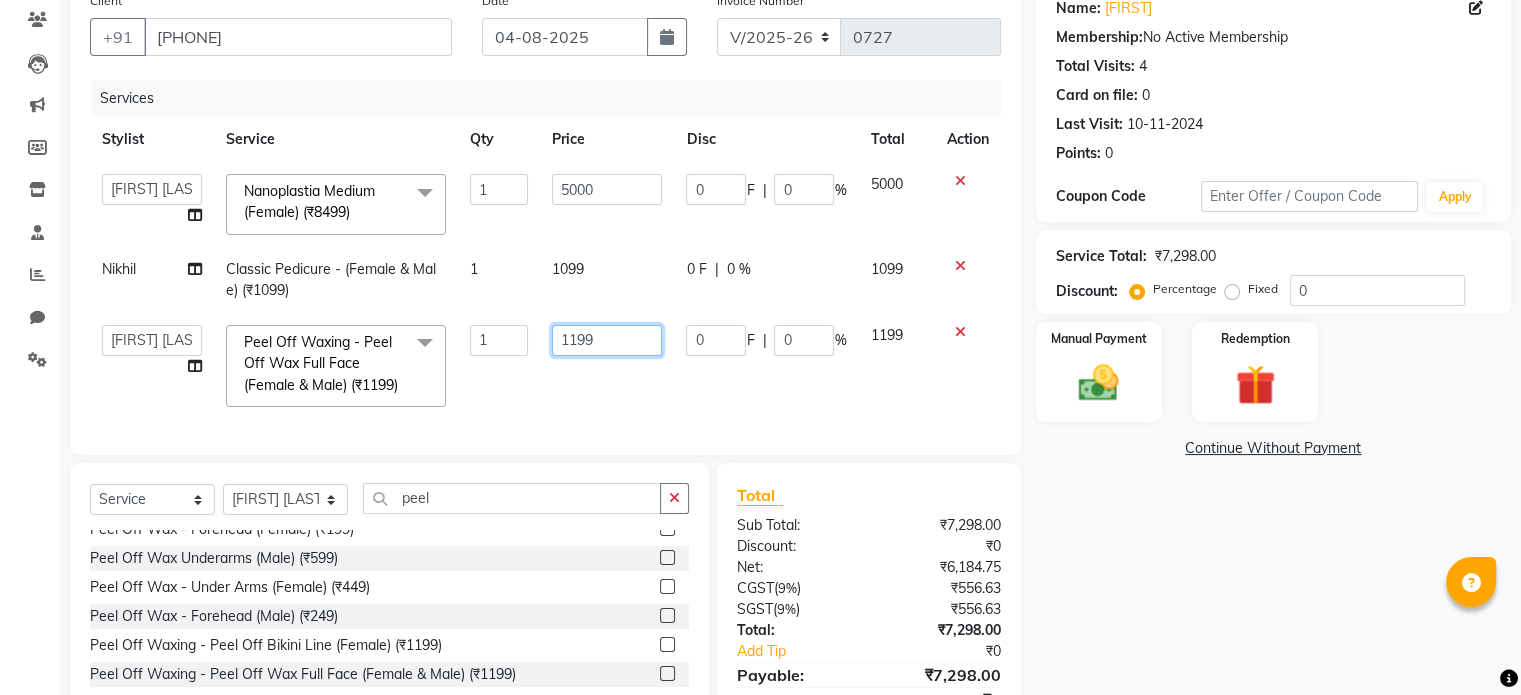 click on "1199" 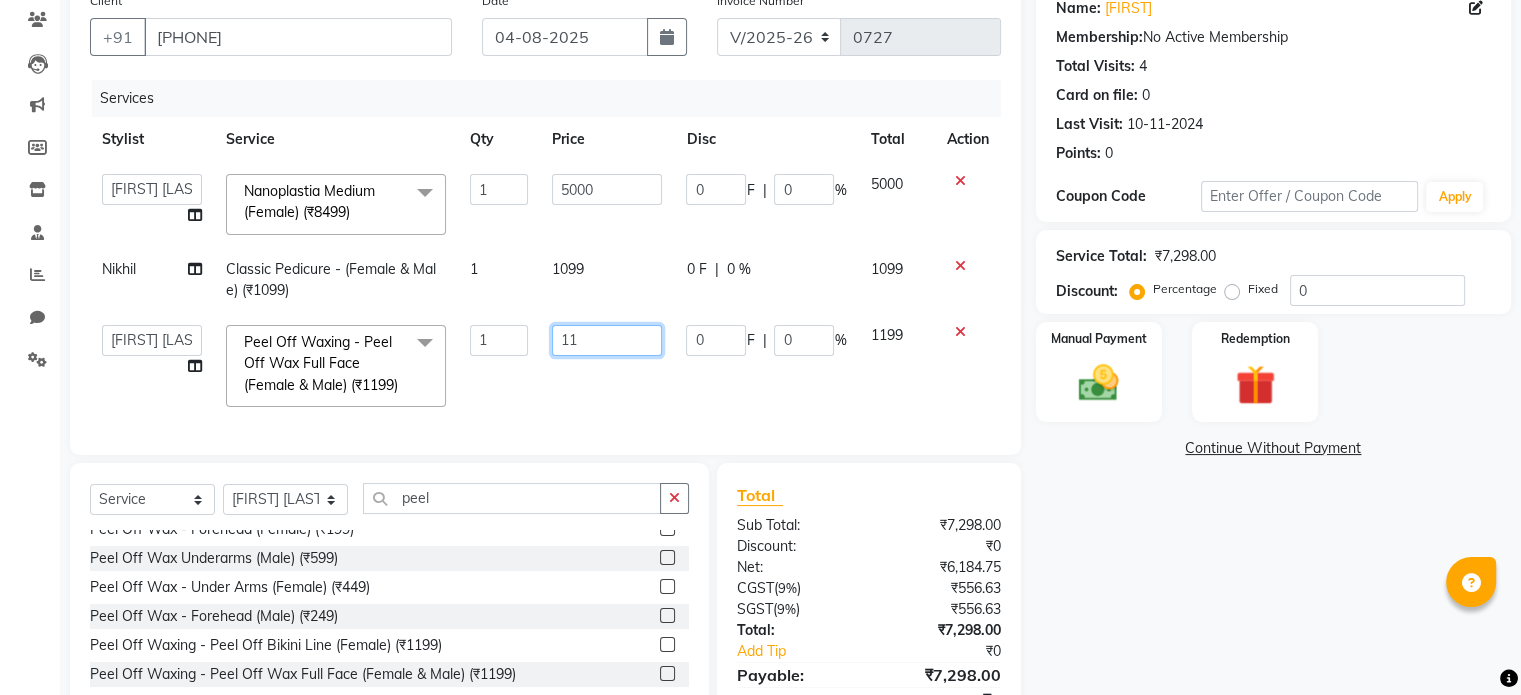 type on "1" 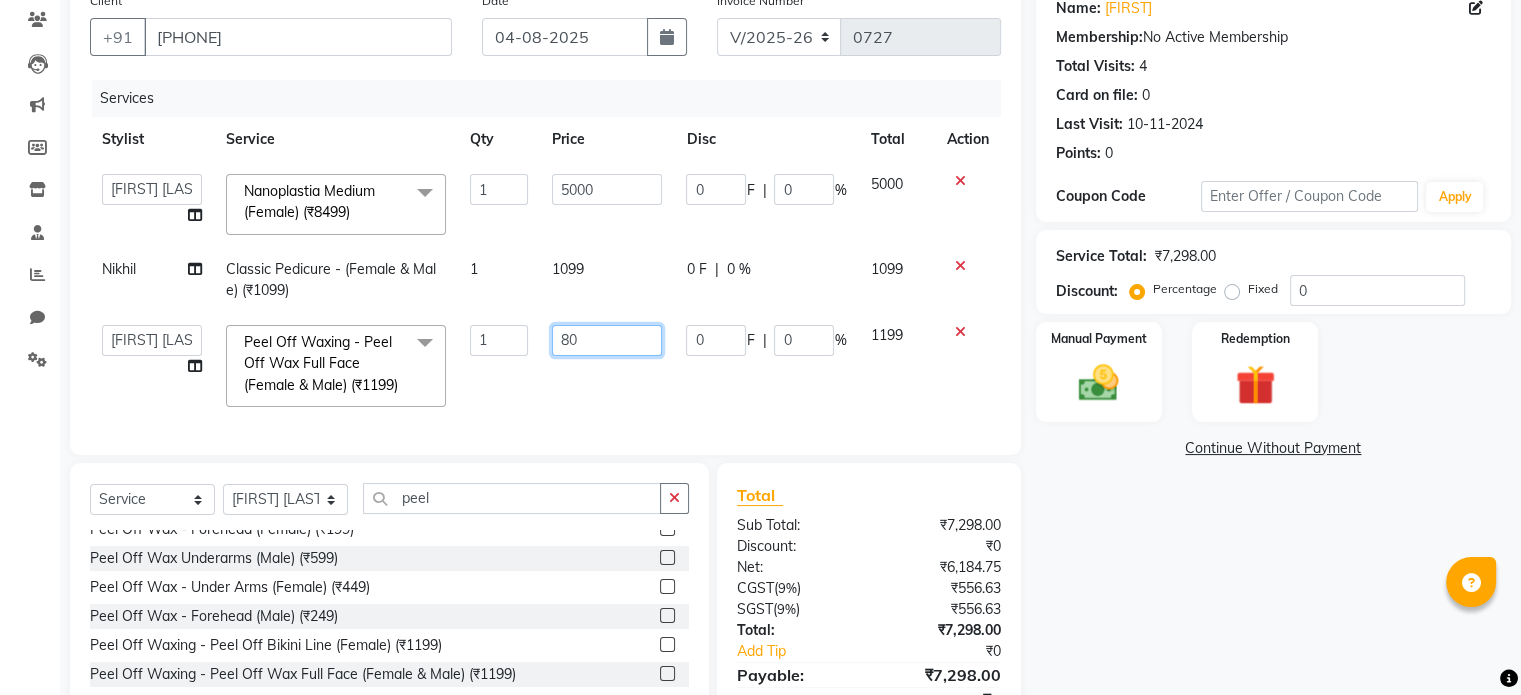 type on "800" 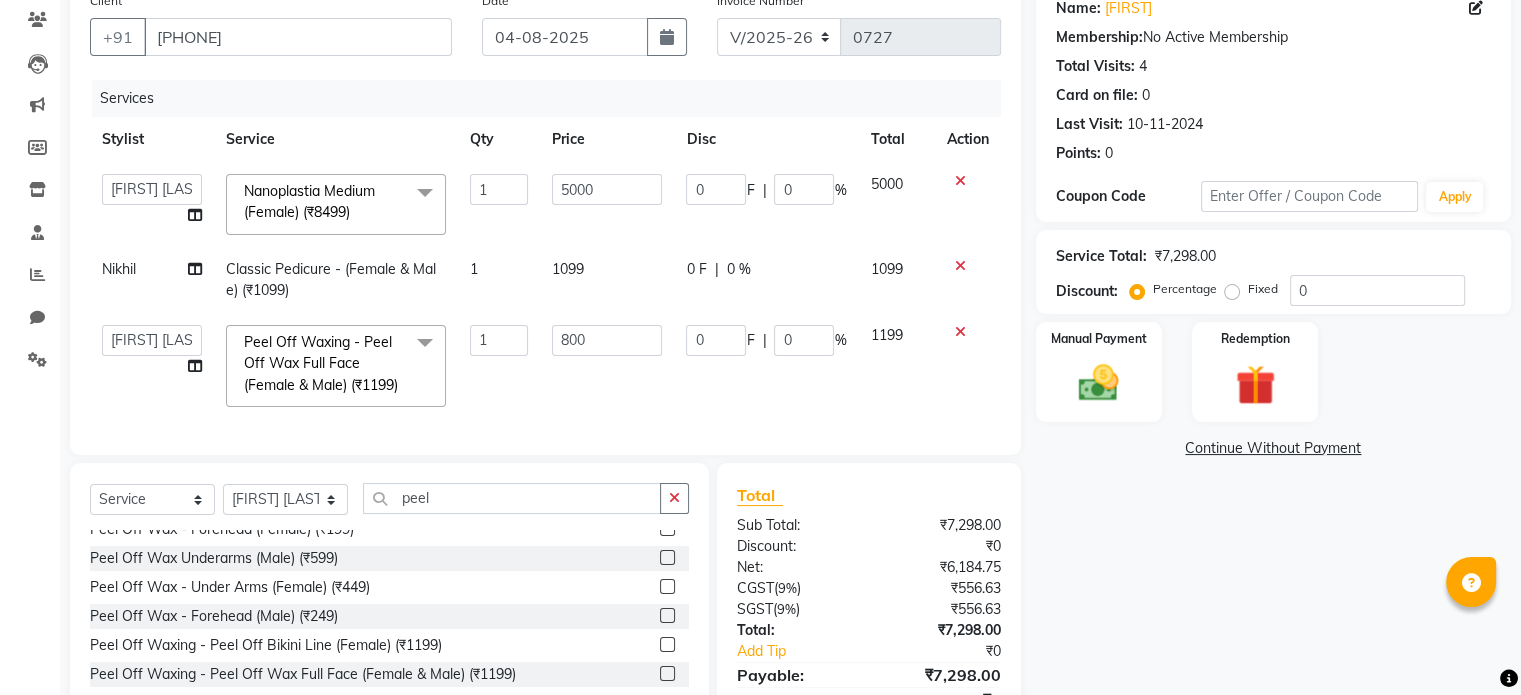 click on "Services Stylist Service Qty Price Disc Total Action [FIRST] [LAST] [FIRST] [LAST] [FIRST] [LAST] [FIRST] [LAST] [FIRST] [FIRST] [LAST] [FIRST] [LAST] [FIRST] [FIRST] [FIRST] [FIRST] [LAST] [FIRST] [FIRST] [LAST] Nanoplastia Medium (Female) (₹8499) x Hair Cut - Kids (Below 12yrs) (Male & Female) (₹449) Hair Cut - Female (Without Wash) (₹699) Hair Cut - Male (Without Wash) (₹399) Hair Cut - Female (With Hair Wash) (₹999) Hair Cut - Male (With Hair Wash) (₹499) Hair Cut - (Styling/Tong/Crimping) Male (₹299) Hair Cut - (Styling/Tong/Crimping) Female (₹1199) Hair Patch Service (₹1499) Classic Loreal Hair Wash Female (₹349) Classic Loreal Hair Wash Male (₹249) Premium Davines Hair Wash Female (₹589) Premium Davines Hair Wash Male (₹399) Davines Hair Wash + Blow-dry/Styling Female (₹949) Davines Hair Wash + Blow-dry/Styling Male (₹599) Hair Deep Conditioner (₹1500) Beard Service - Beard Crafting (Male) (₹649) Beard Service - Beard Coloring (Male) (₹599) 1 5000" 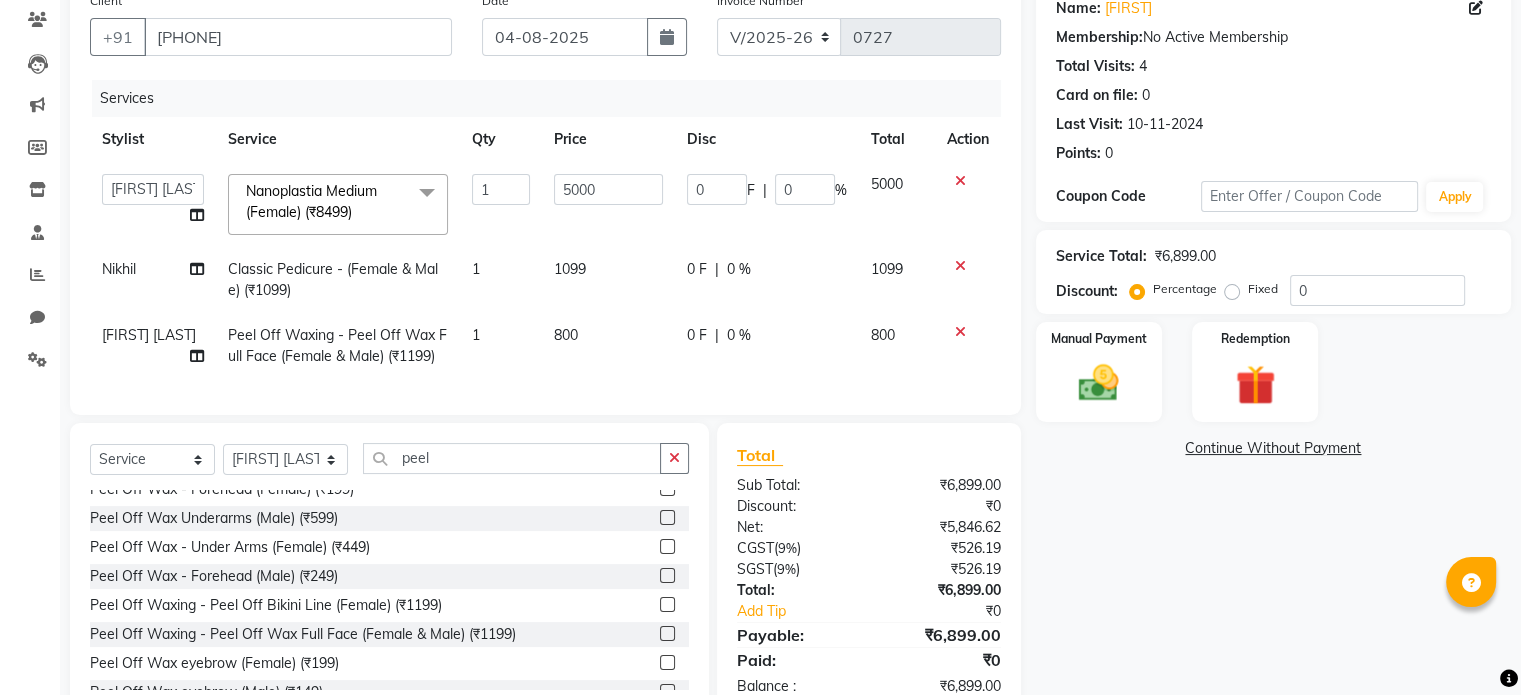 click on "1099" 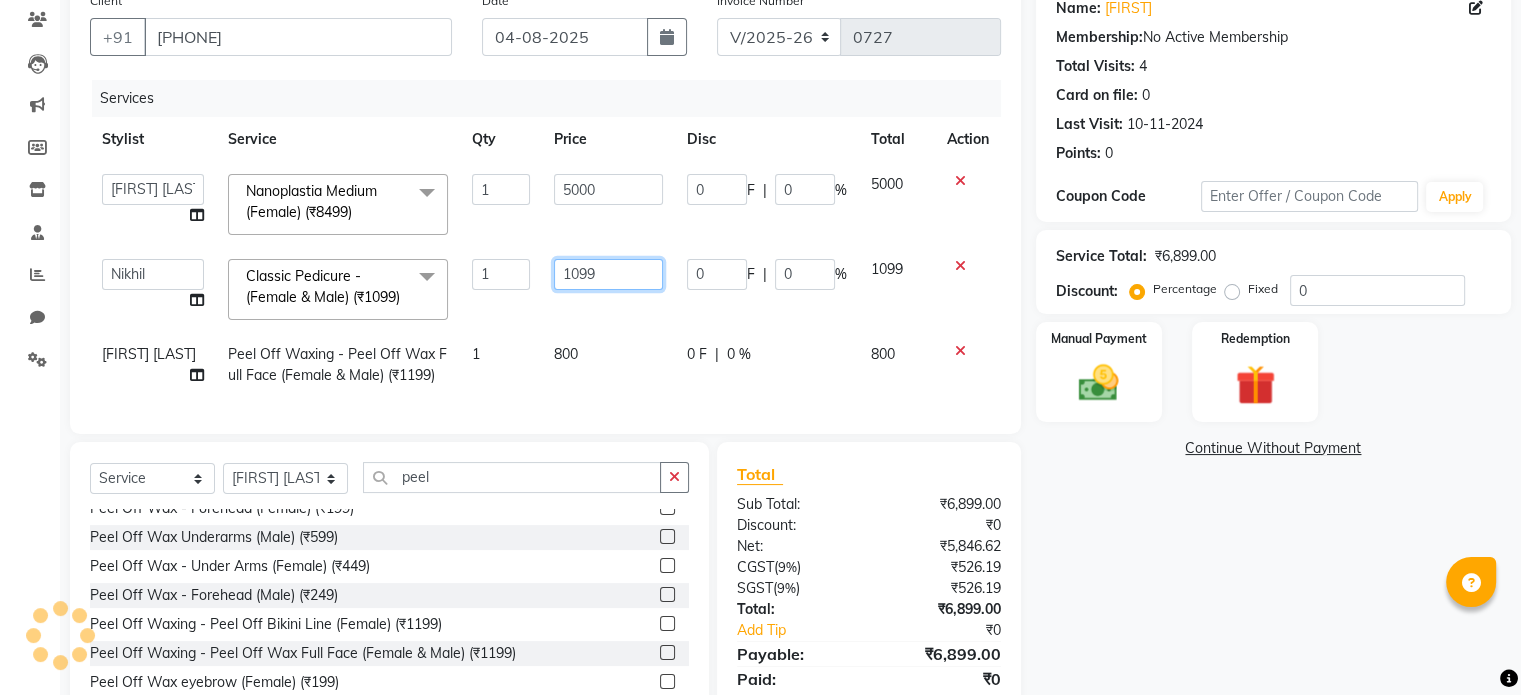 click on "1099" 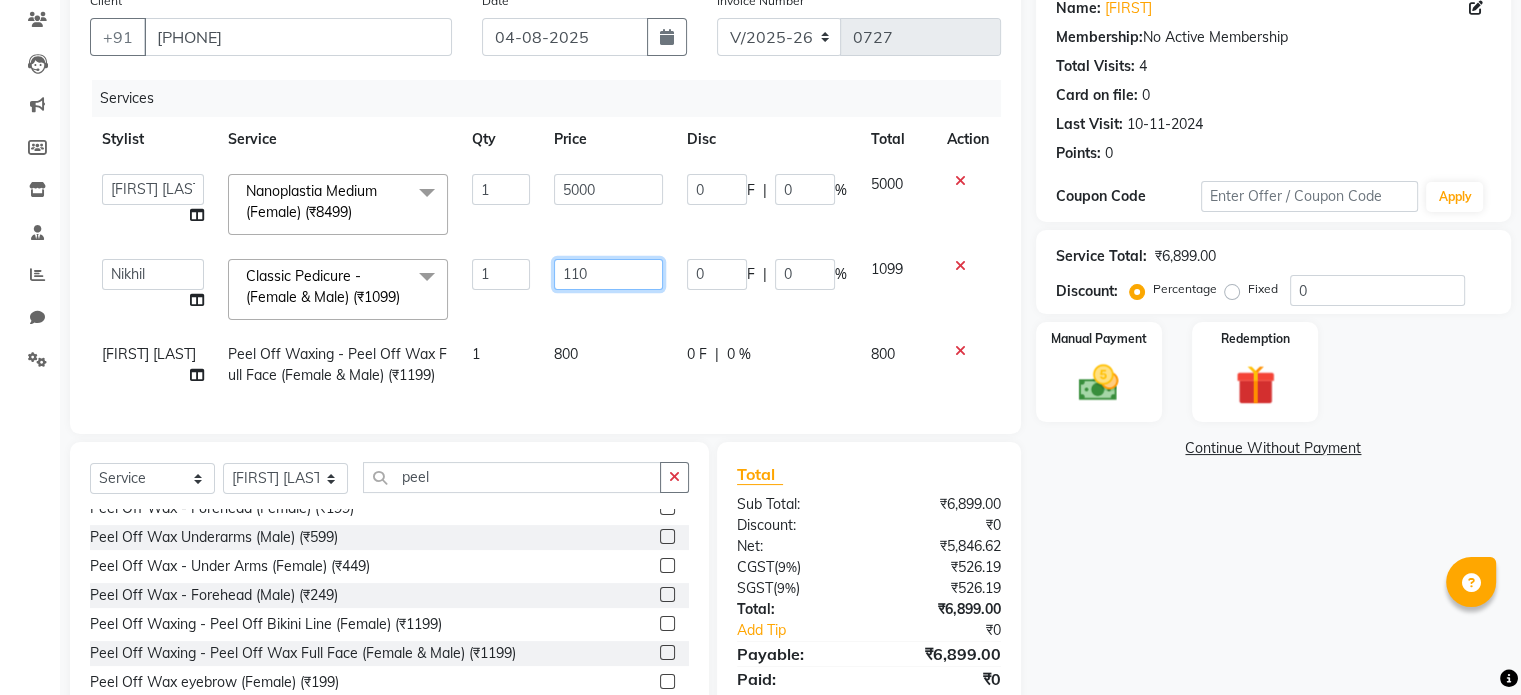 type on "1100" 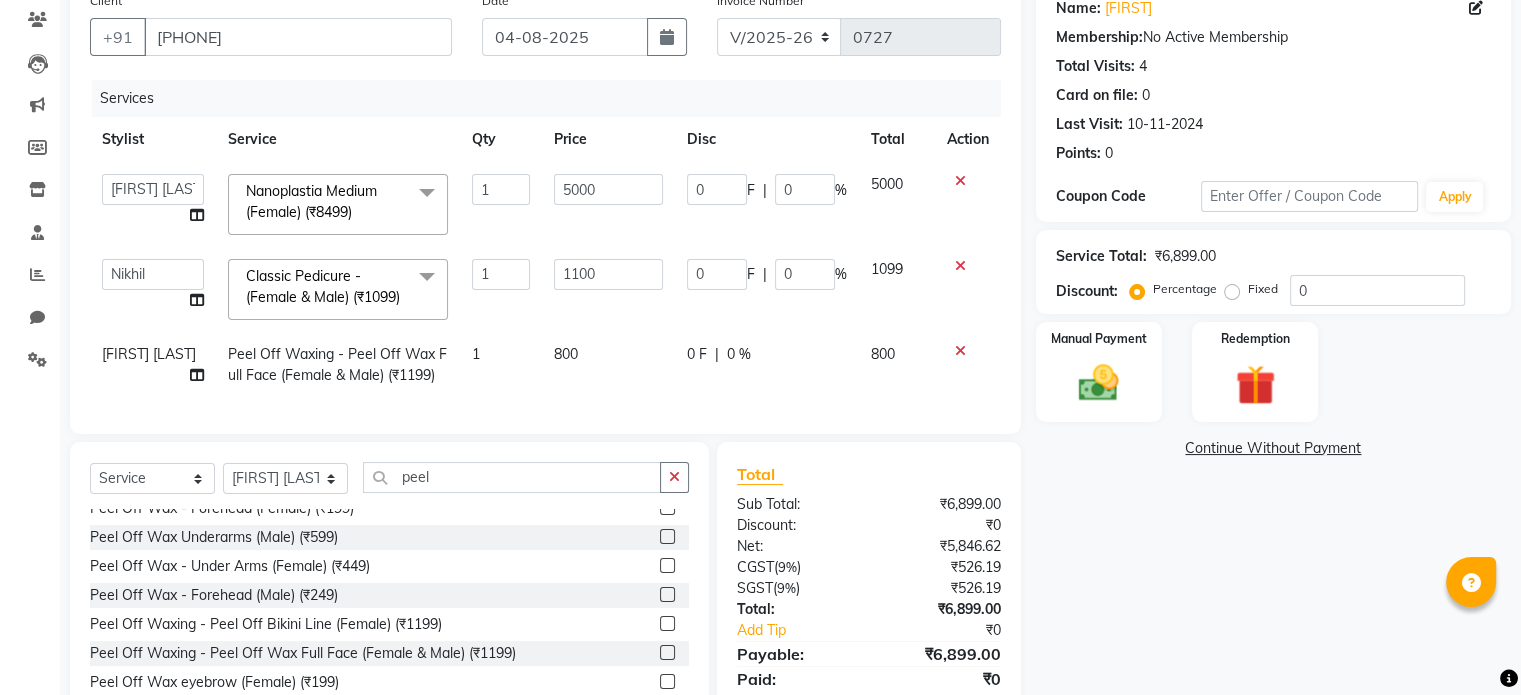 click on "[FIRST] [LAST] [FIRST] [LAST] [FIRST] [LAST] [FIRST] [LAST] [FIRST] [FIRST] [LAST] [FIRST] [LAST] [FIRST] [FIRST] [FIRST] [FIRST] [LAST] [FIRST] [FIRST] [LAST] Nanoplastia Medium (Female) (₹8499) x Hair Cut - Kids (Below 12yrs) (Male & Female) (₹449) Hair Cut - Female (Without Wash) (₹699) Hair Cut - Male (Without Wash) (₹399) Hair Cut - Female (With Hair Wash) (₹999) Hair Cut - Male (With Hair Wash) (₹499) Hair Cut - (Styling/Tong/Crimping) Male (₹299) Hair Cut - (Styling/Tong/Crimping) Female (₹1199) Hair Patch Service (₹1499) Classic Loreal Hair Wash Female (₹349) Classic Loreal Hair Wash Male (₹249) Premium Davines Hair Wash Female (₹589) Premium Davines Hair Wash Male (₹399) Davines Hair Wash + Blow-dry/Styling Female (₹949) Davines Hair Wash + Blow-dry/Styling Male (₹599) Hair Deep Conditioner (₹1500) Beard Service - Beard Crafting (Male) (₹649) Beard Service - Beard Coloring (Male) (₹599) 1 5000 0 F | 0" 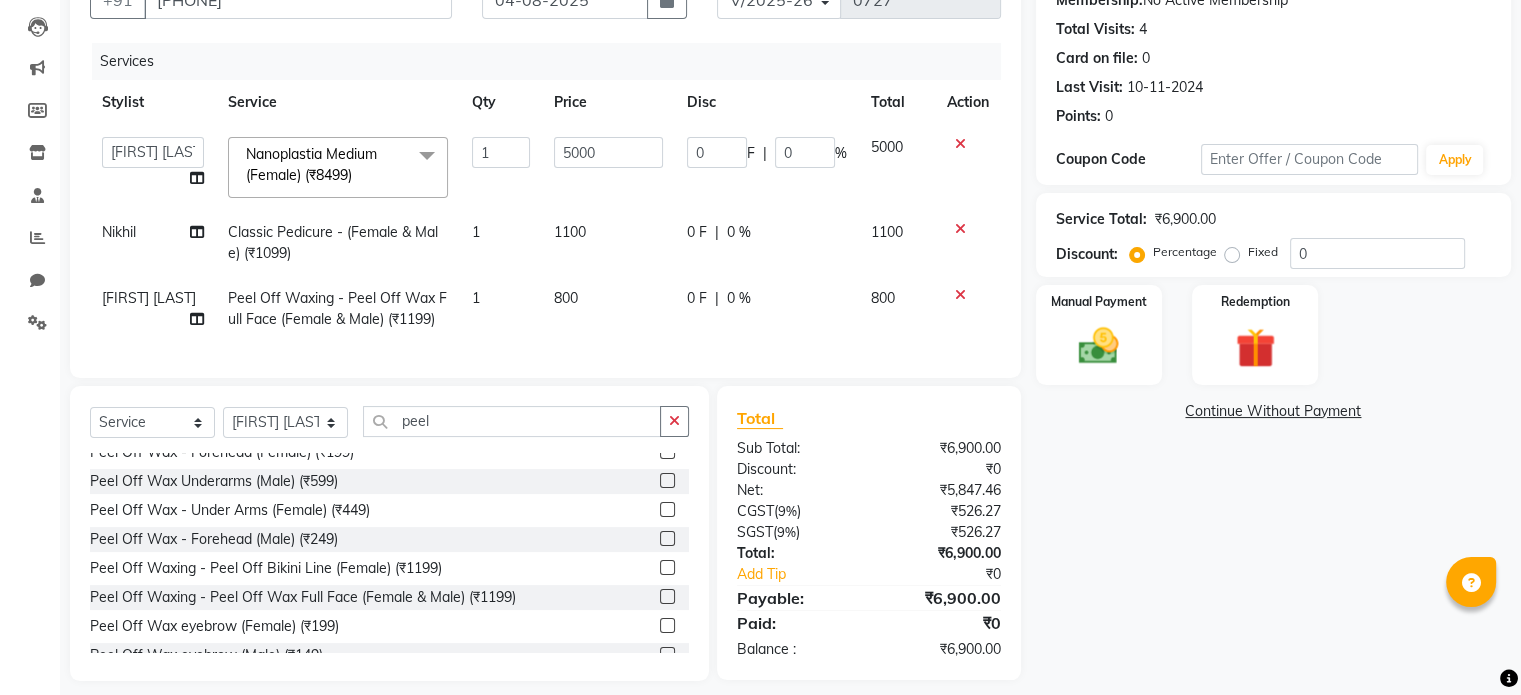 scroll, scrollTop: 236, scrollLeft: 0, axis: vertical 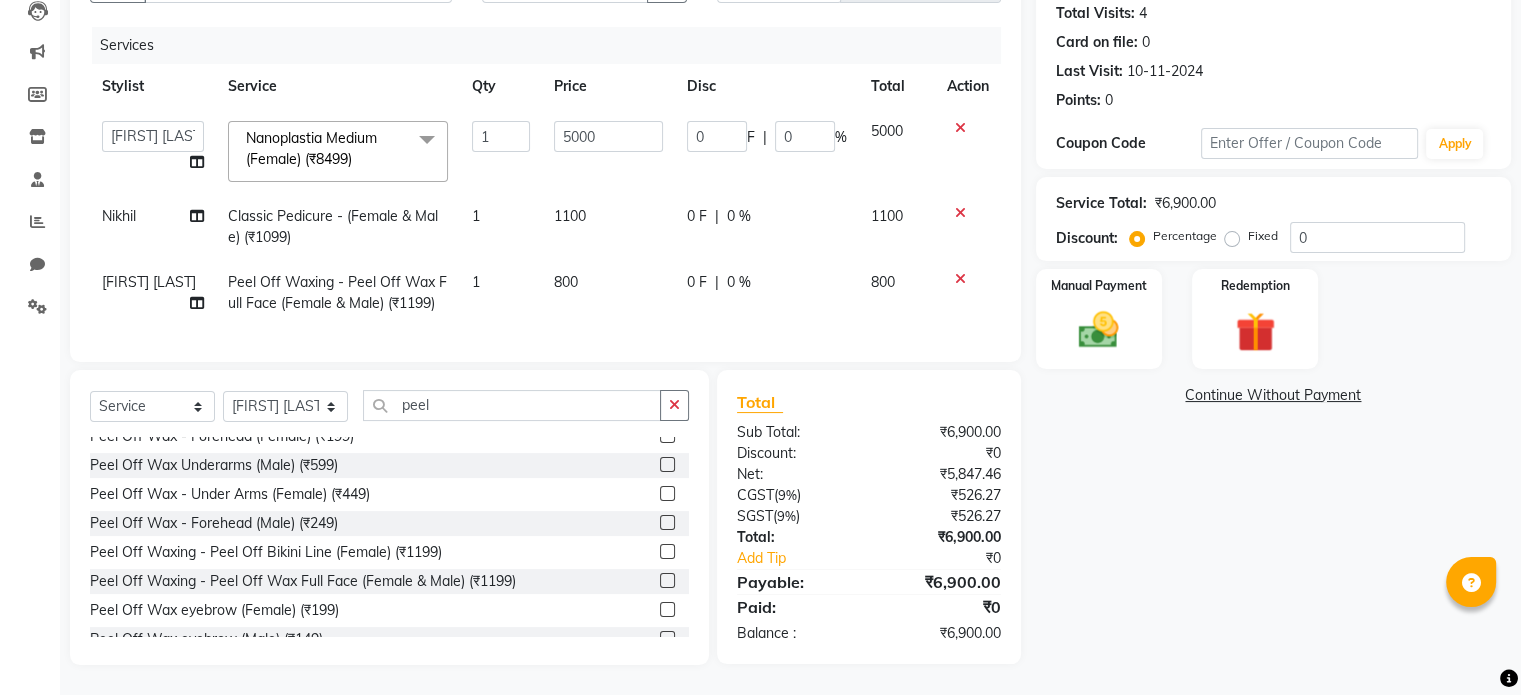 click on "800" 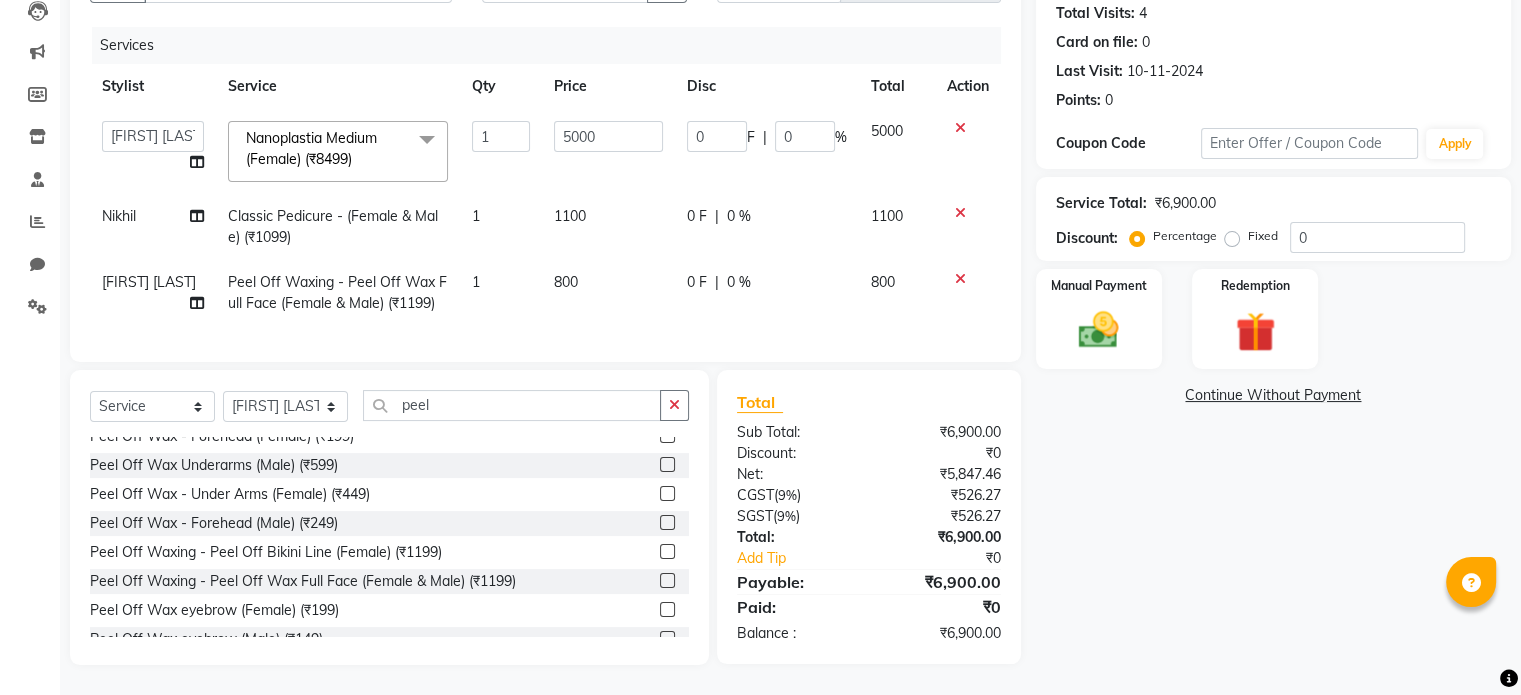 select on "52282" 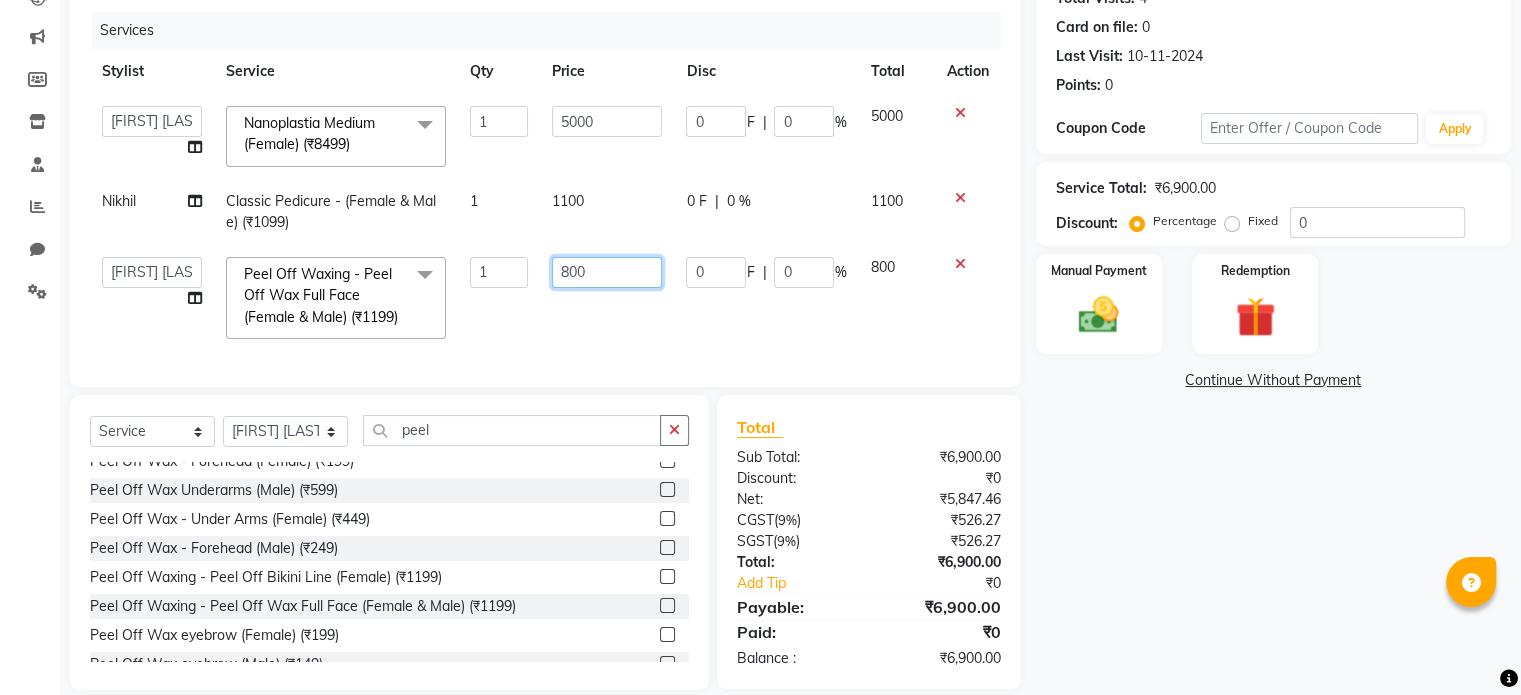 click on "800" 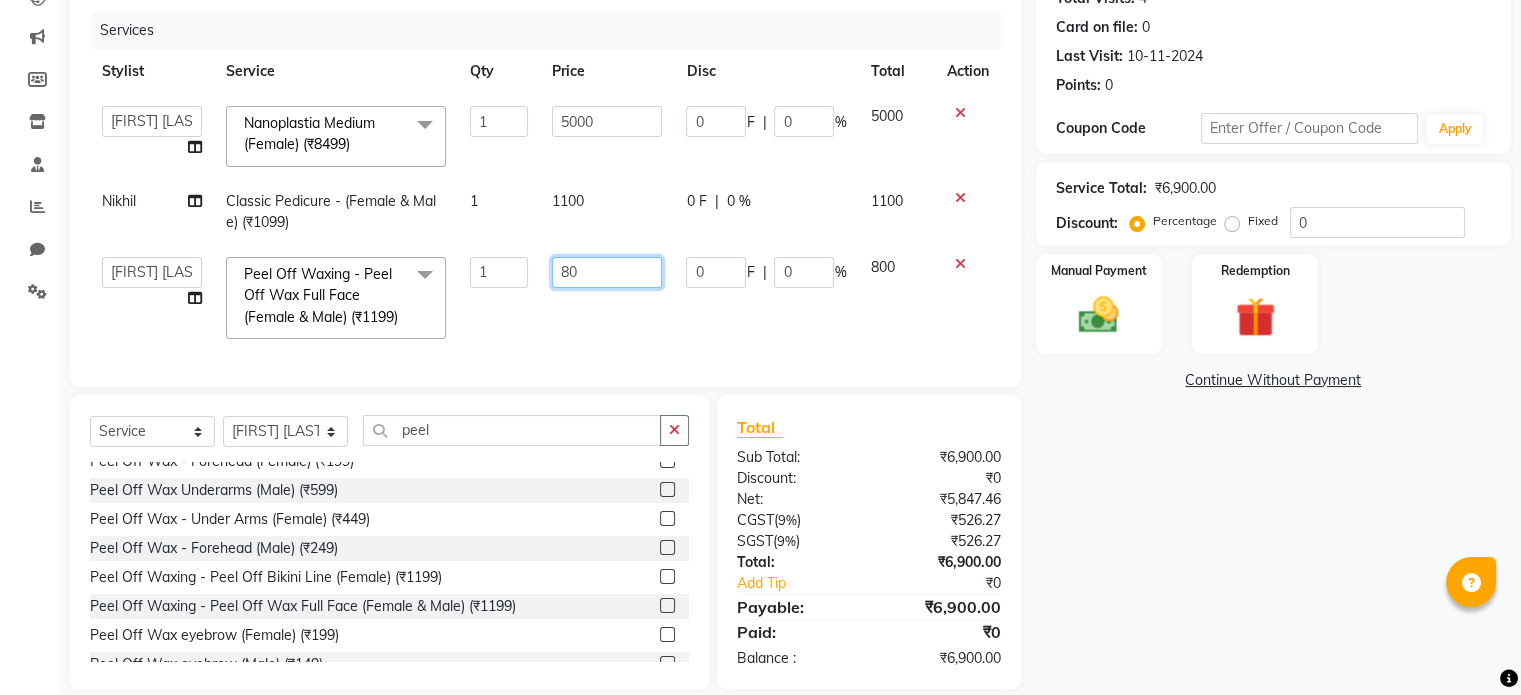 type on "8" 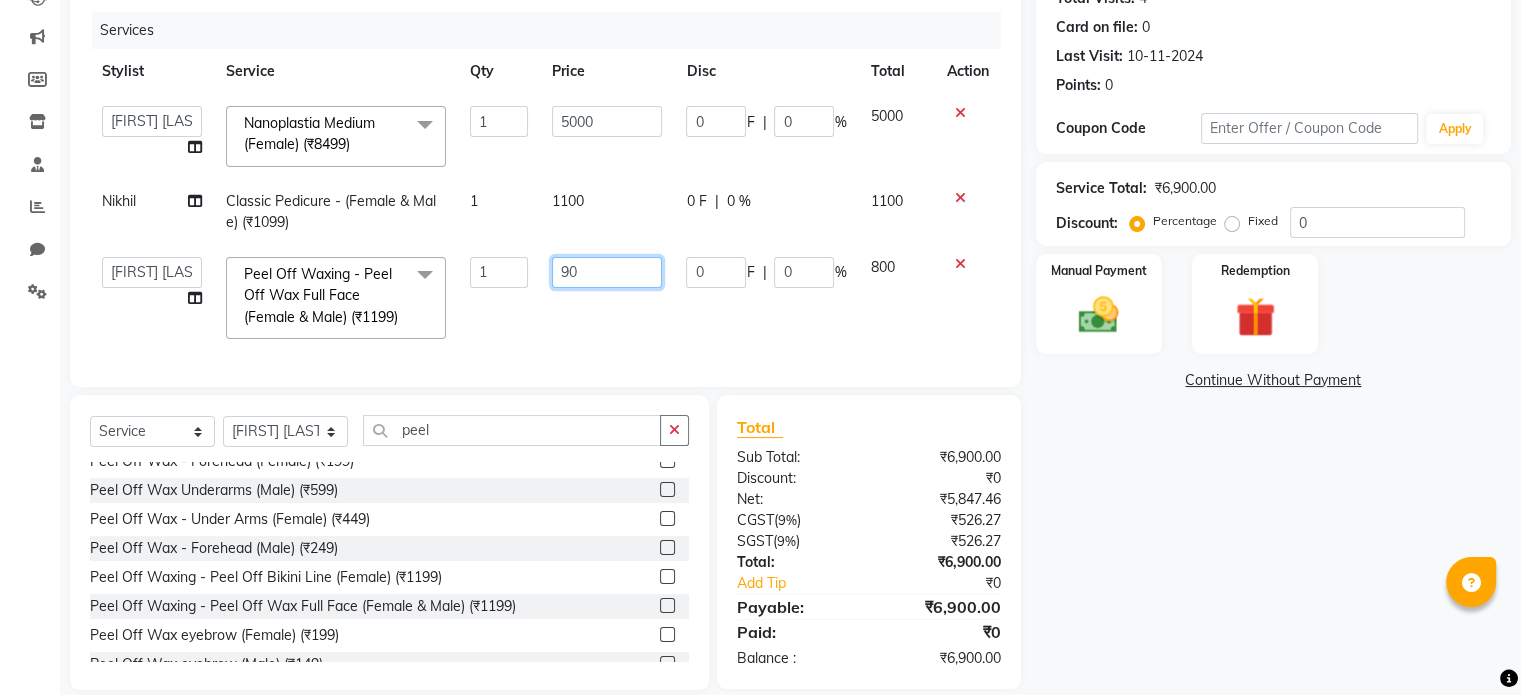 type on "900" 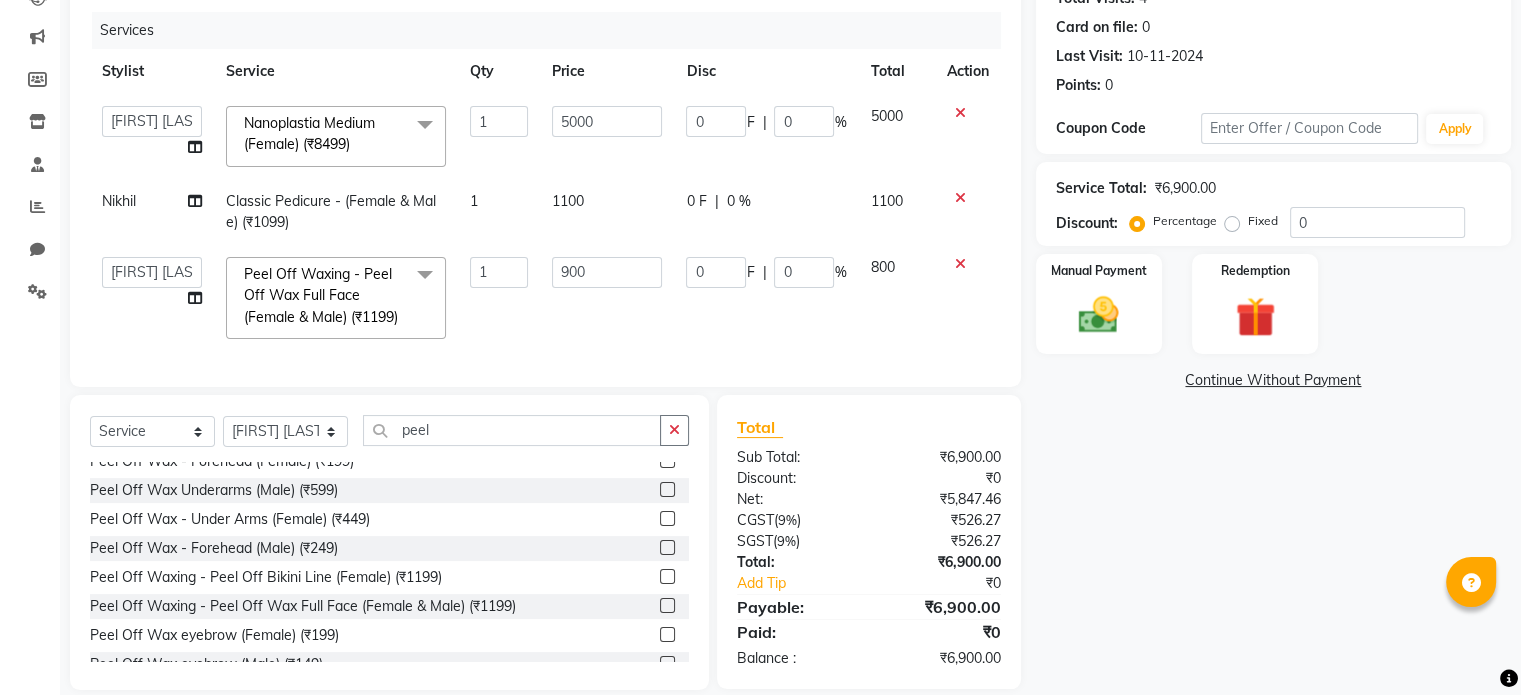 click on "Services Stylist Service Qty Price Disc Total Action [FIRST] [LAST] [FIRST] [LAST] [FIRST] [LAST] [FIRST] [LAST] [FIRST] [FIRST] [LAST] [FIRST] [LAST] [FIRST] [FIRST] [FIRST] [FIRST] [LAST] [FIRST] [FIRST] [LAST] Nanoplastia Medium (Female) (₹8499) x Hair Cut - Kids (Below 12yrs) (Male & Female) (₹449) Hair Cut - Female (Without Wash) (₹699) Hair Cut - Male (Without Wash) (₹399) Hair Cut - Female (With Hair Wash) (₹999) Hair Cut - Male (With Hair Wash) (₹499) Hair Cut - (Styling/Tong/Crimping) Male (₹299) Hair Cut - (Styling/Tong/Crimping) Female (₹1199) Hair Patch Service (₹1499) Classic Loreal Hair Wash Female (₹349) Classic Loreal Hair Wash Male (₹249) Premium Davines Hair Wash Female (₹589) Premium Davines Hair Wash Male (₹399) Davines Hair Wash + Blow-dry/Styling Female (₹949) Davines Hair Wash + Blow-dry/Styling Male (₹599) Hair Deep Conditioner (₹1500) Beard Service - Beard Crafting (Male) (₹649) Beard Service - Beard Coloring (Male) (₹599) 1 5000" 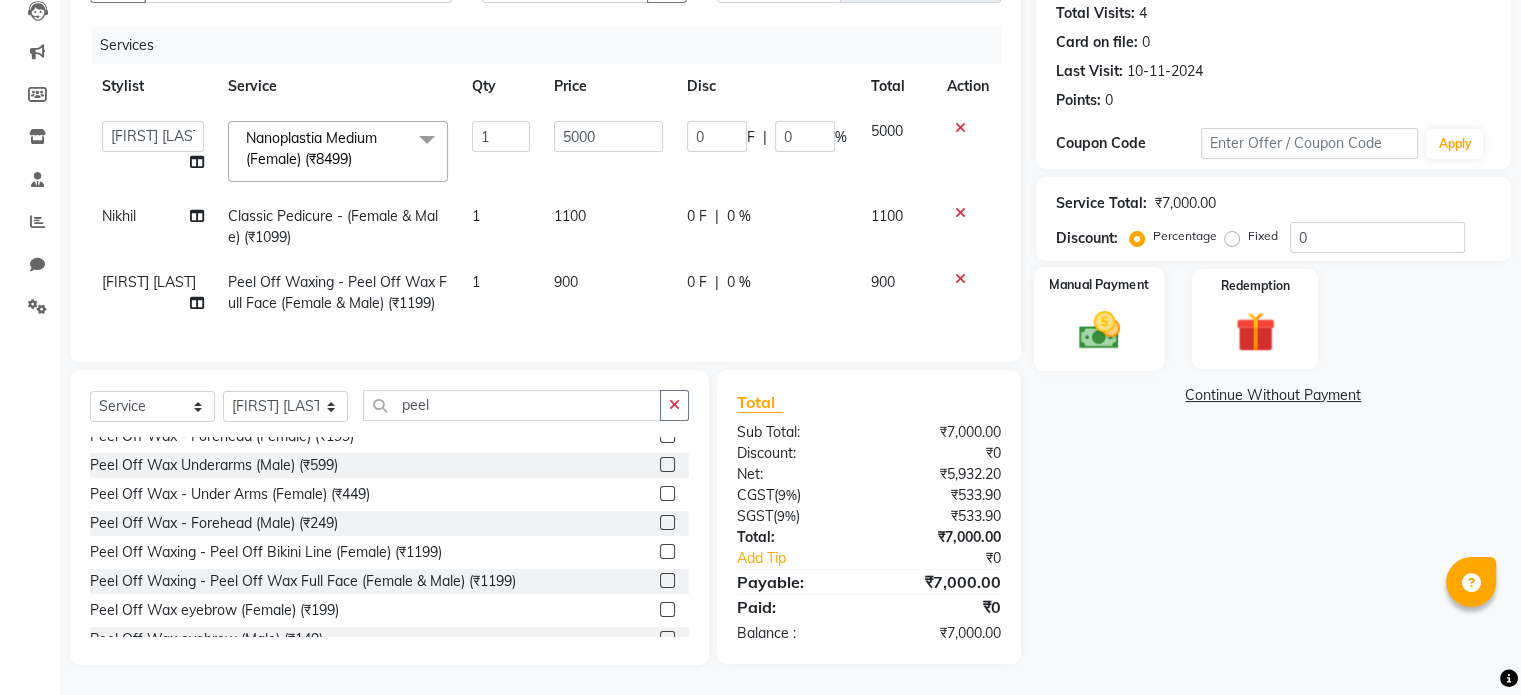 click 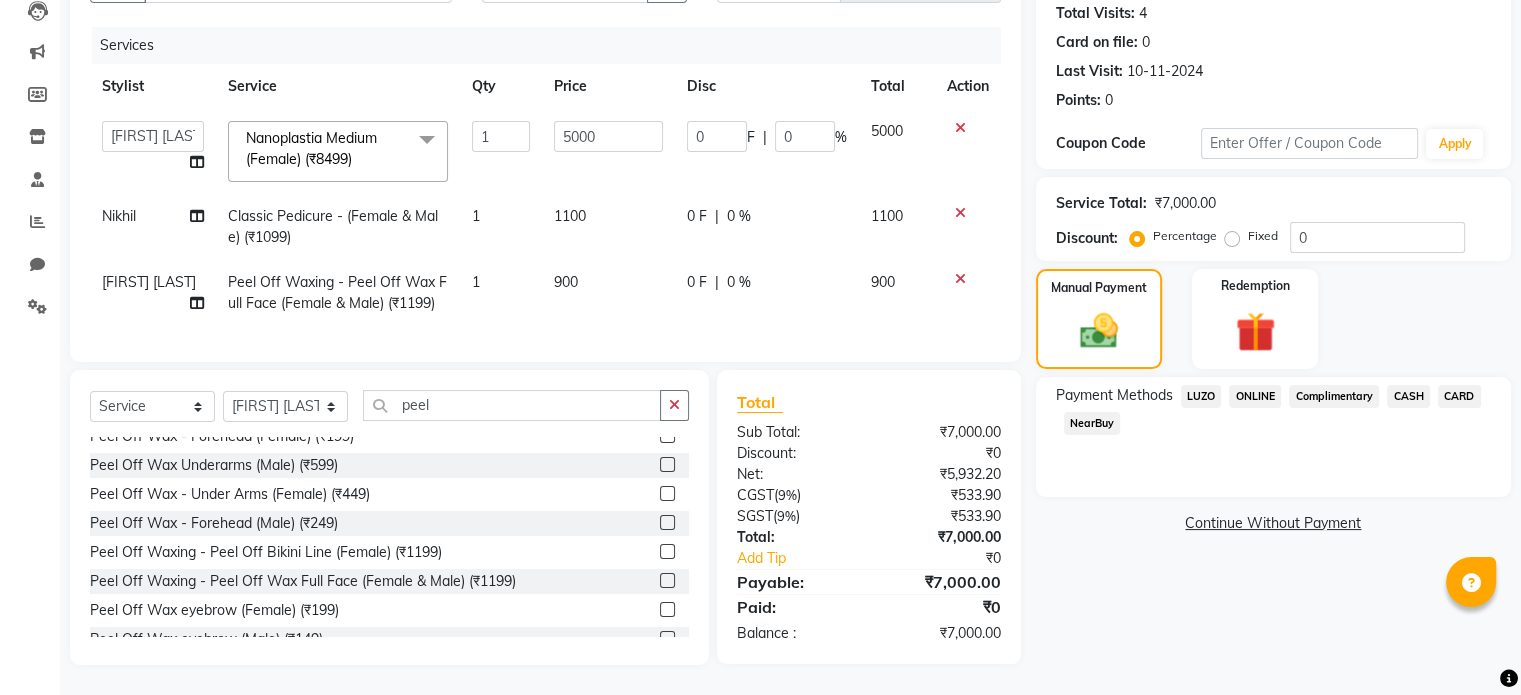click on "CARD" 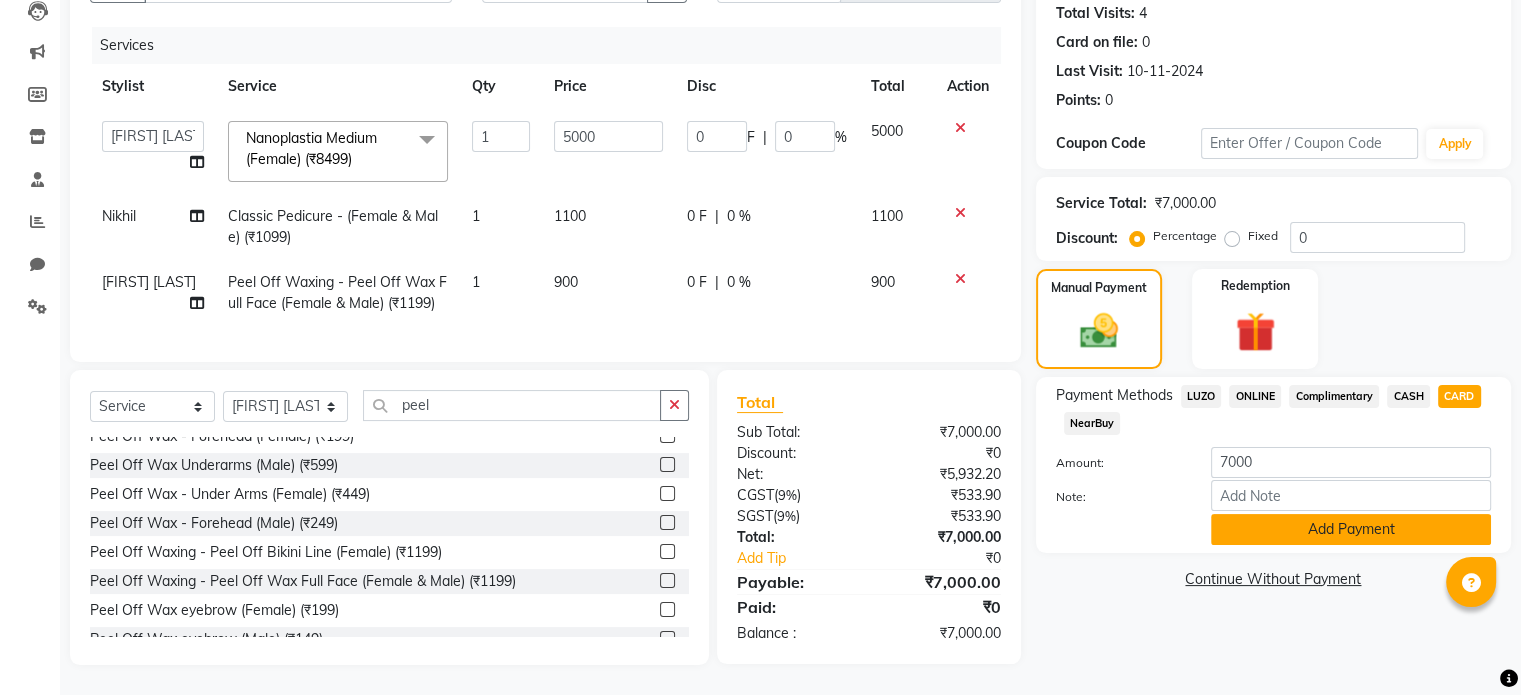 click on "Add Payment" 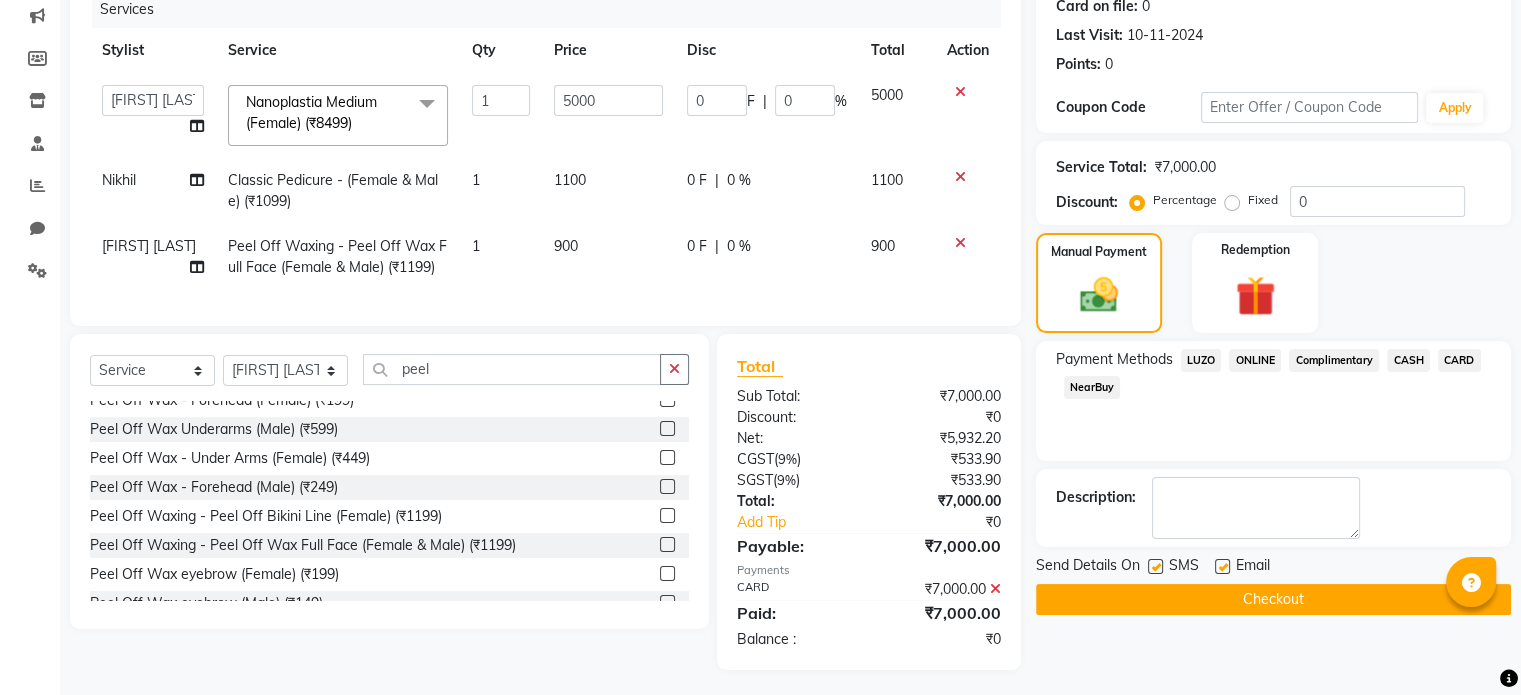 scroll, scrollTop: 276, scrollLeft: 0, axis: vertical 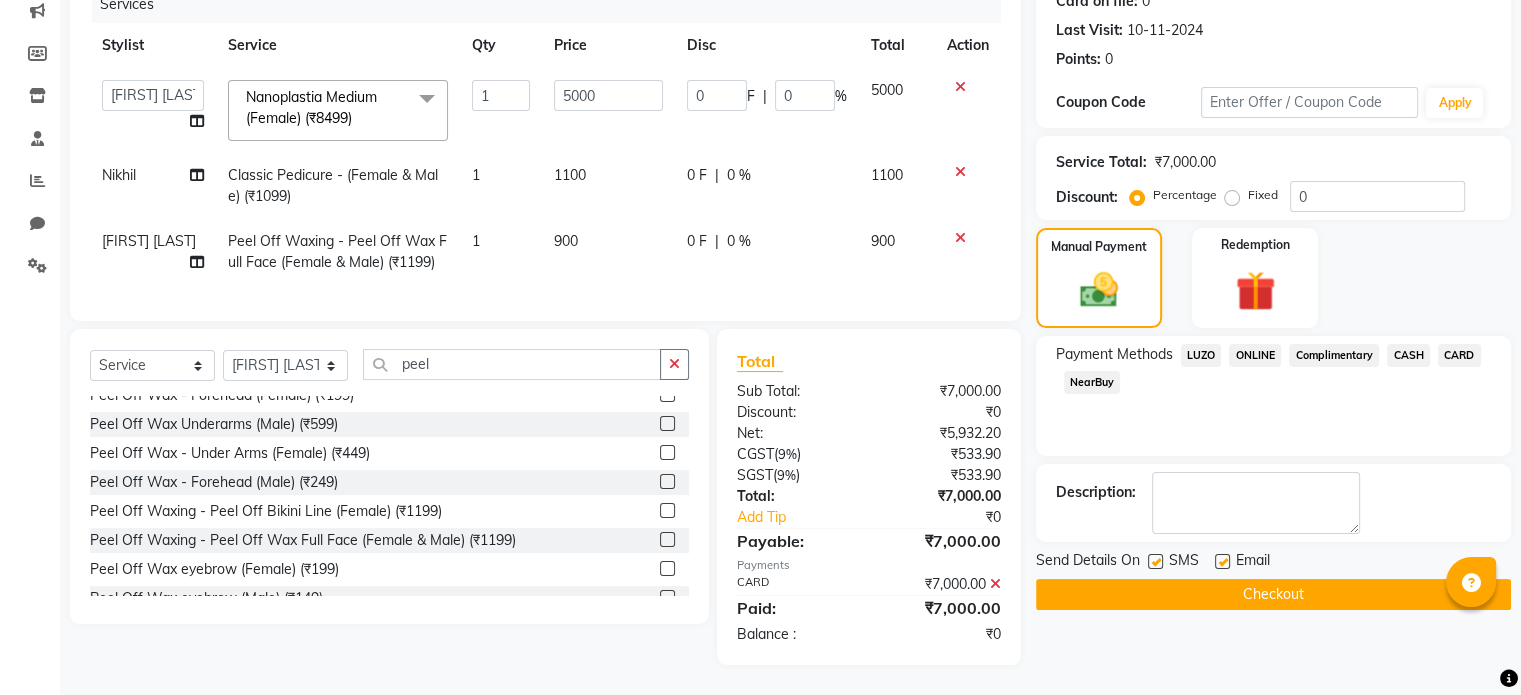 click on "Checkout" 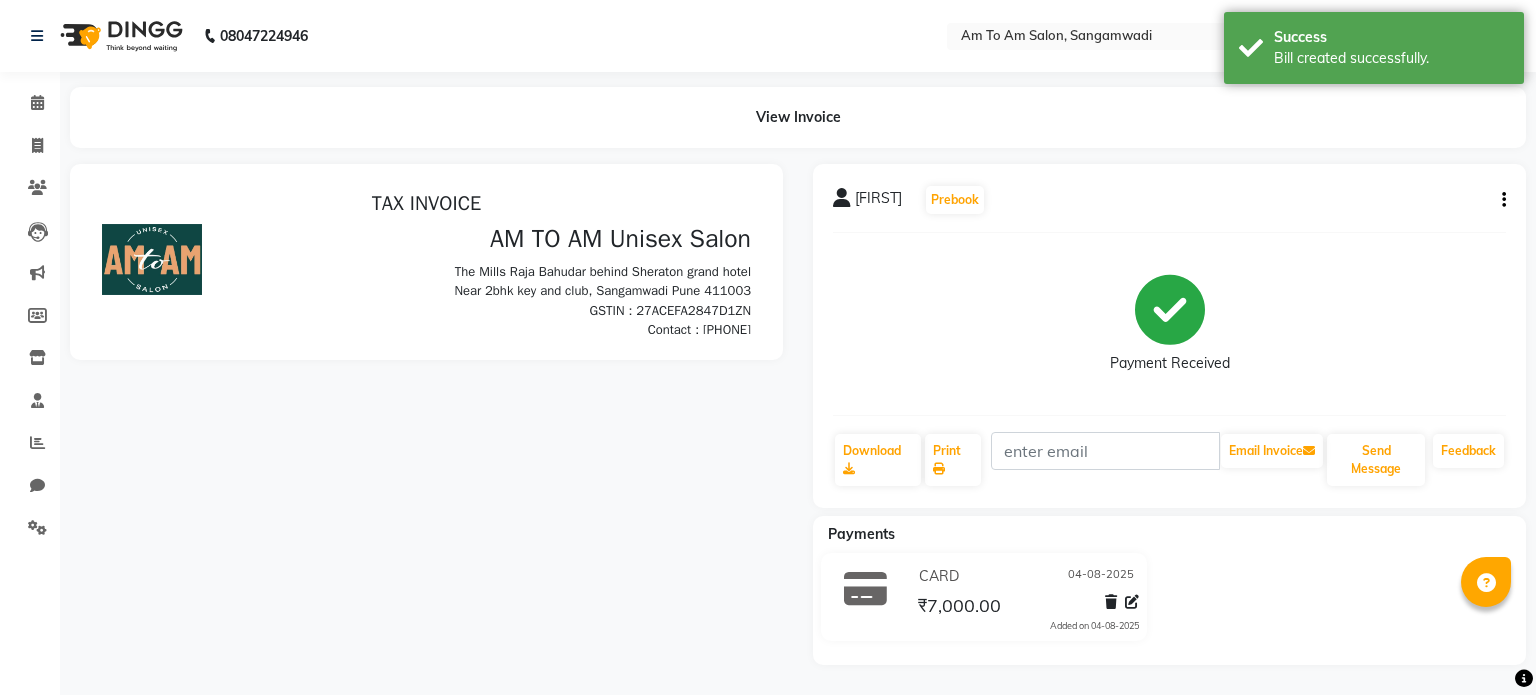 scroll, scrollTop: 0, scrollLeft: 0, axis: both 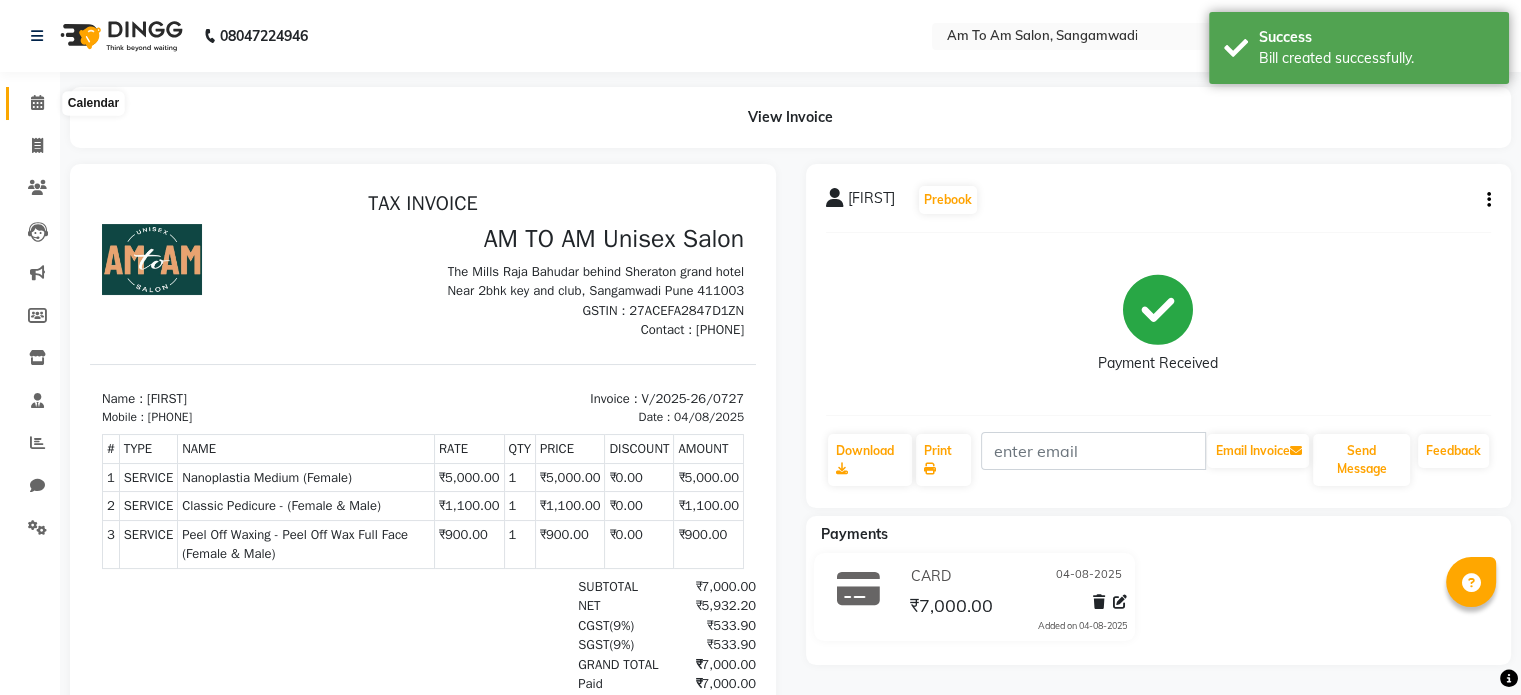 click 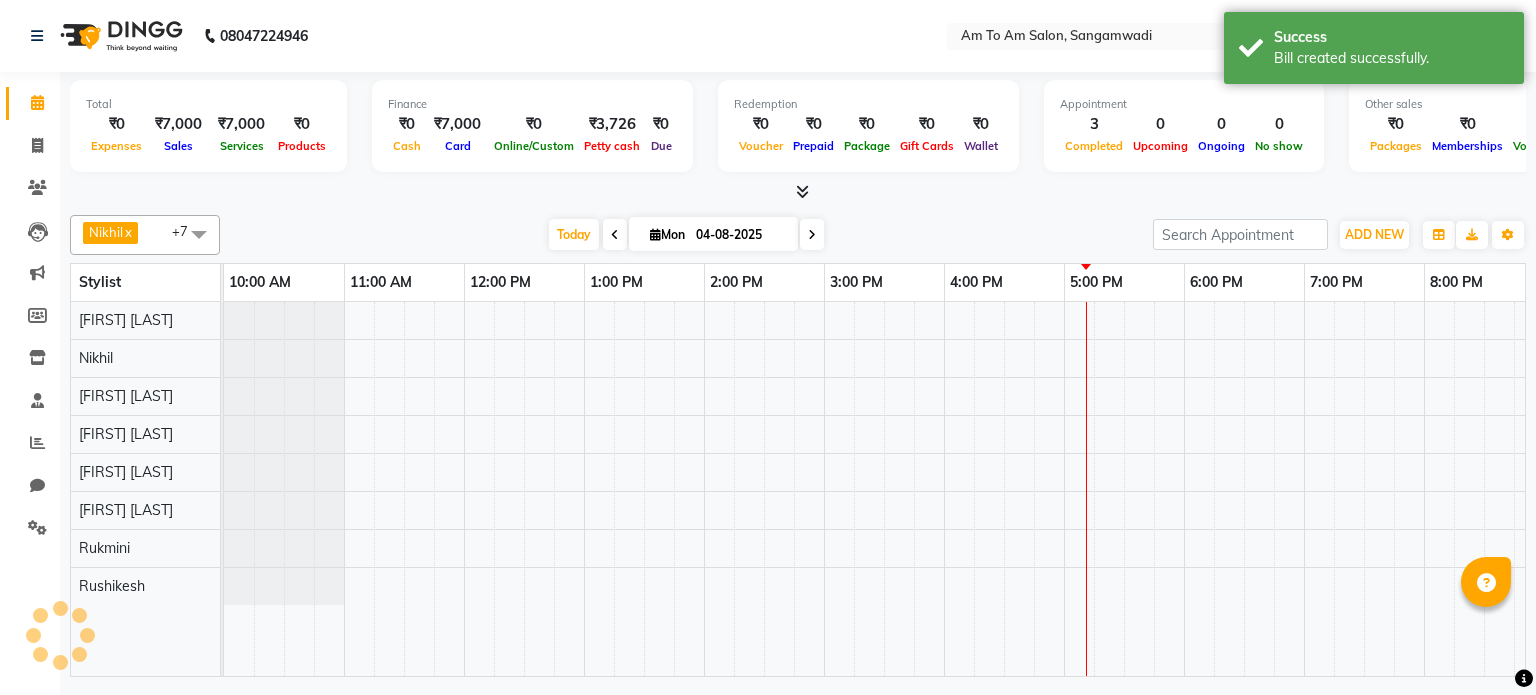scroll, scrollTop: 0, scrollLeft: 378, axis: horizontal 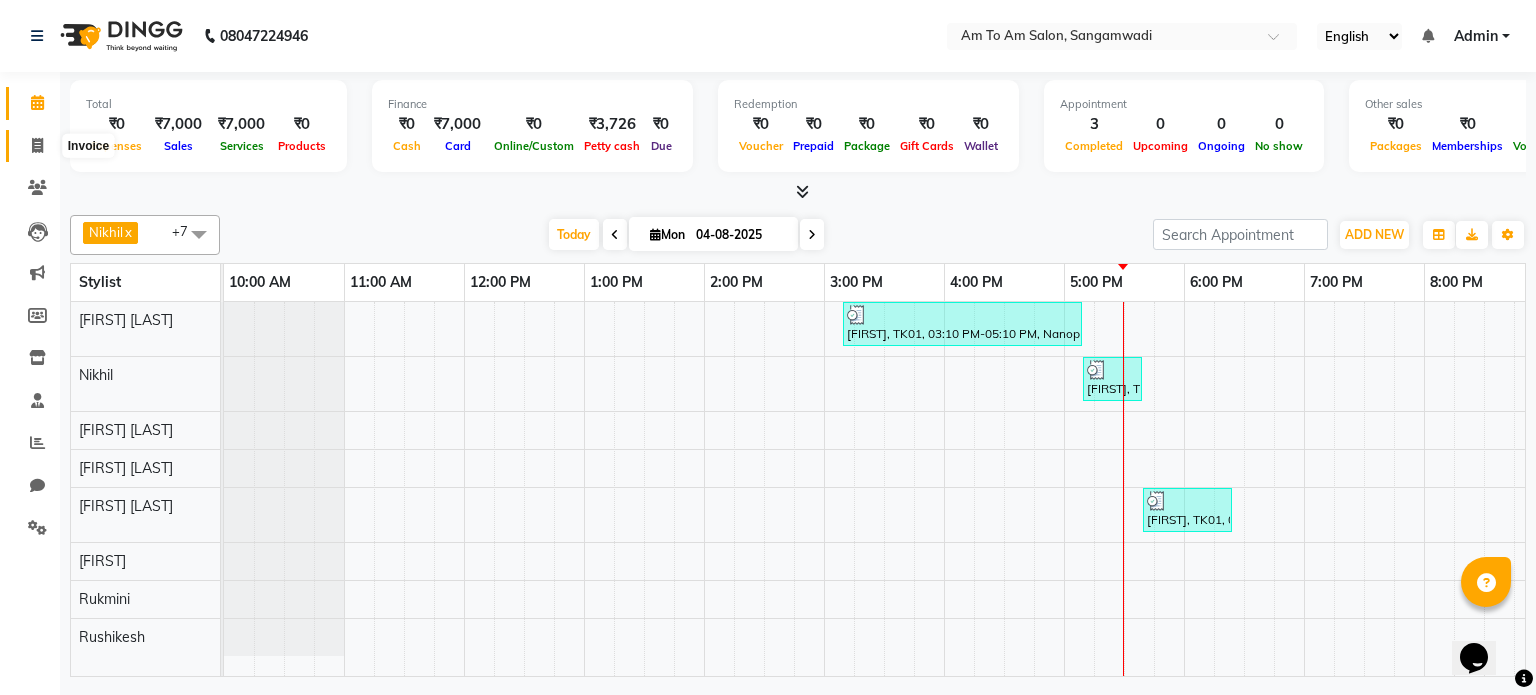 click 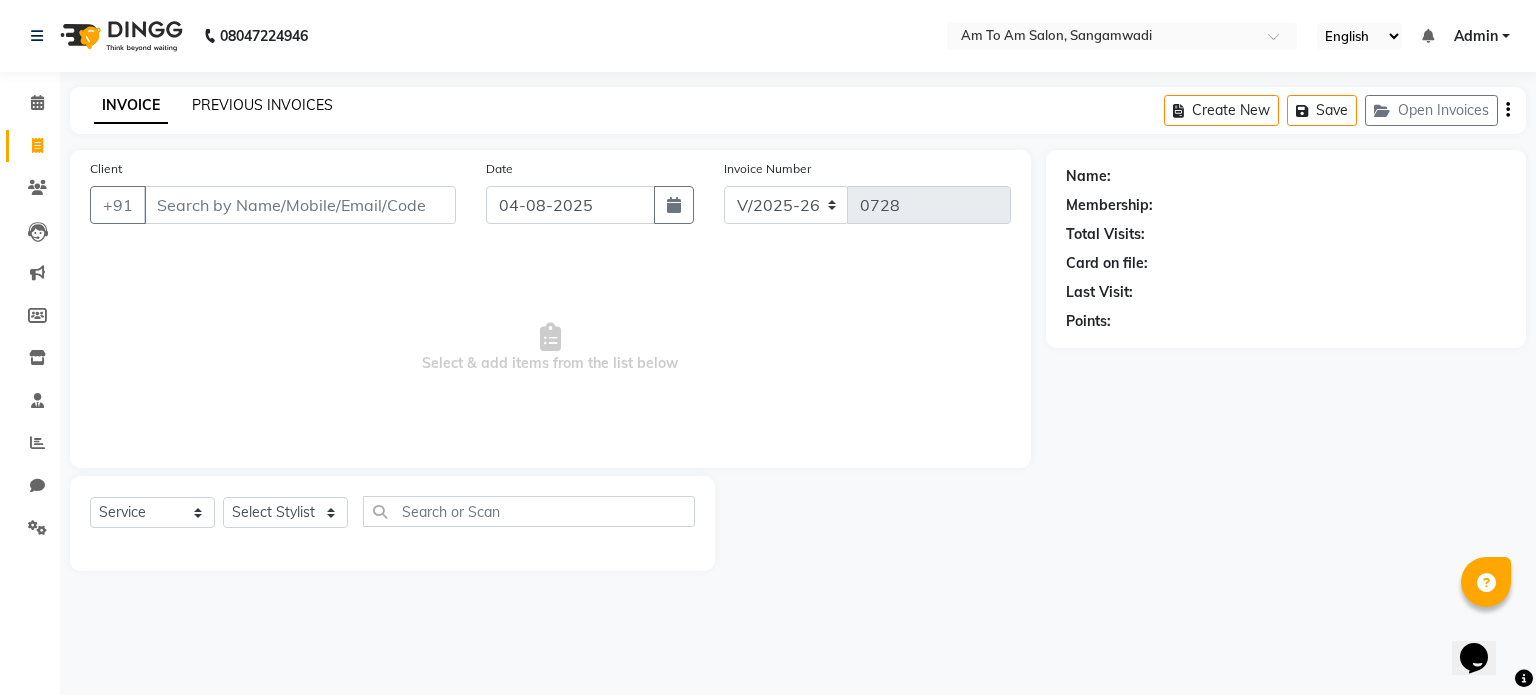 click on "PREVIOUS INVOICES" 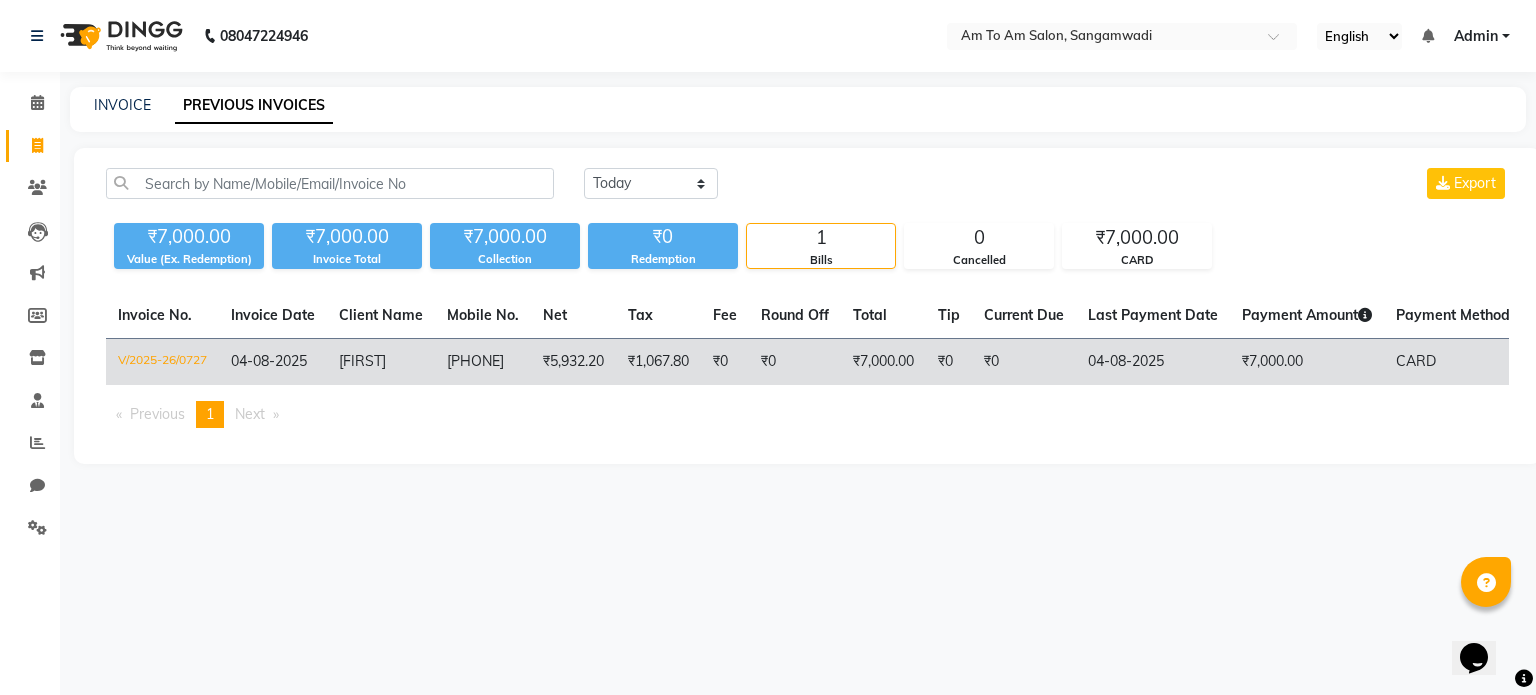 click on "₹1,067.80" 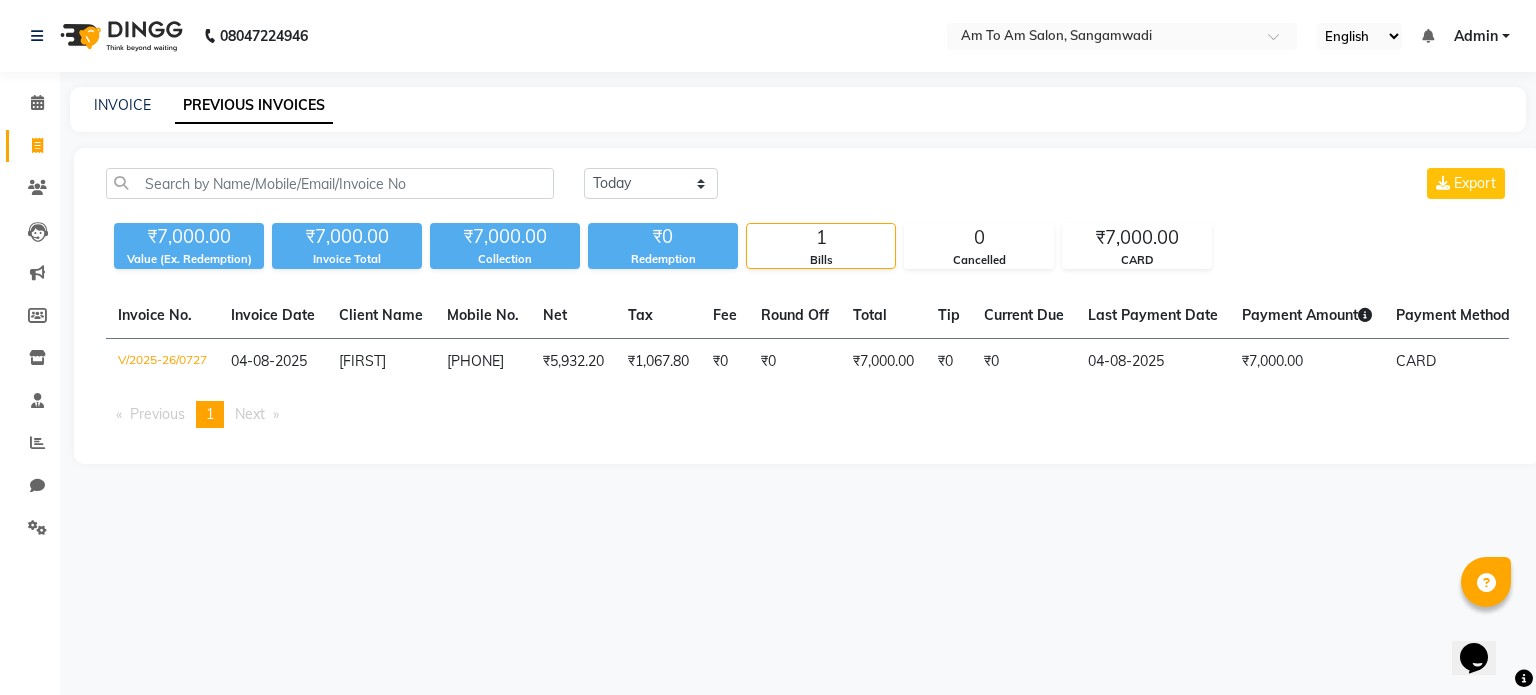 click on "08047224946 Select Location × Am To Am Salon, Sangamwadi English ENGLISH Español العربية मराठी हिंदी ગુજરાતી தமிழ் 中文 Notifications nothing to show Admin Manage Profile Change Password Sign out  Version:3.16.0  ☀ Am To Am Salon, Sangamwadi  Calendar  Invoice  Clients  Leads   Marketing  Members  Inventory  Staff  Reports  Chat  Settings Completed InProgress Upcoming Dropped Tentative Check-In Confirm Bookings Generate Report Segments Page Builder INVOICE PREVIOUS INVOICES Today Yesterday Custom Range Export ₹7,000.00 Value (Ex. Redemption) ₹7,000.00 Invoice Total  ₹7,000.00 Collection ₹0 Redemption 1 Bills 0 Cancelled ₹7,000.00 CARD  Invoice No.   Invoice Date   Client Name   Mobile No.   Net   Tax   Fee   Round Off   Total   Tip   Current Due   Last Payment Date   Payment Amount   Payment Methods   Cancel Reason   Status   V/2025-26/0727  04-08-2025 Zeenath   8329051886 ₹5,932.20 ₹1,067.80  ₹0  ₹0 ₹7,000.00 ₹0 ₹0 CARD -" at bounding box center (768, 347) 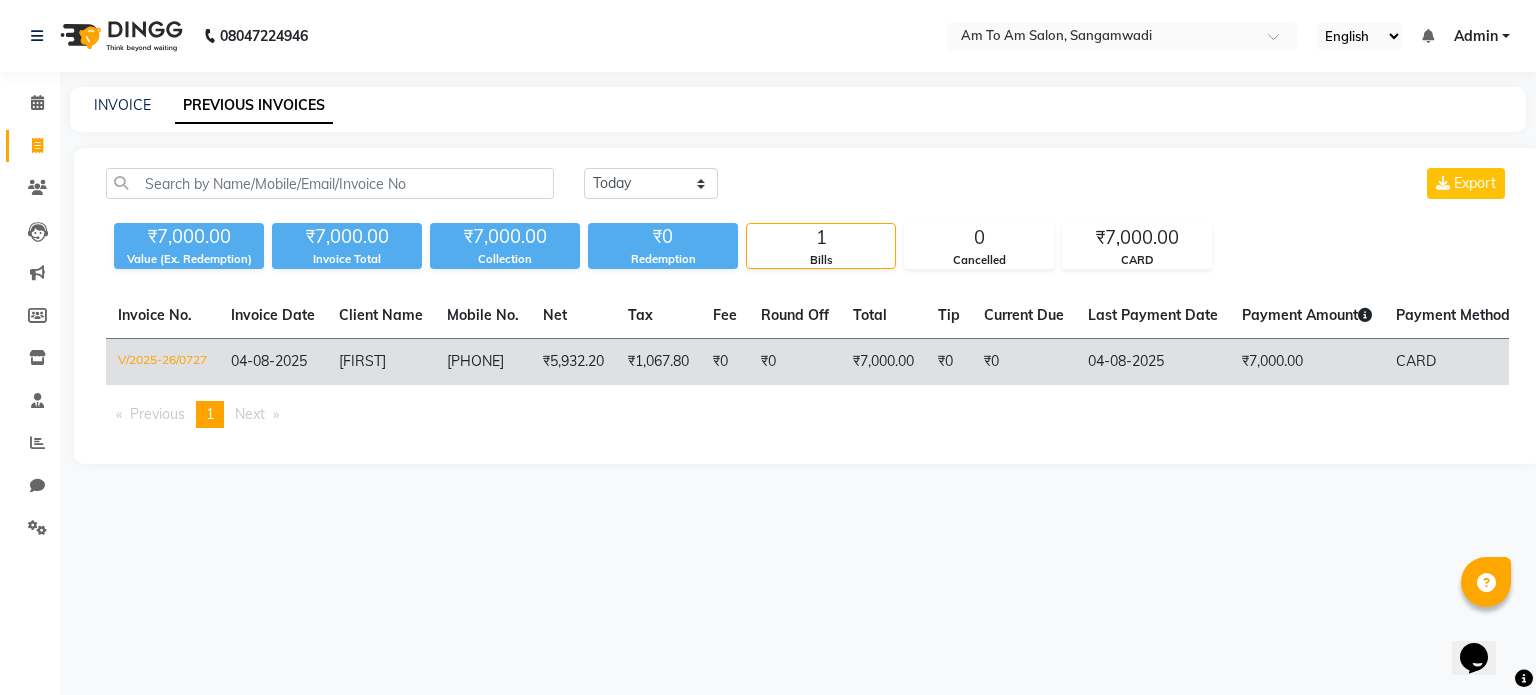 click on "[FIRST]" 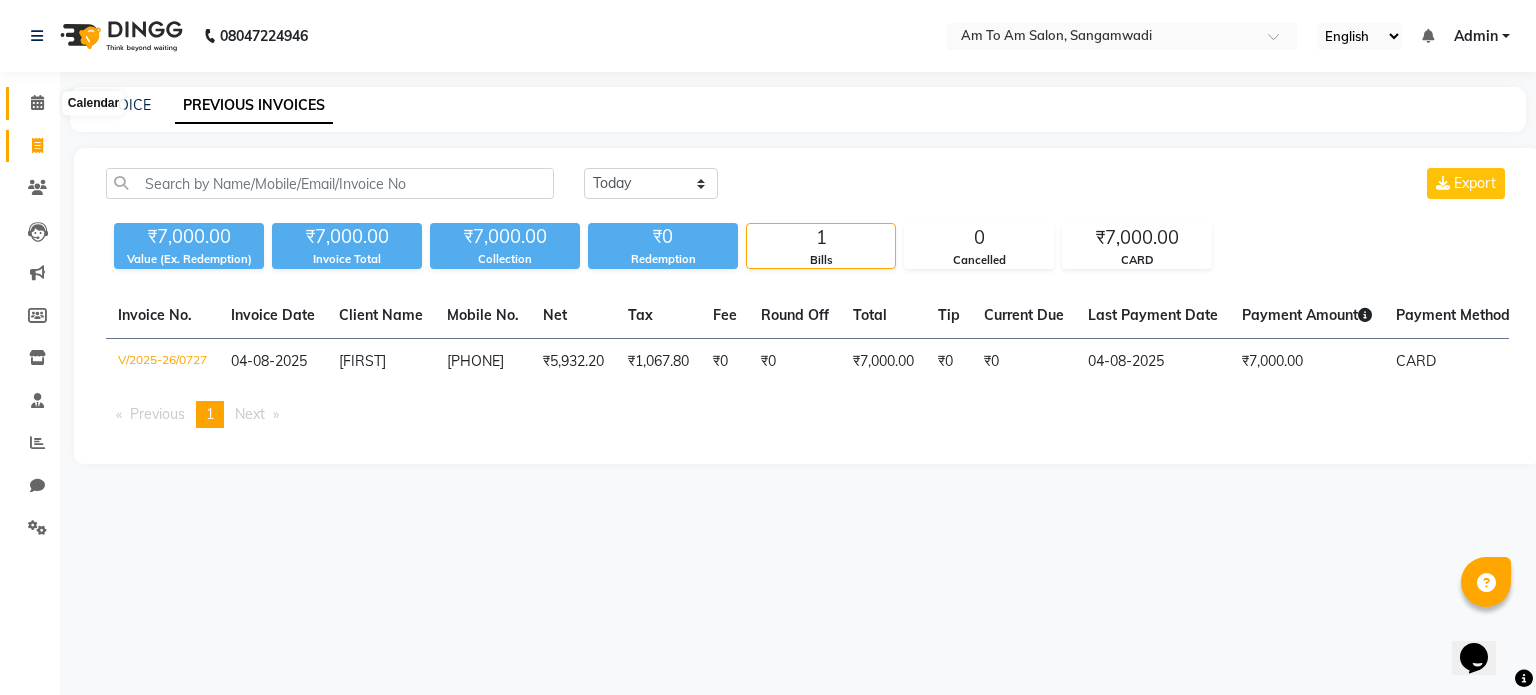 click 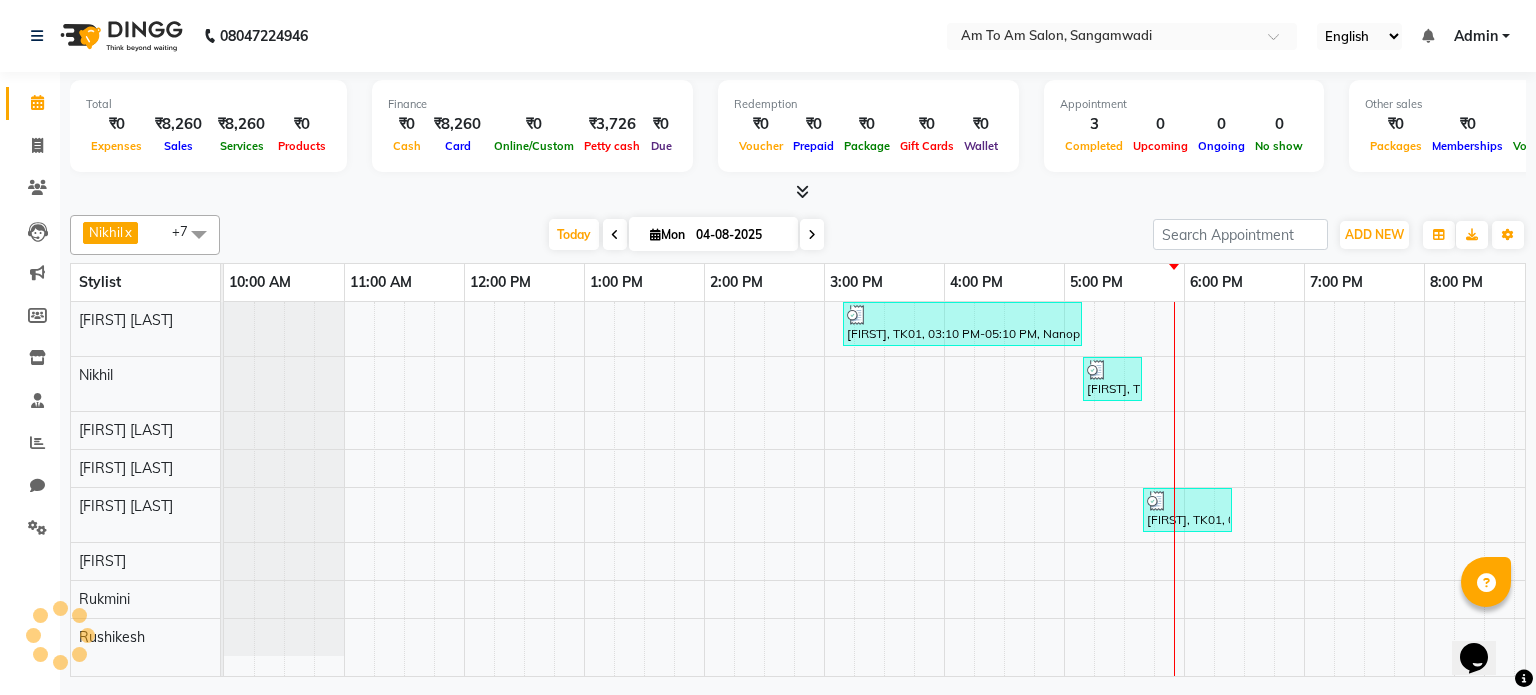 scroll, scrollTop: 0, scrollLeft: 378, axis: horizontal 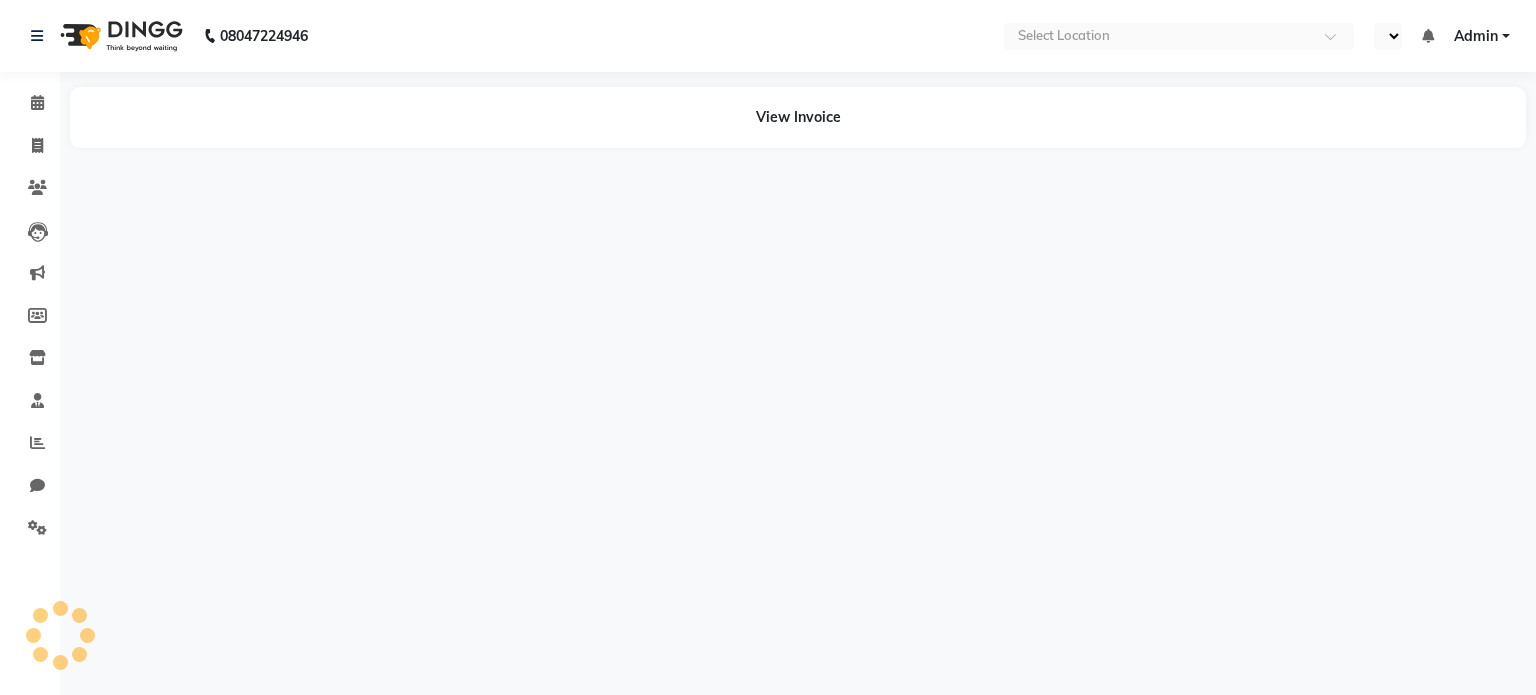 select on "en" 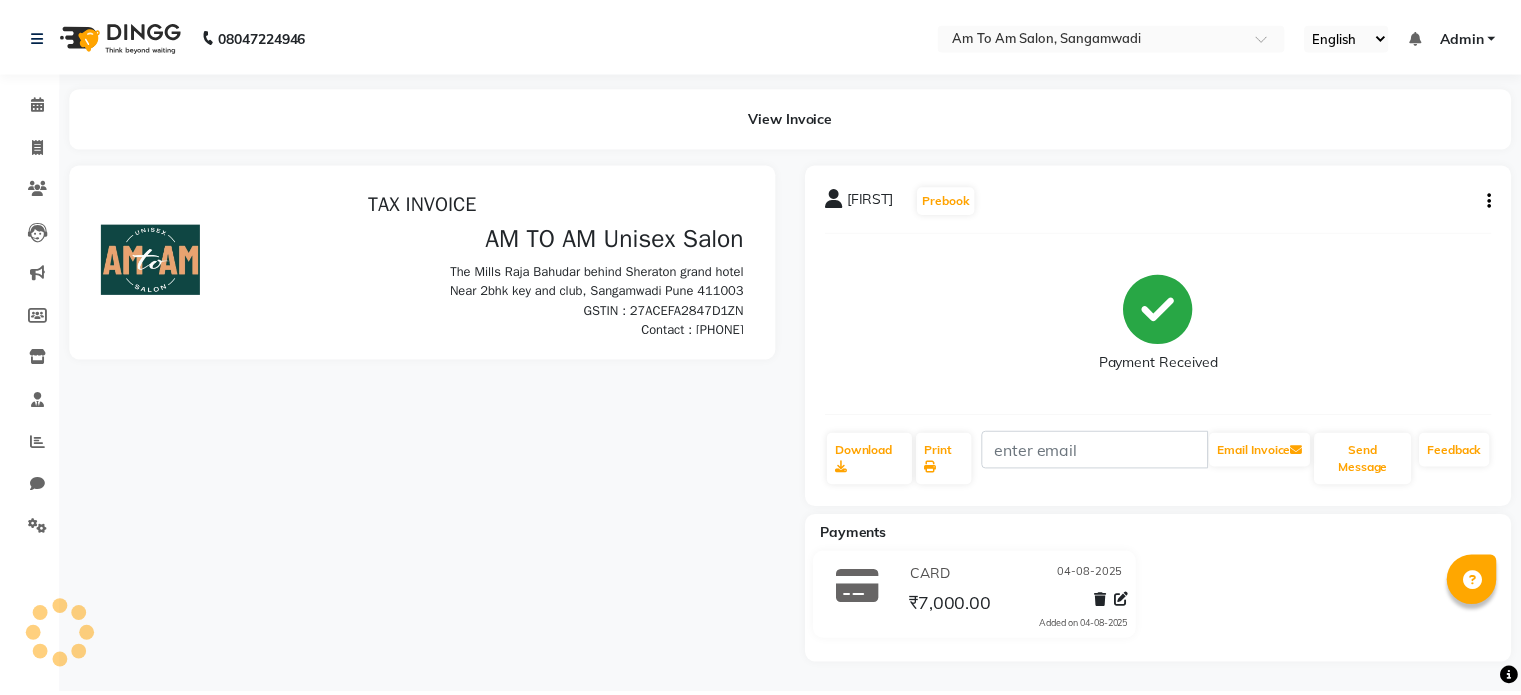 scroll, scrollTop: 0, scrollLeft: 0, axis: both 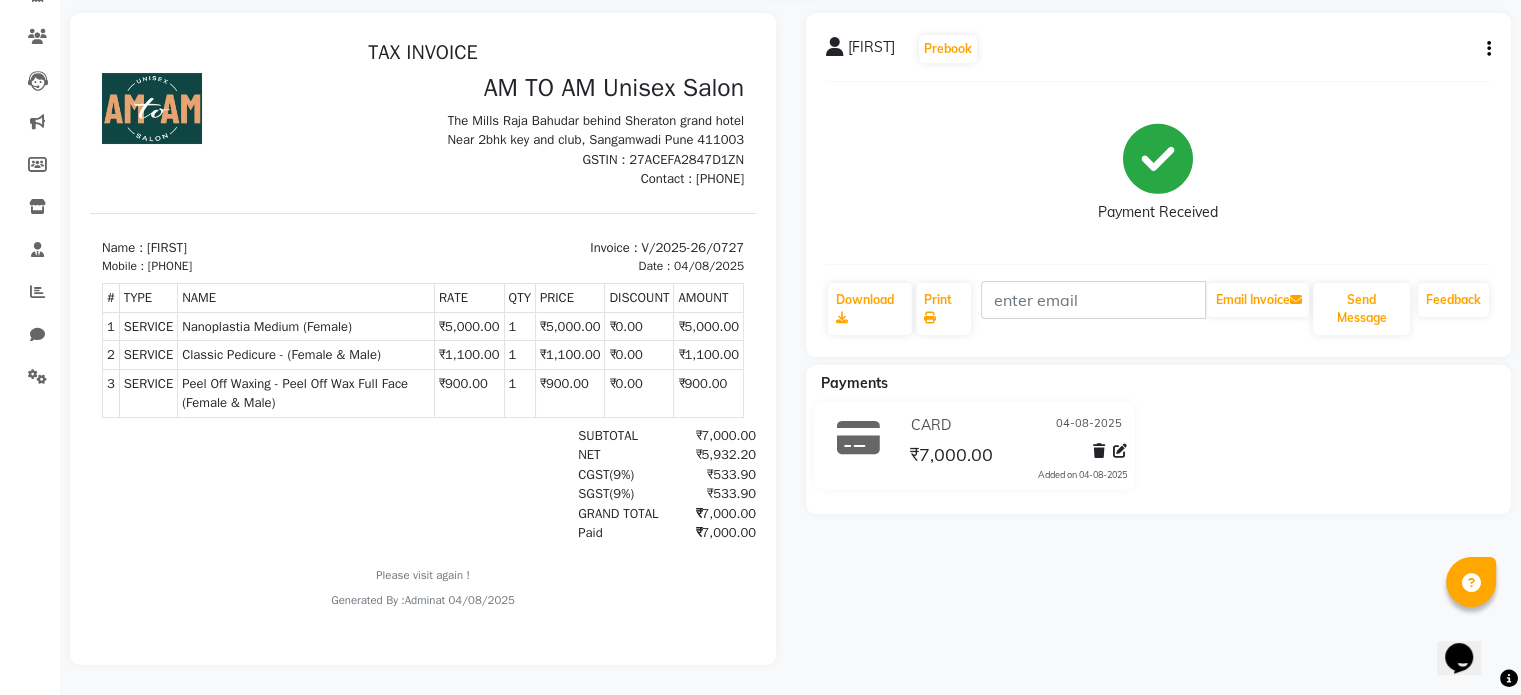 click 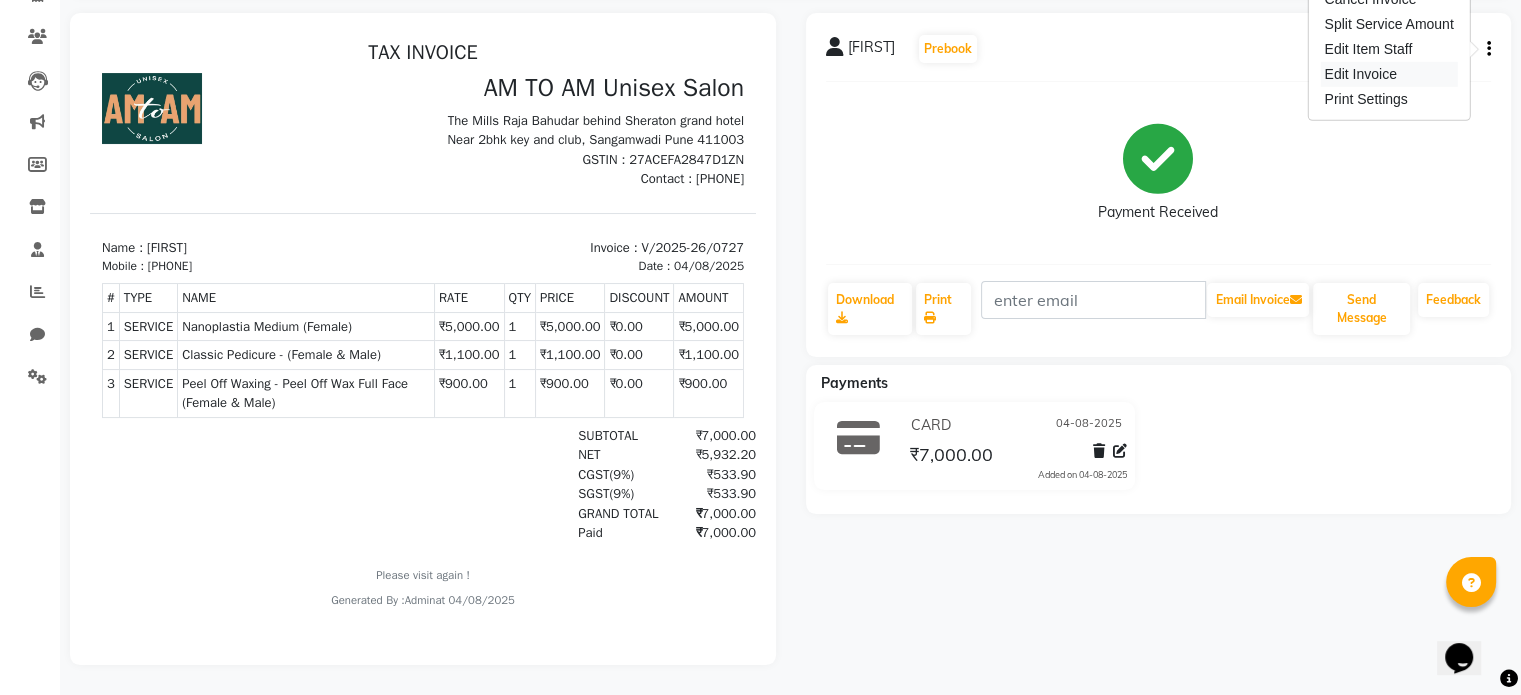 click on "Edit Invoice" at bounding box center (1388, 74) 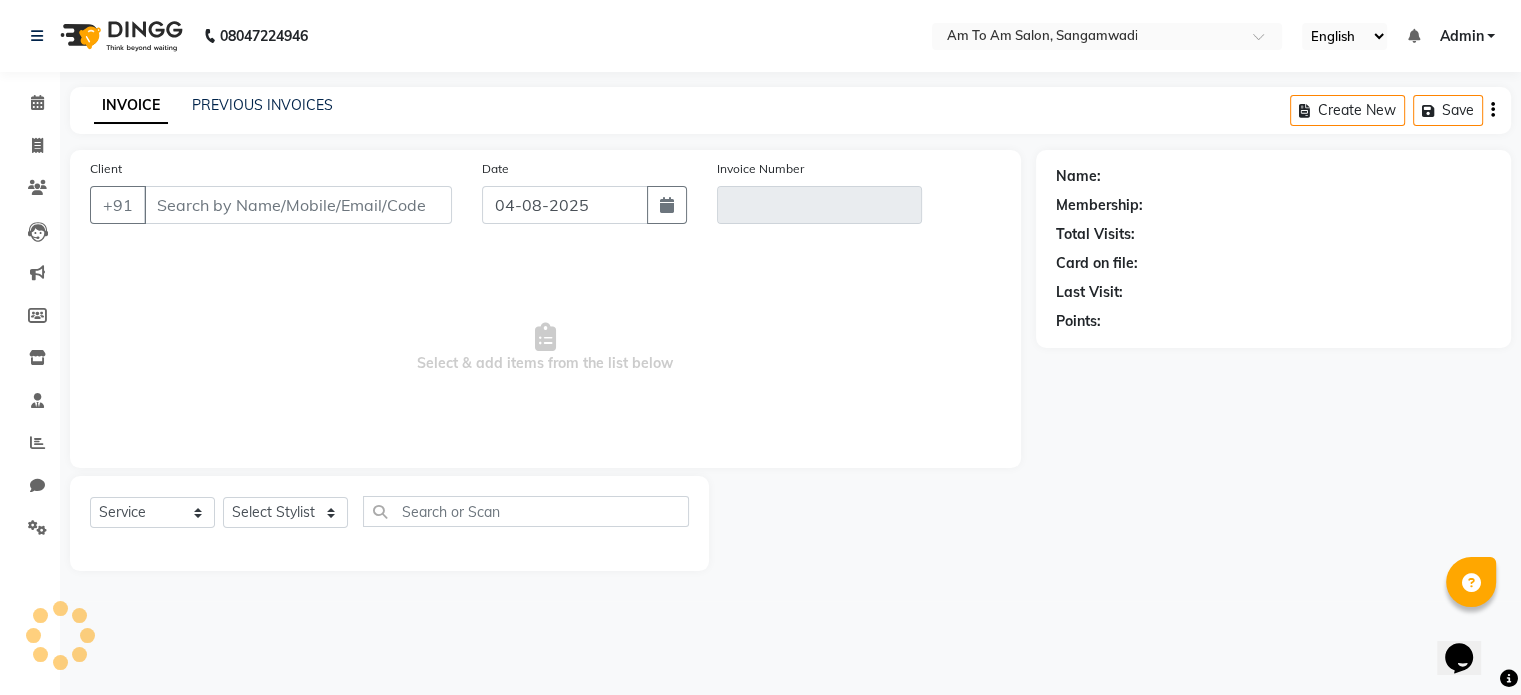 scroll, scrollTop: 0, scrollLeft: 0, axis: both 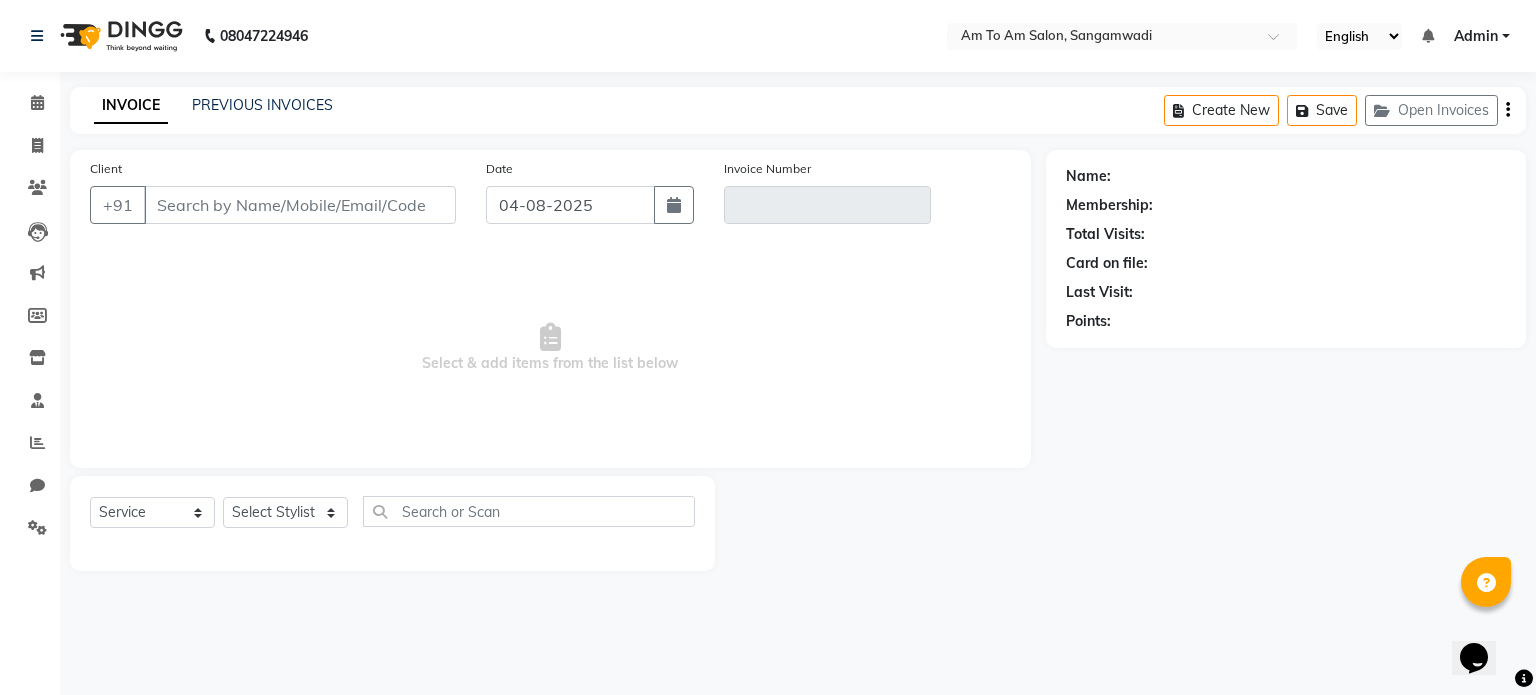 select on "51659" 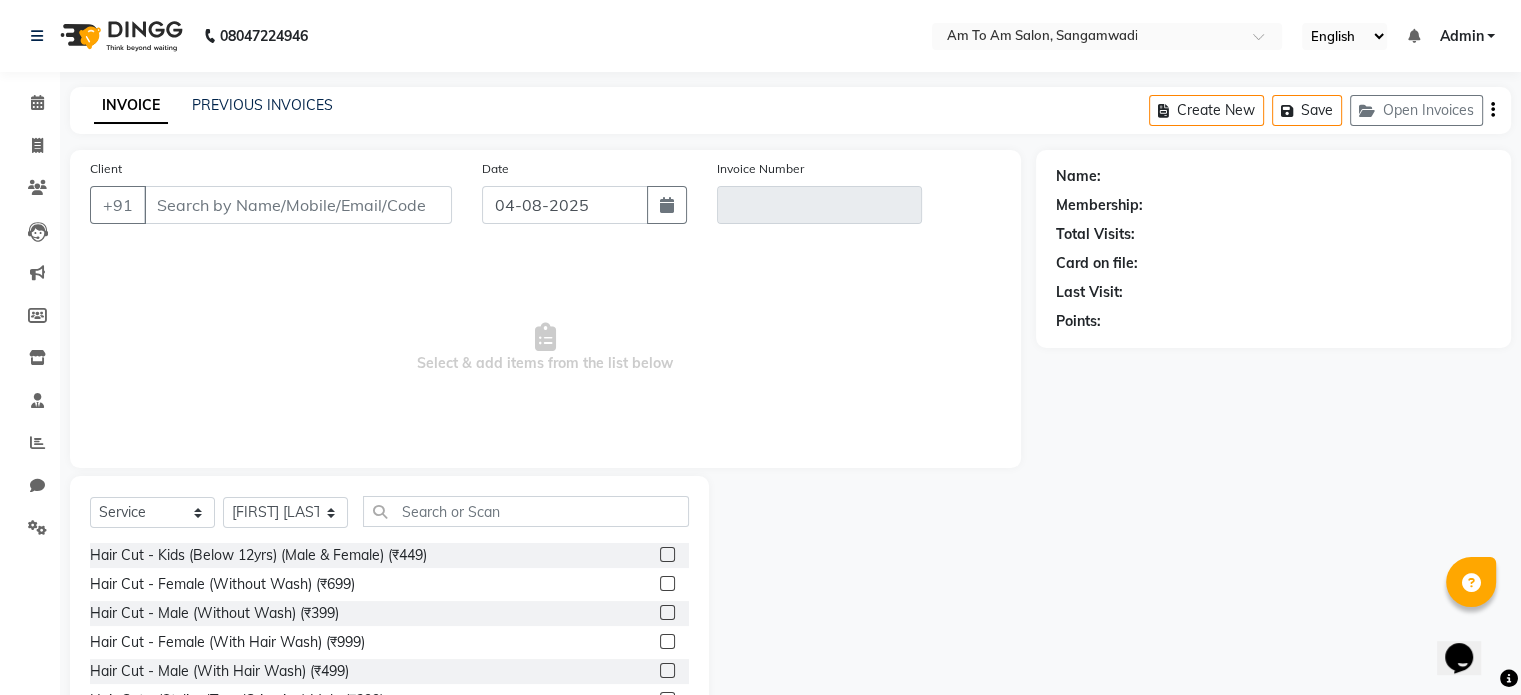 type on "[PHONE]" 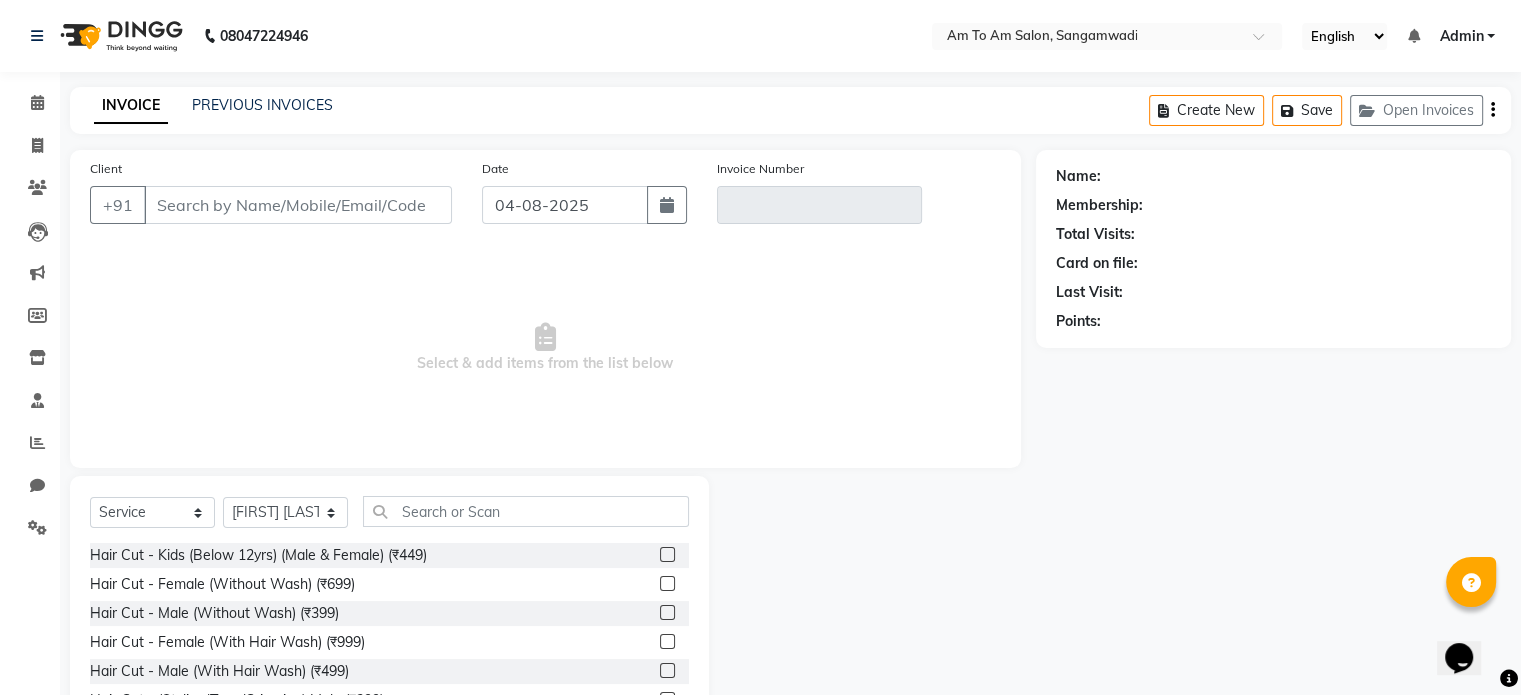 type on "V/2025-26/0727" 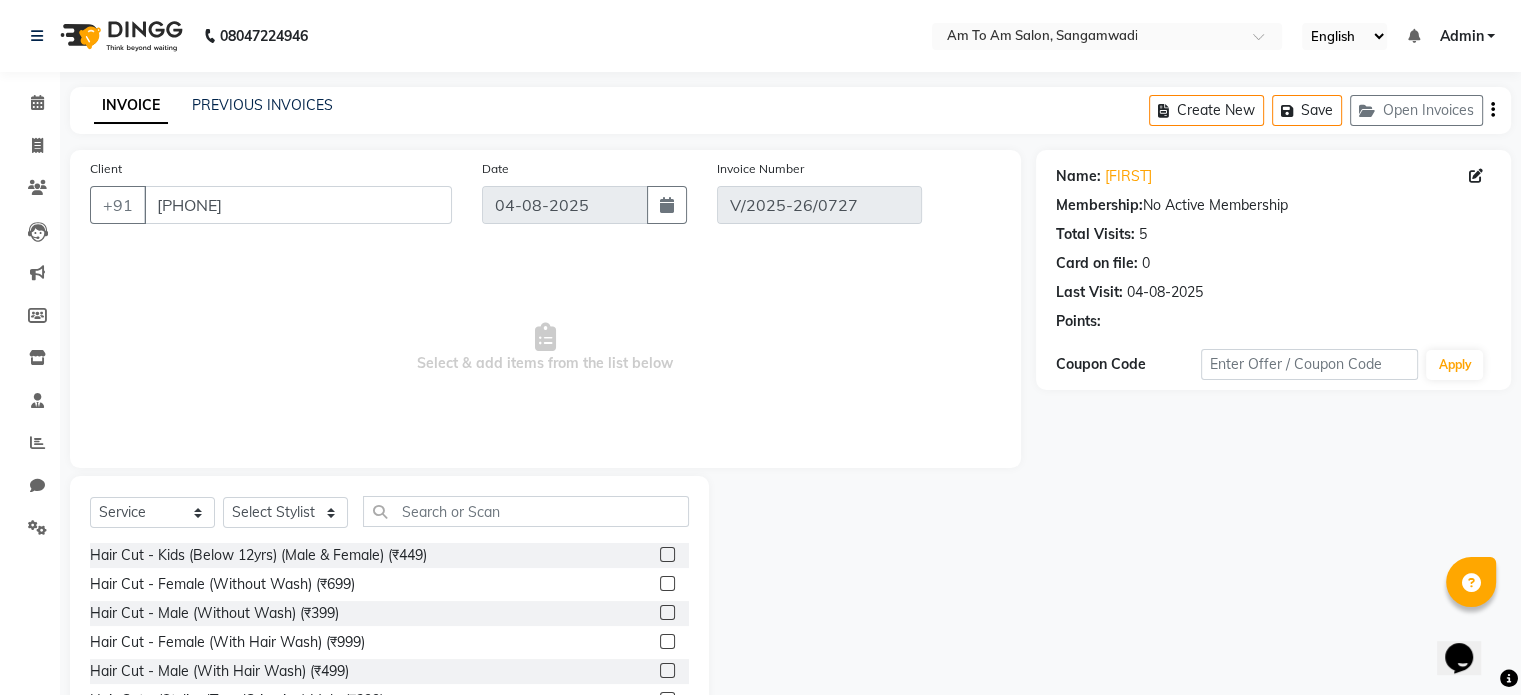 select on "select" 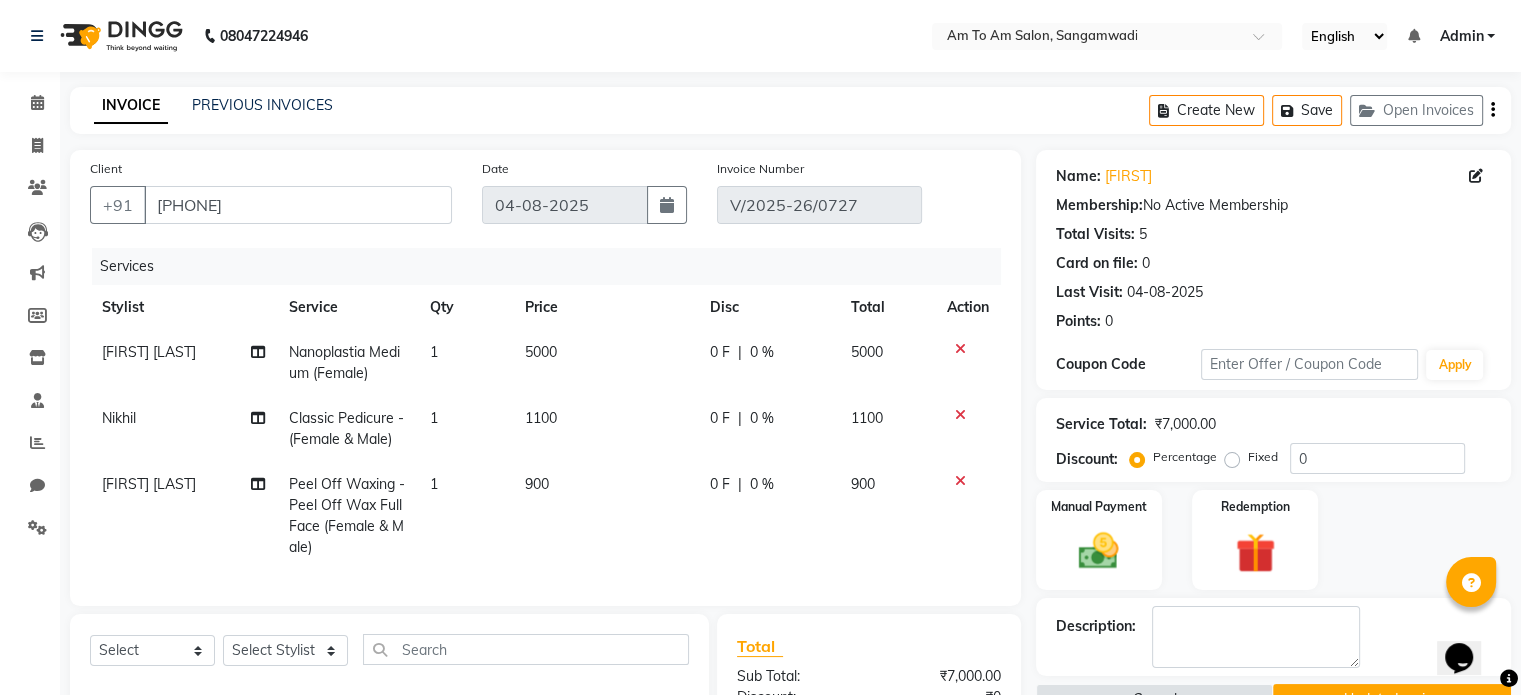 click on "5000" 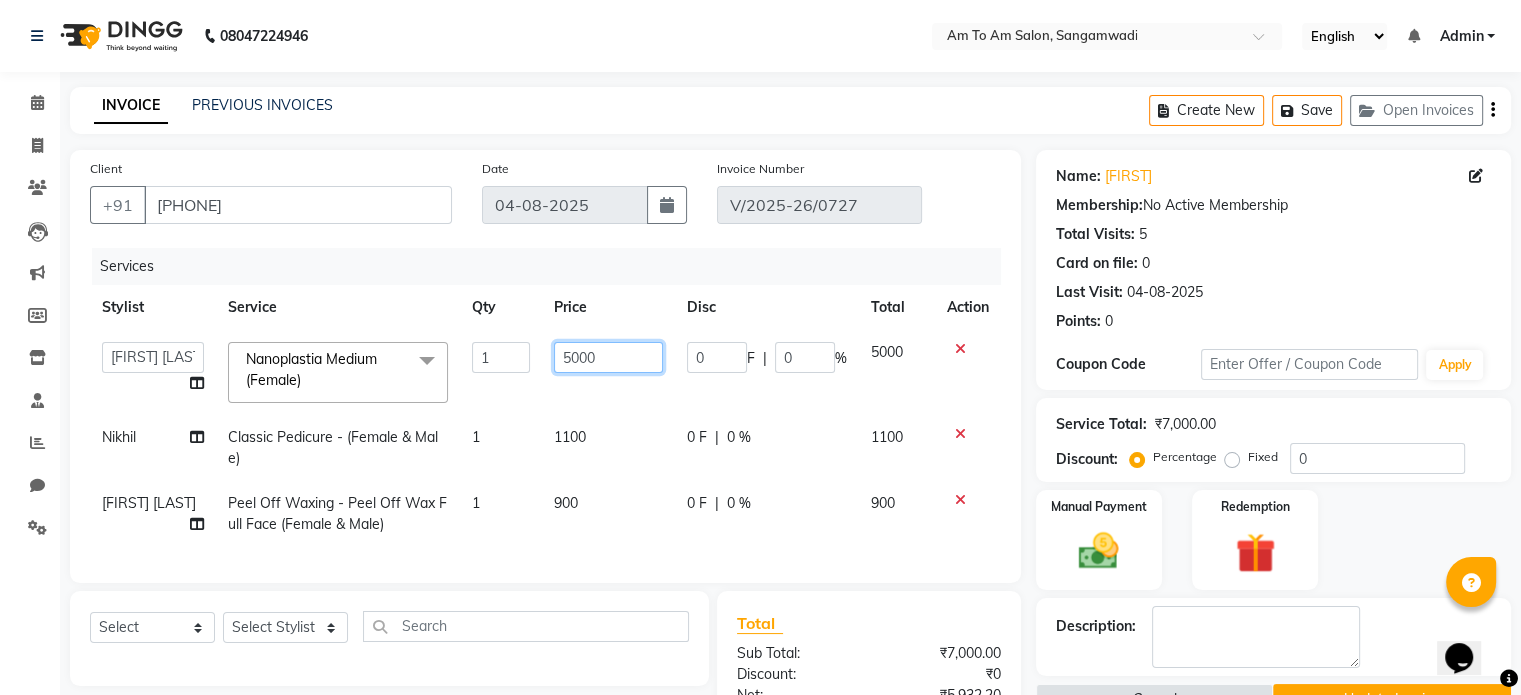 click on "5000" 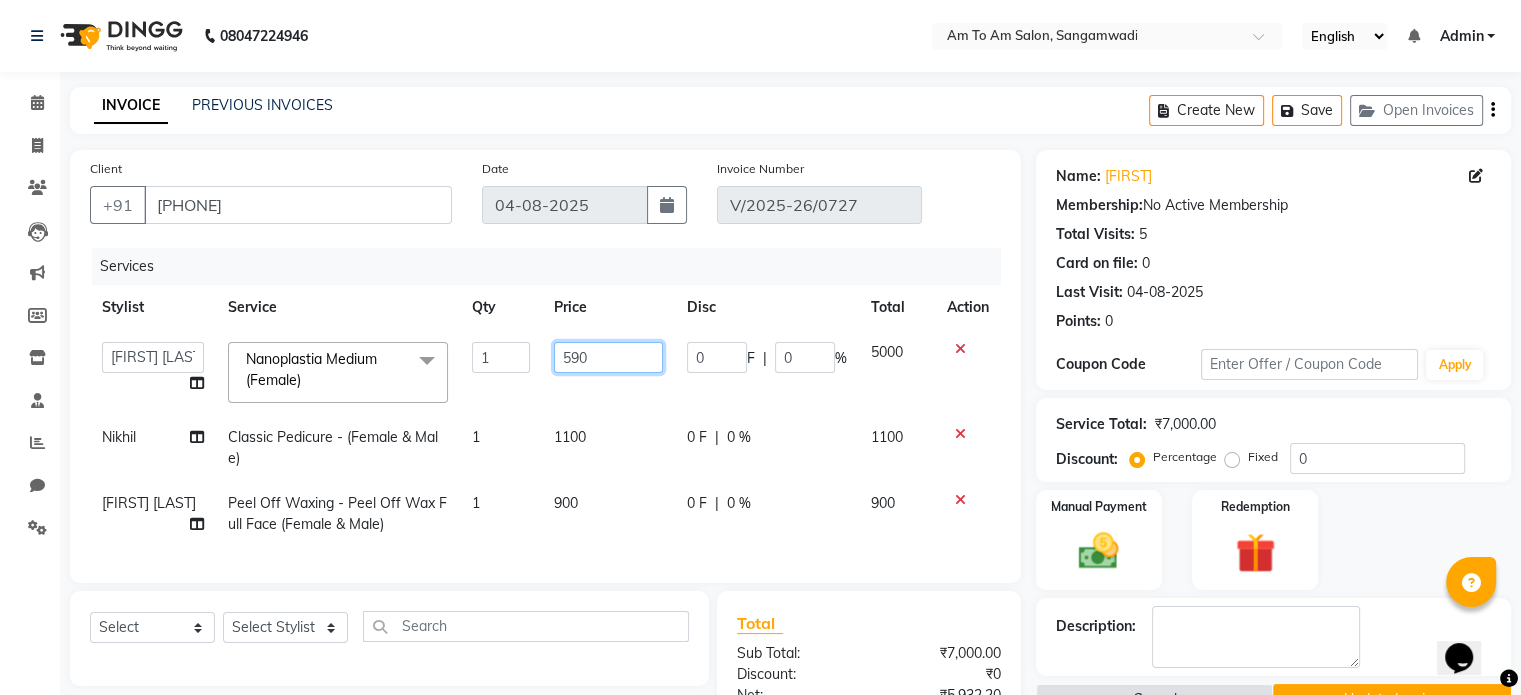 type on "5900" 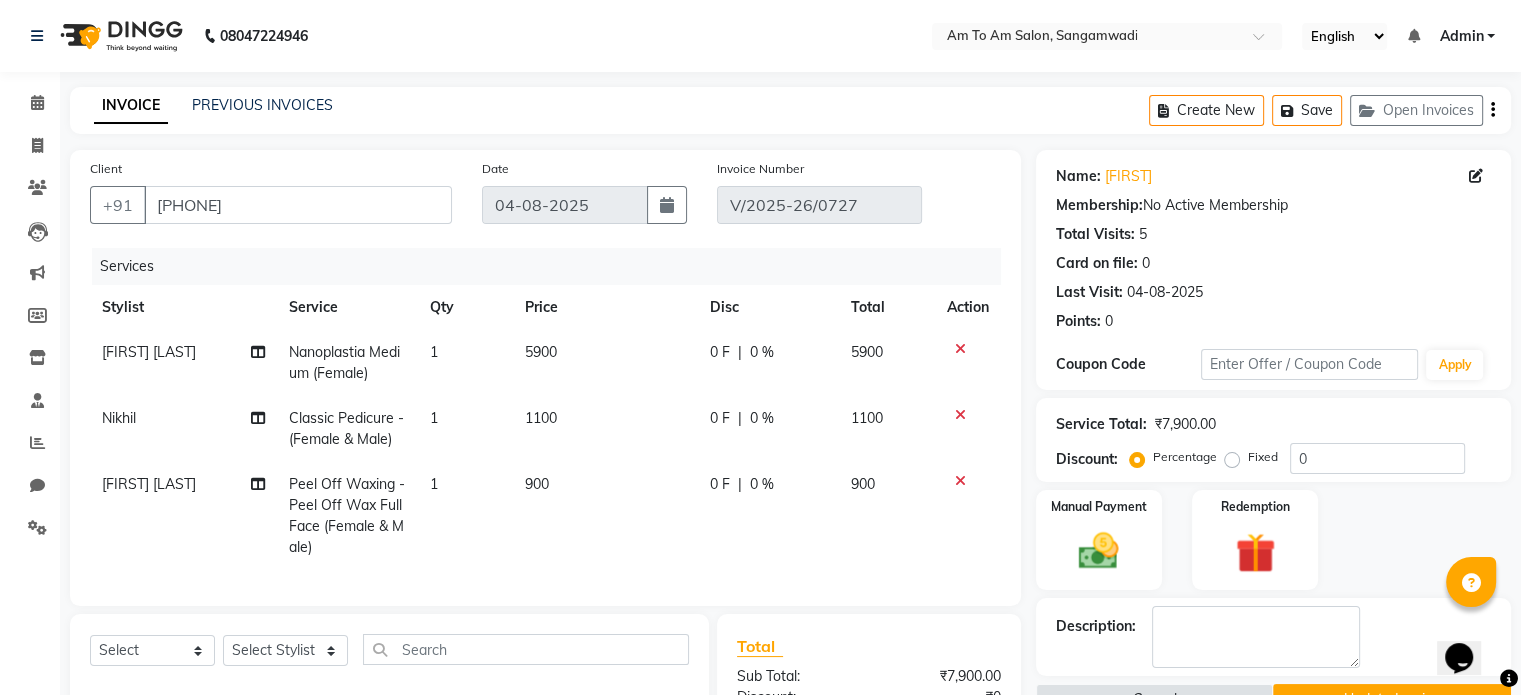 click on "1100" 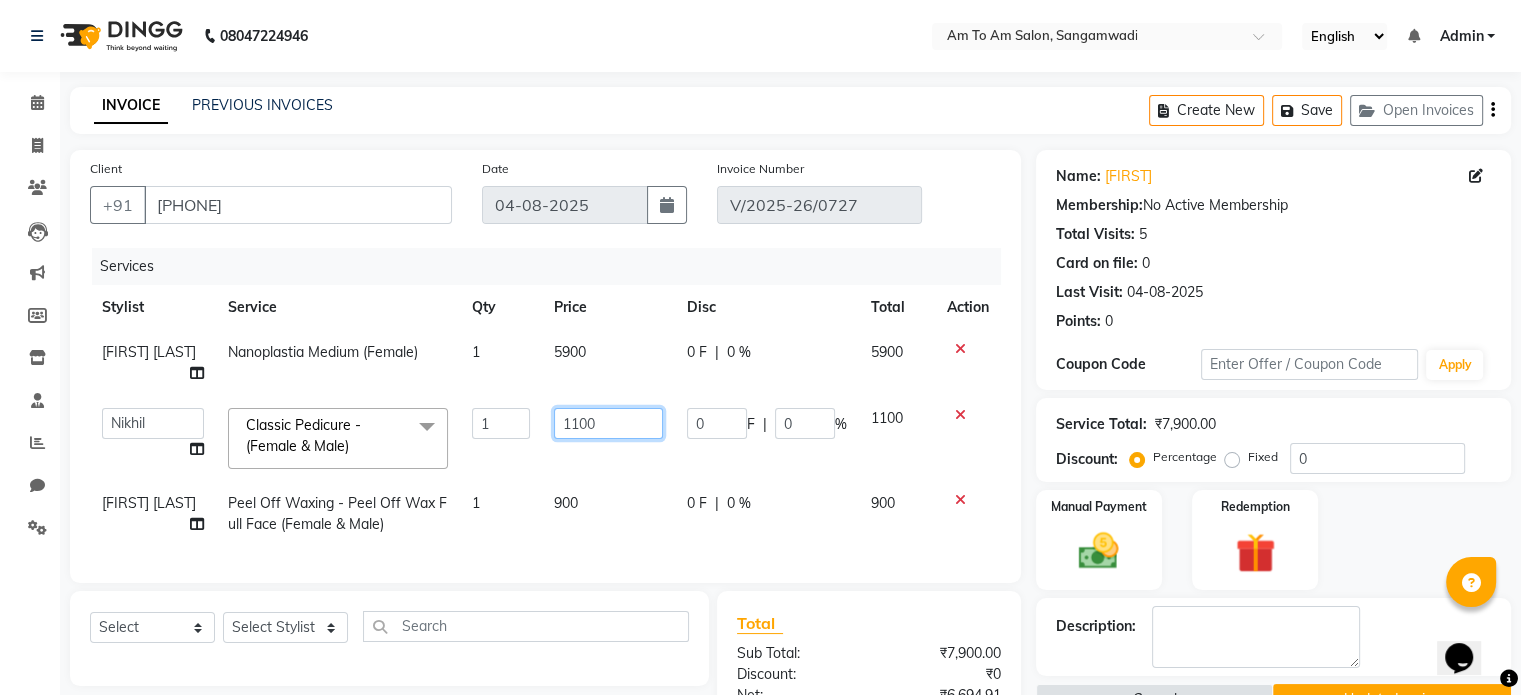 click on "1100" 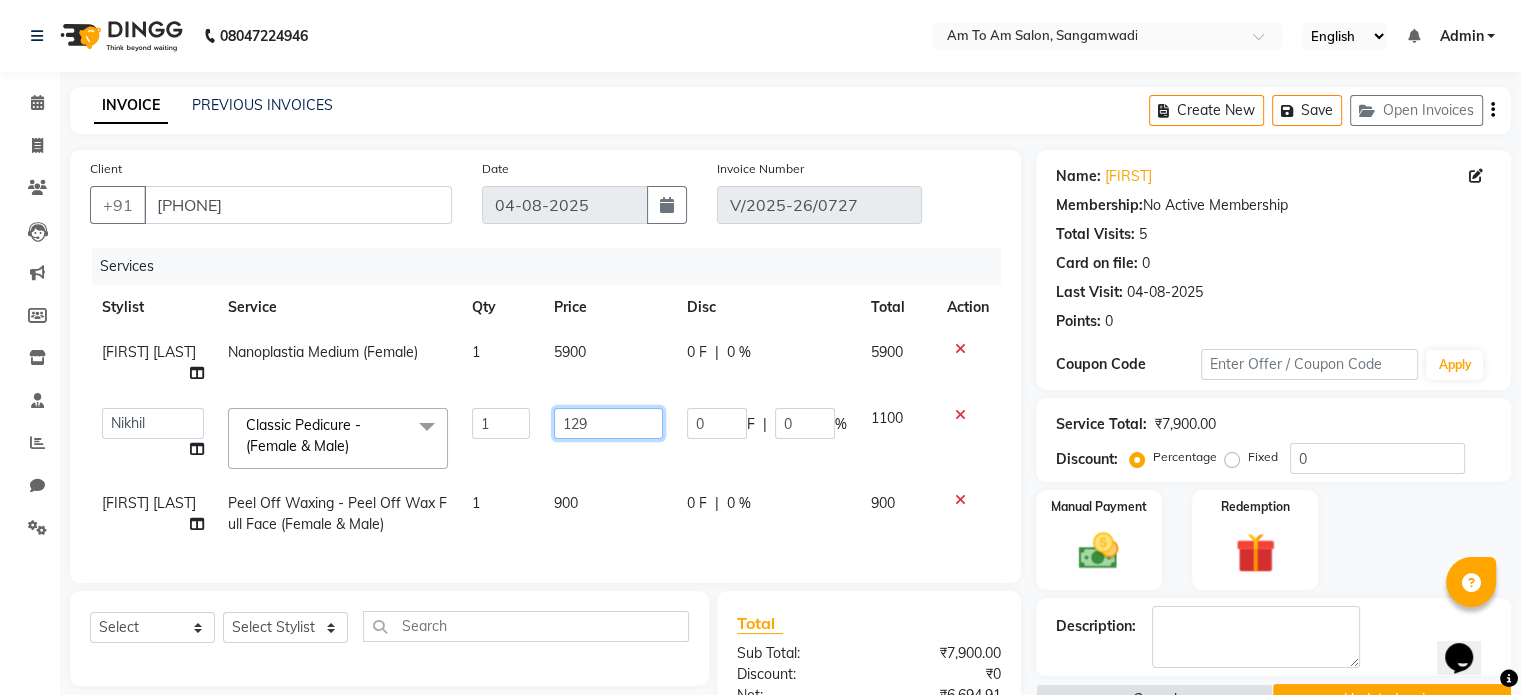 type on "1298" 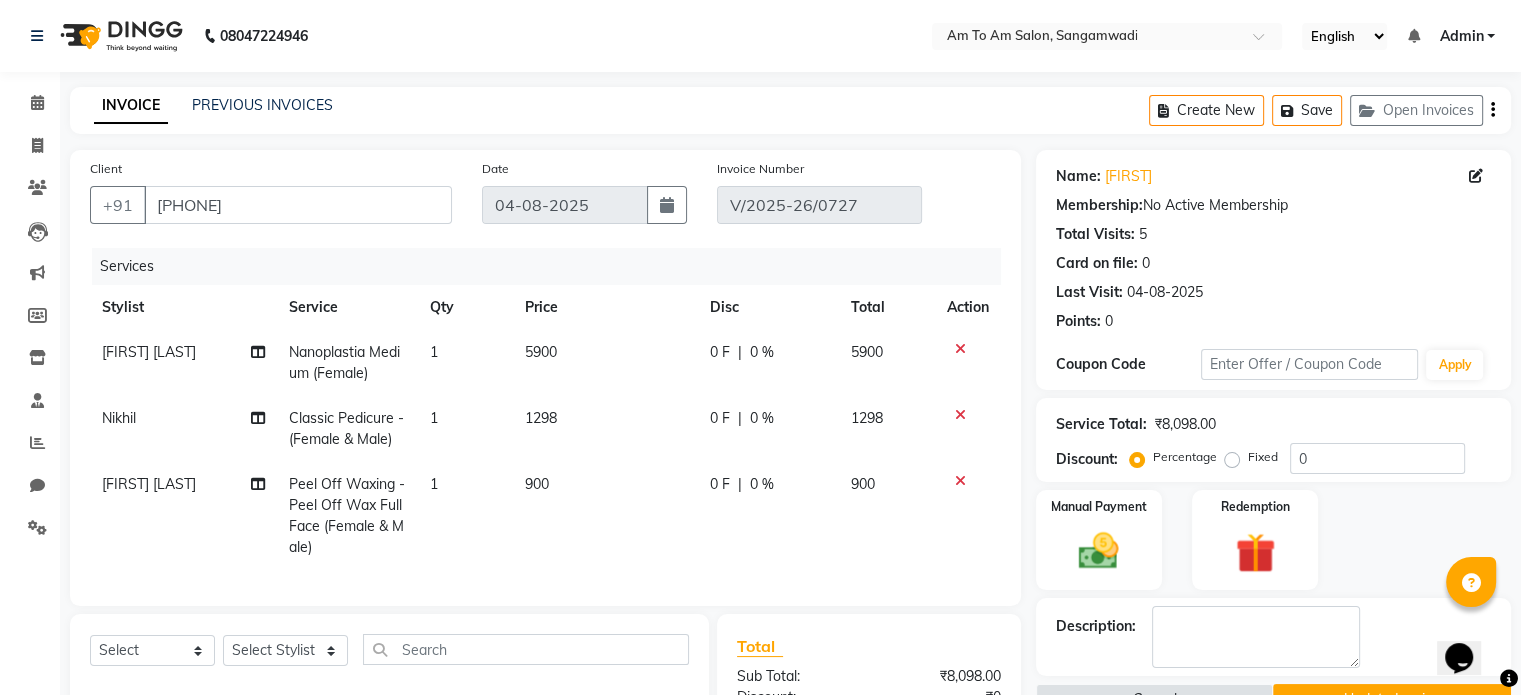 click on "900" 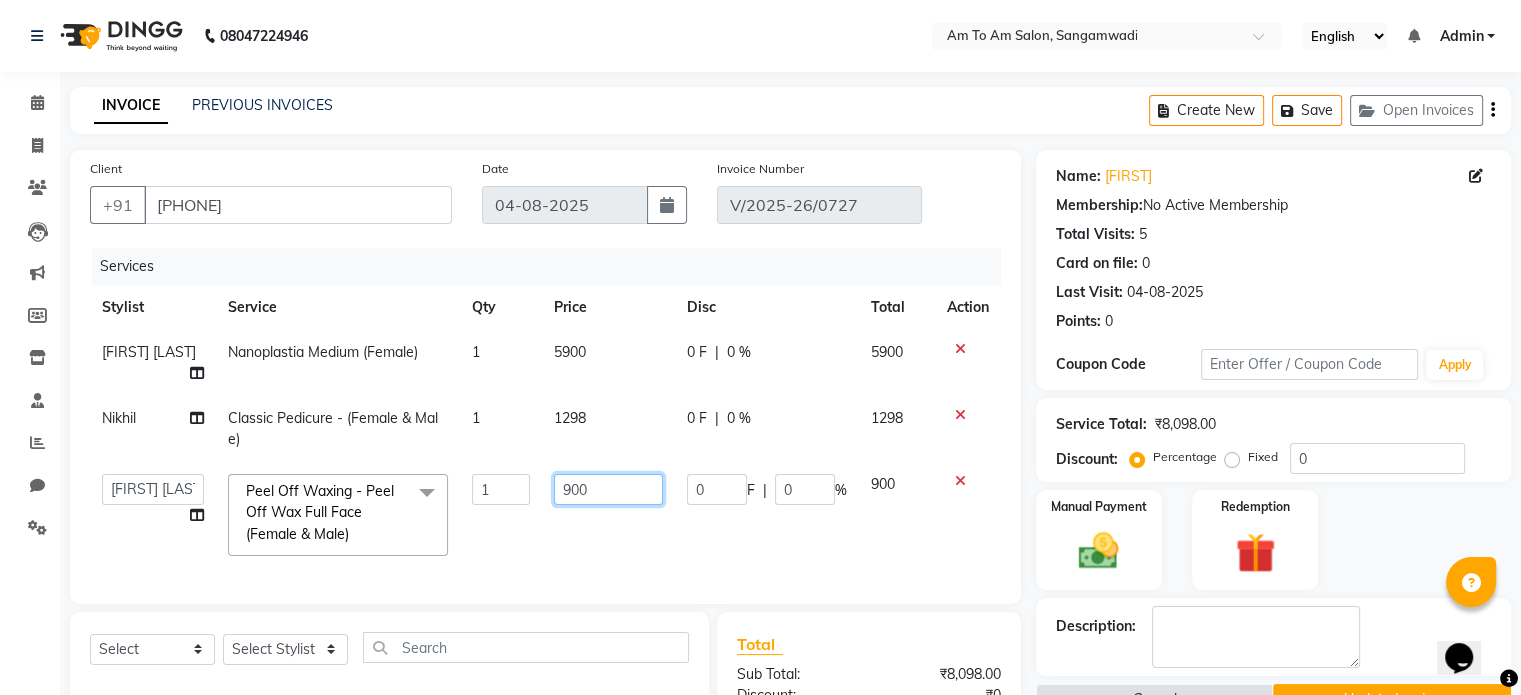 click on "900" 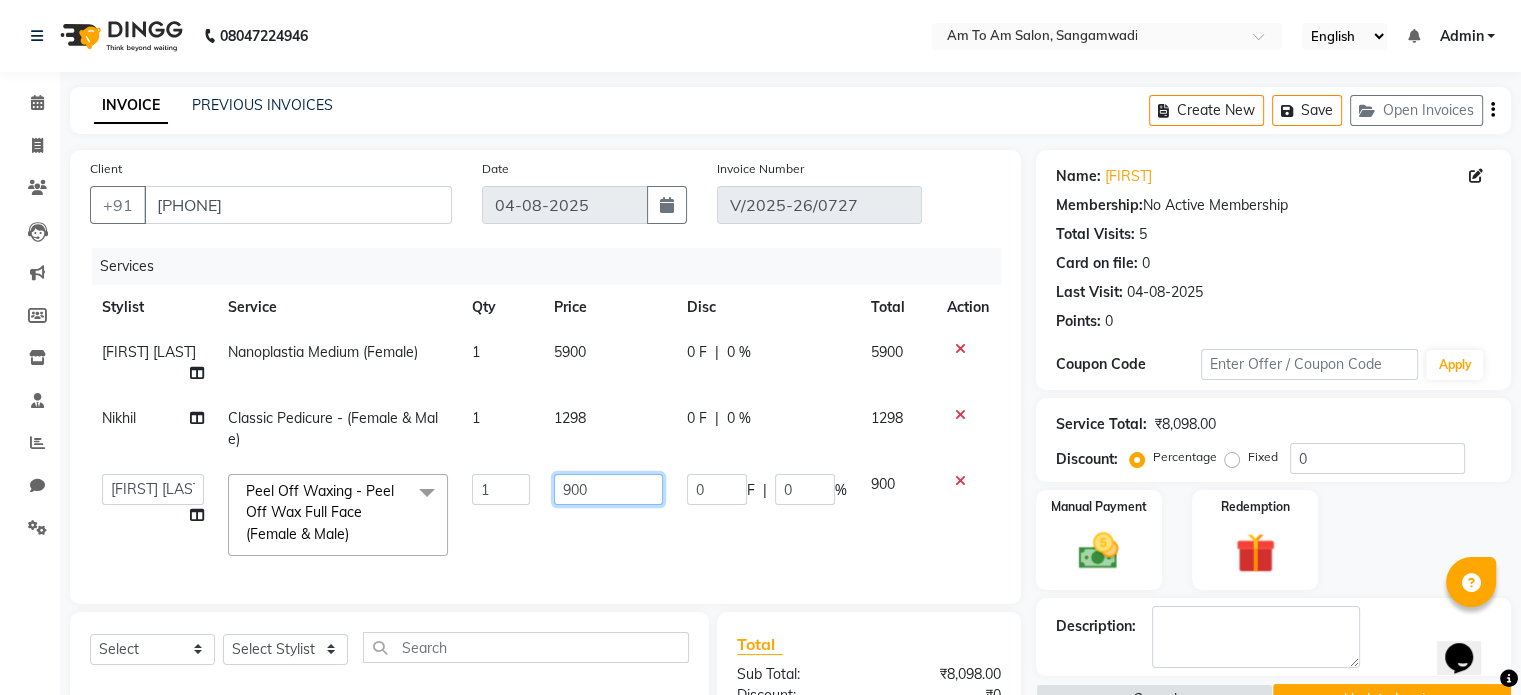 click on "900" 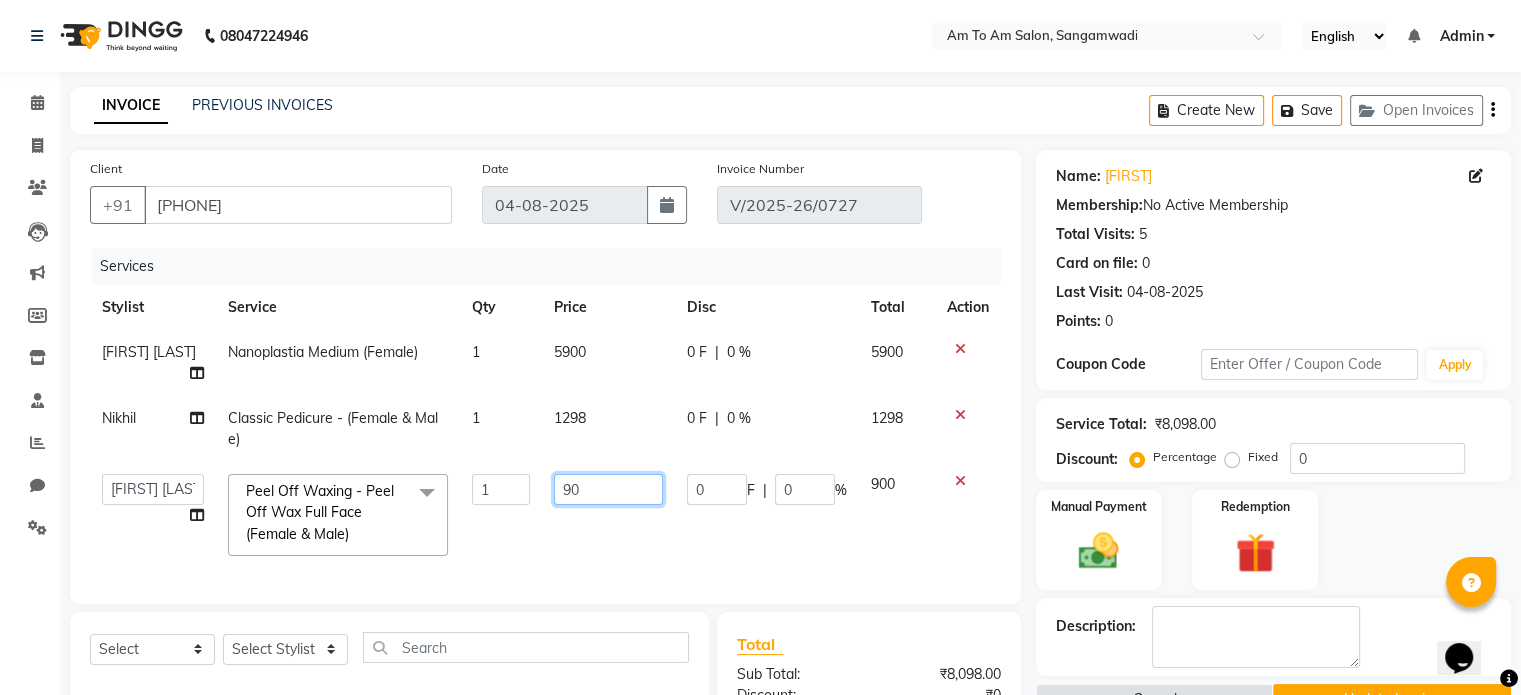 type on "9" 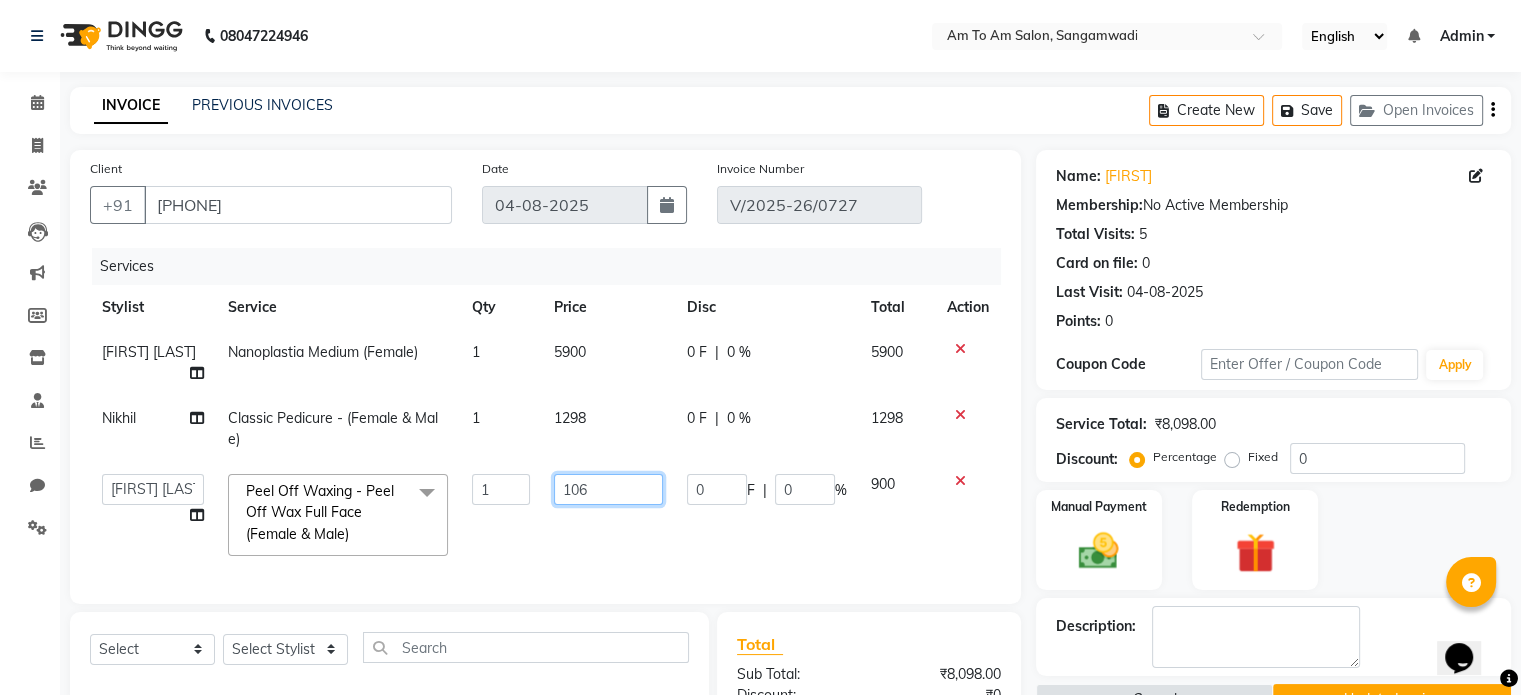 type on "1062" 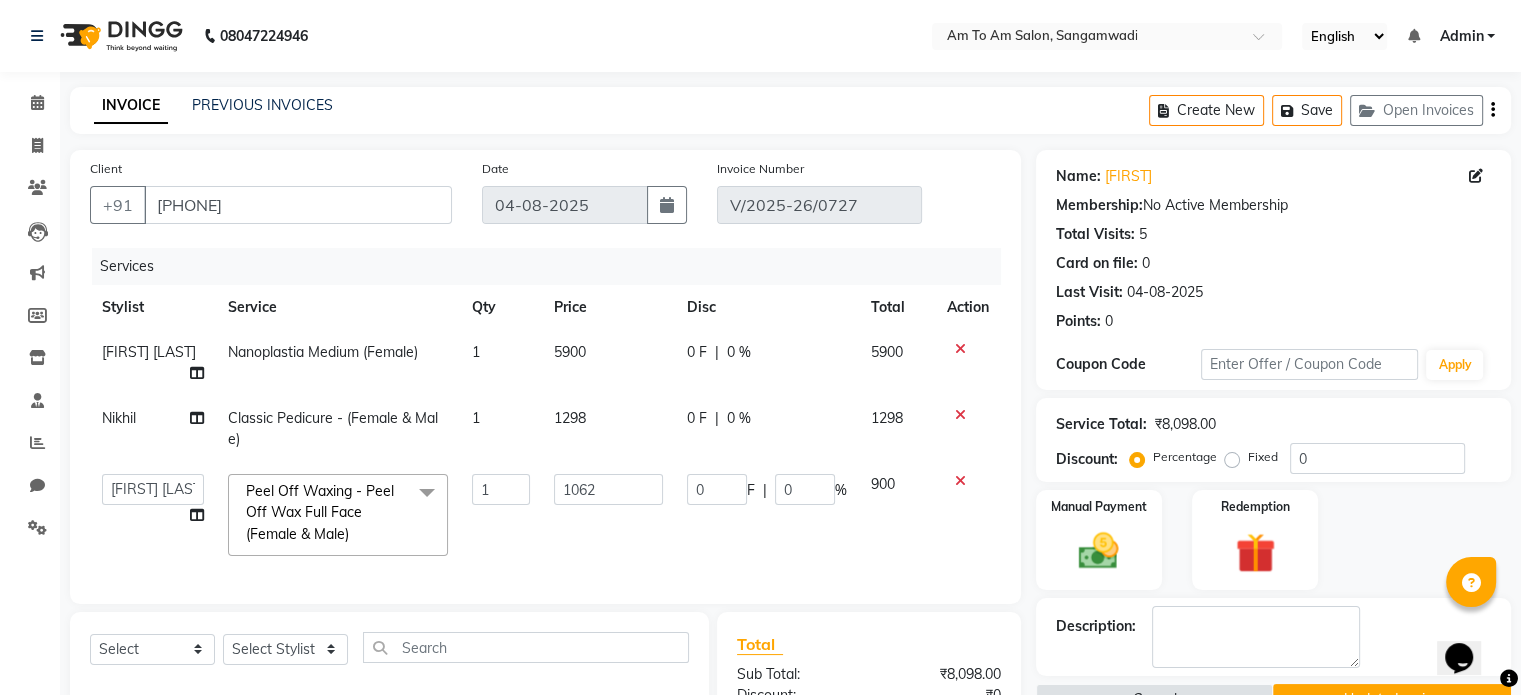 click on "Akash Parmar    Ashwini I   John Lokhande   Mahi Shaikh   Nikhil    Poonam Mam   Ravina Soni    Rohit   Rukmini    Rushikesh   Sakshi Shelar    Sonali   Taufik Shaikh    Peel Off Waxing - Peel Off Wax Full Face (Female & Male)  x Hair Cut - Kids (Below 12yrs) (Male & Female) (₹449) Hair Cut - Female (Without Wash) (₹699) Hair Cut - Male (Without Wash) (₹399) Hair Cut - Female (With Hair Wash) (₹999) Hair Cut - Male (With Hair Wash) (₹499) Hair Cut -  (Styling/Tong/Crimping)  Male (₹299) Hair Cut -  (Styling/Tong/Crimping) Female (₹1199) Hair Patch Service (₹1499) Classic Loreal Hair Wash Female (₹349) Classic Loreal Hair Wash Male (₹249) Premium Davines Hair Wash Female (₹589) Premium Davines Hair Wash Male (₹399) Davines Hair Wash +  Blow-dry/Styling Female (₹949) Davines Hair Wash +  Blow-dry/Styling Male (₹599) Hair  Deep Conditioner  (₹1500) Beard Service - Beard Crafting (Male) (₹649) Beard Service - Beard Coloring (Male) (₹599) Beard Service - Trimming (Male) (₹349)" 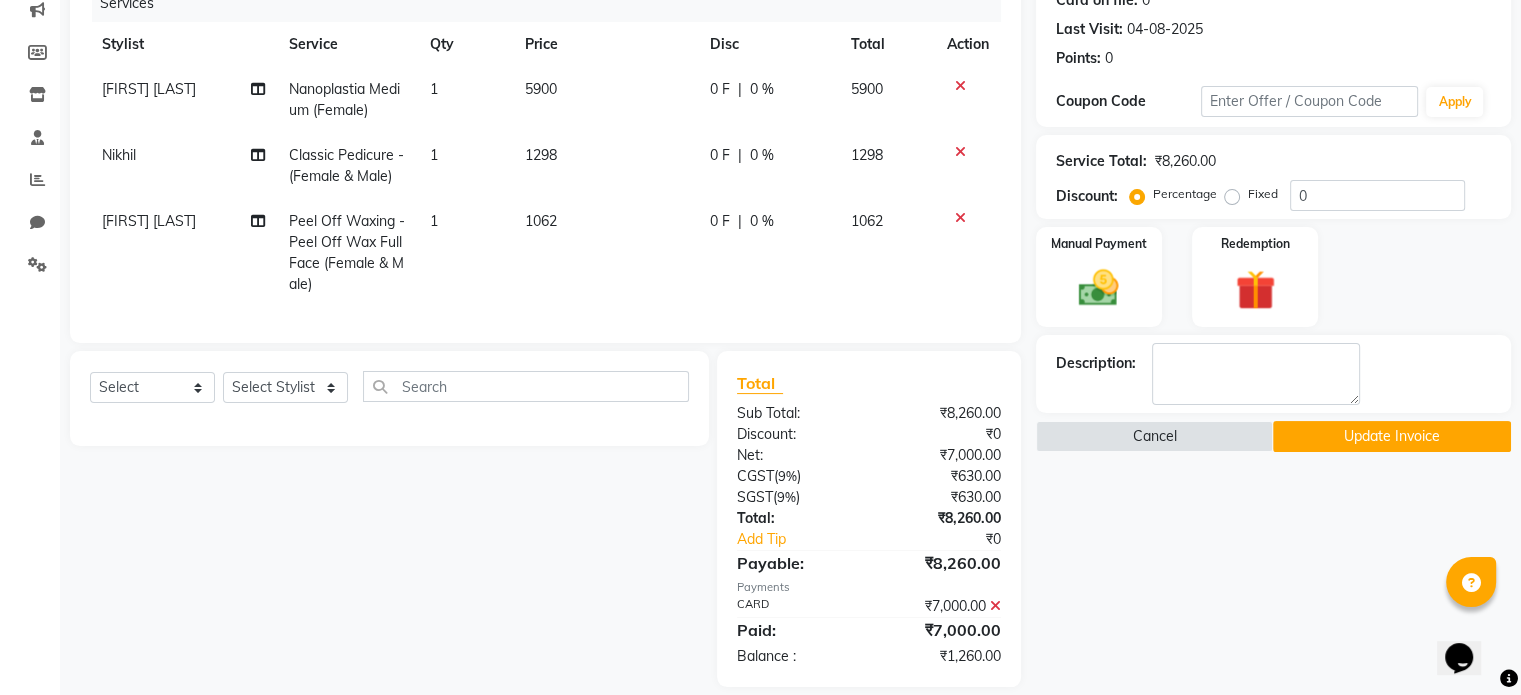 scroll, scrollTop: 300, scrollLeft: 0, axis: vertical 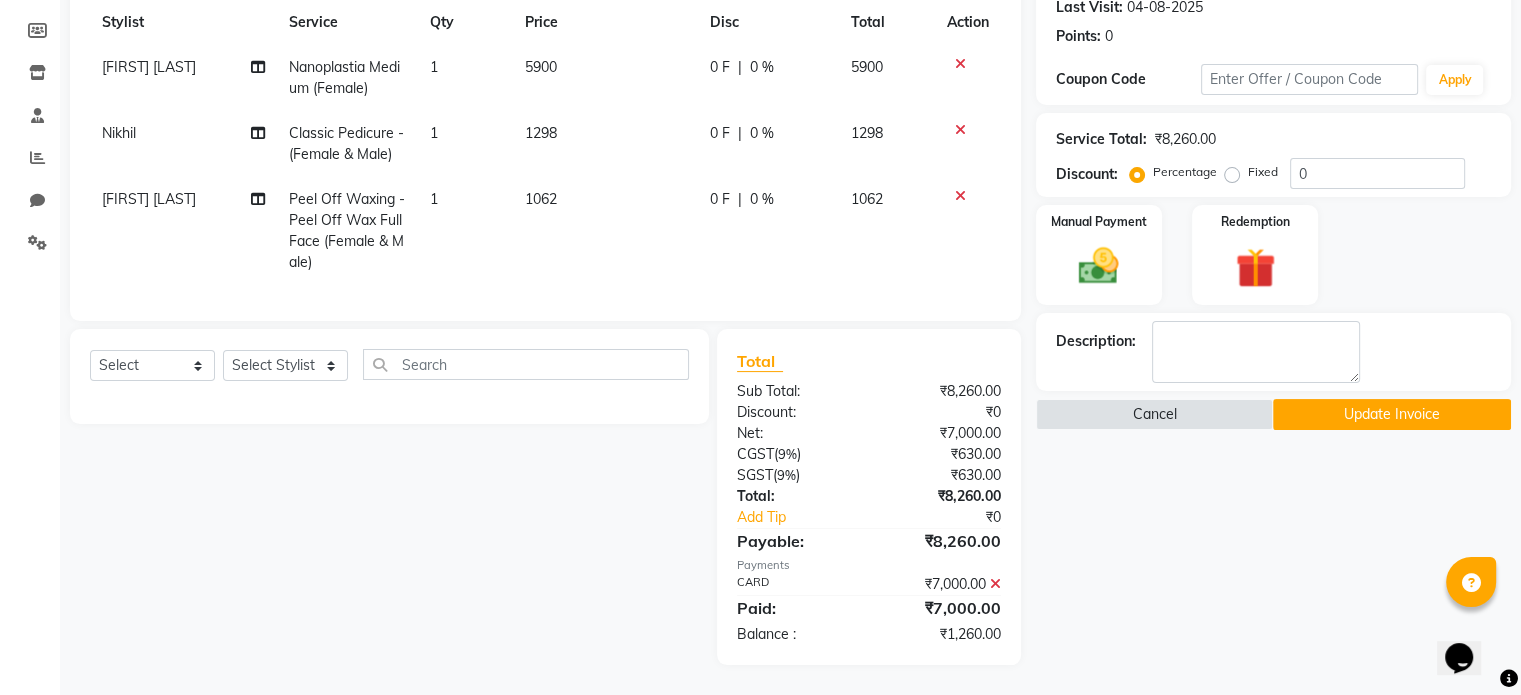 click on "Update Invoice" 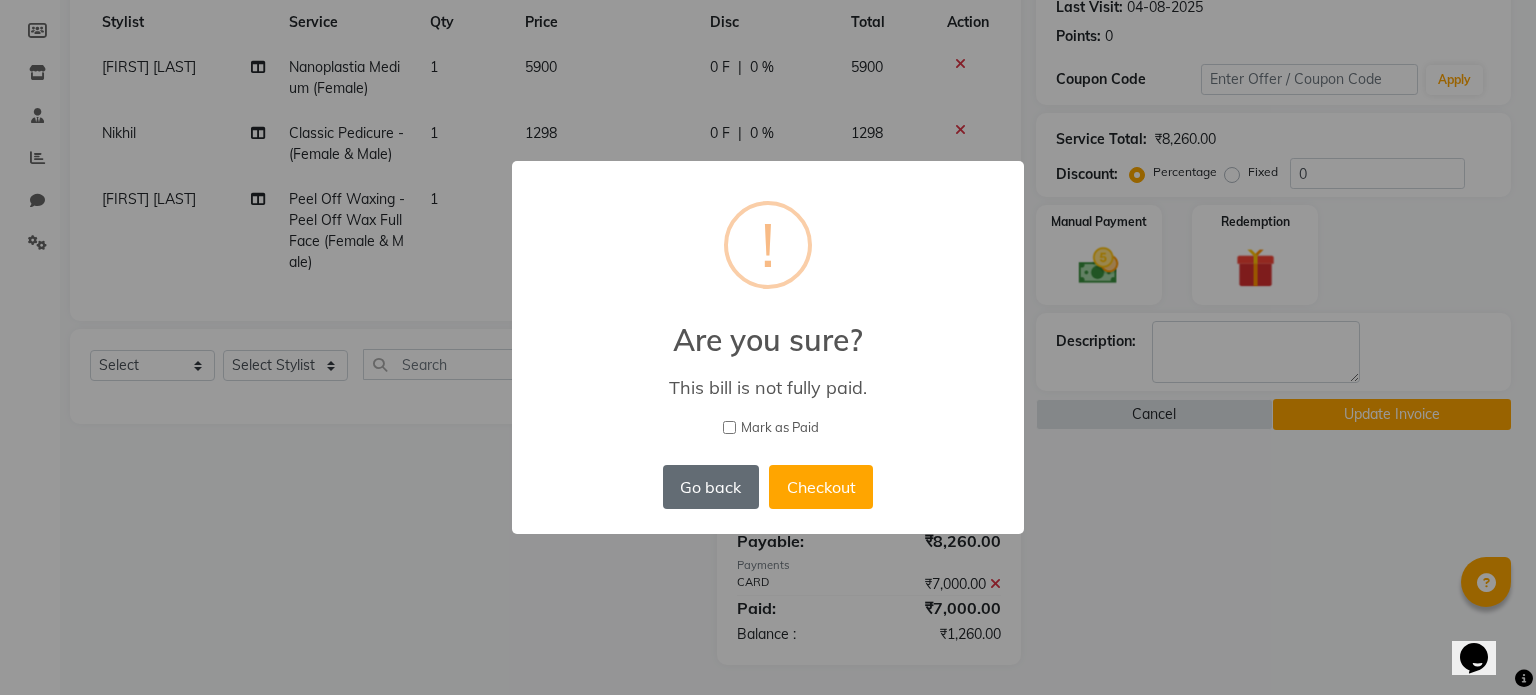 click on "Go back" at bounding box center (711, 487) 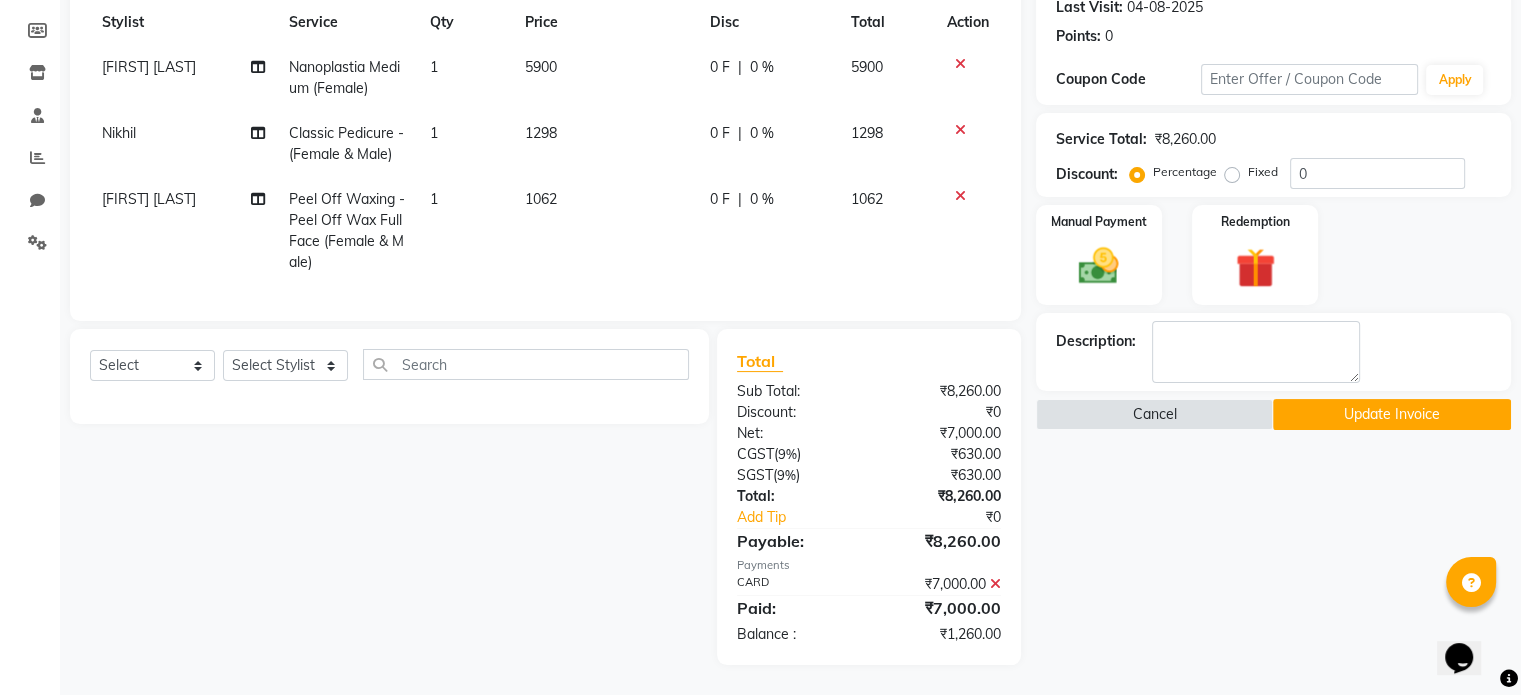 click on "Update Invoice" 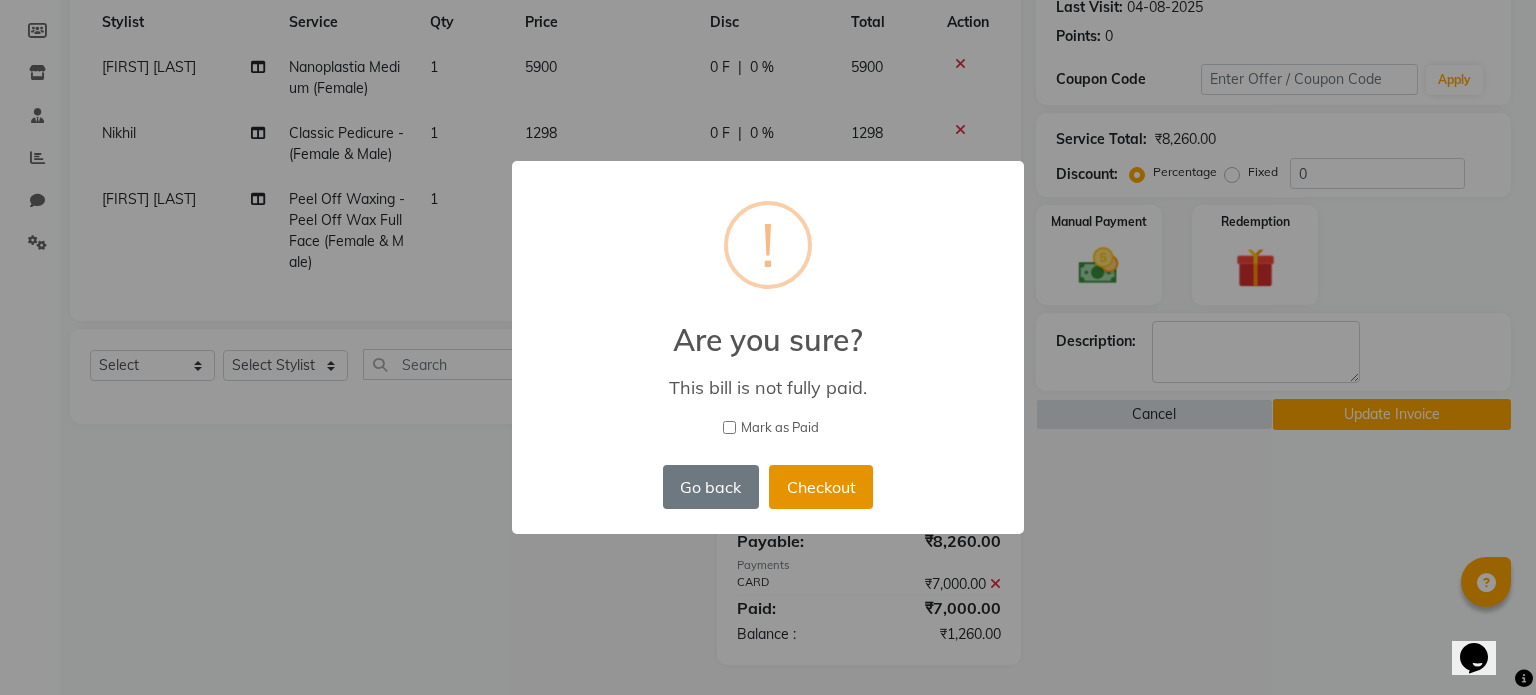 click on "Checkout" at bounding box center (821, 487) 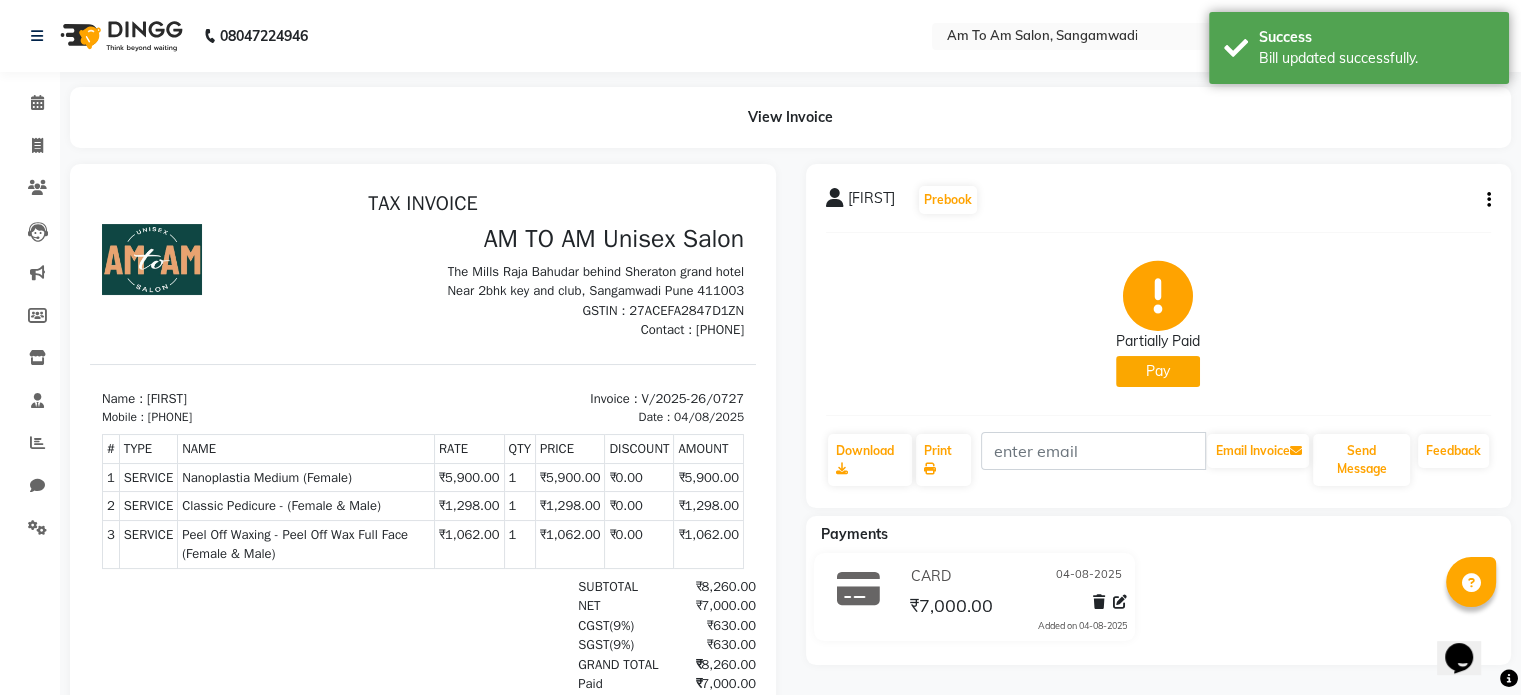scroll, scrollTop: 0, scrollLeft: 0, axis: both 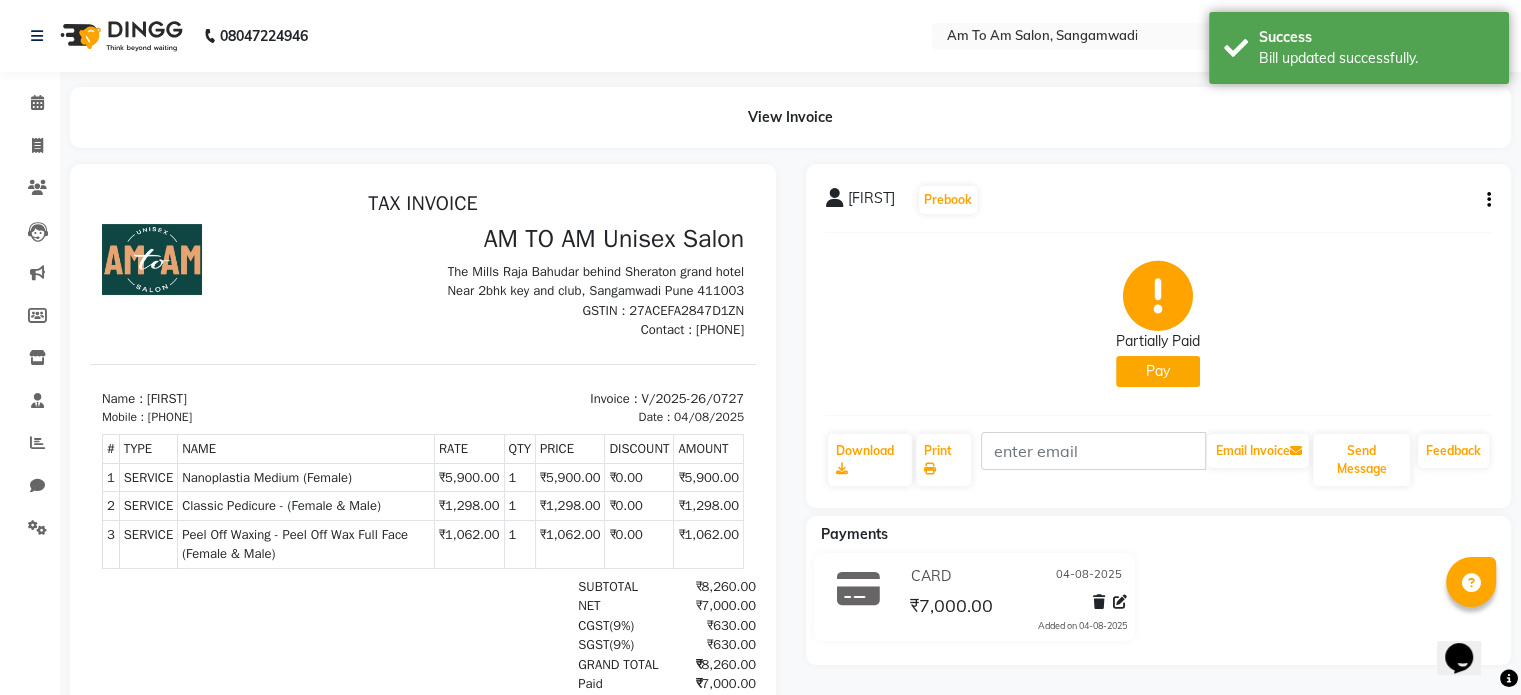 click on "Pay" 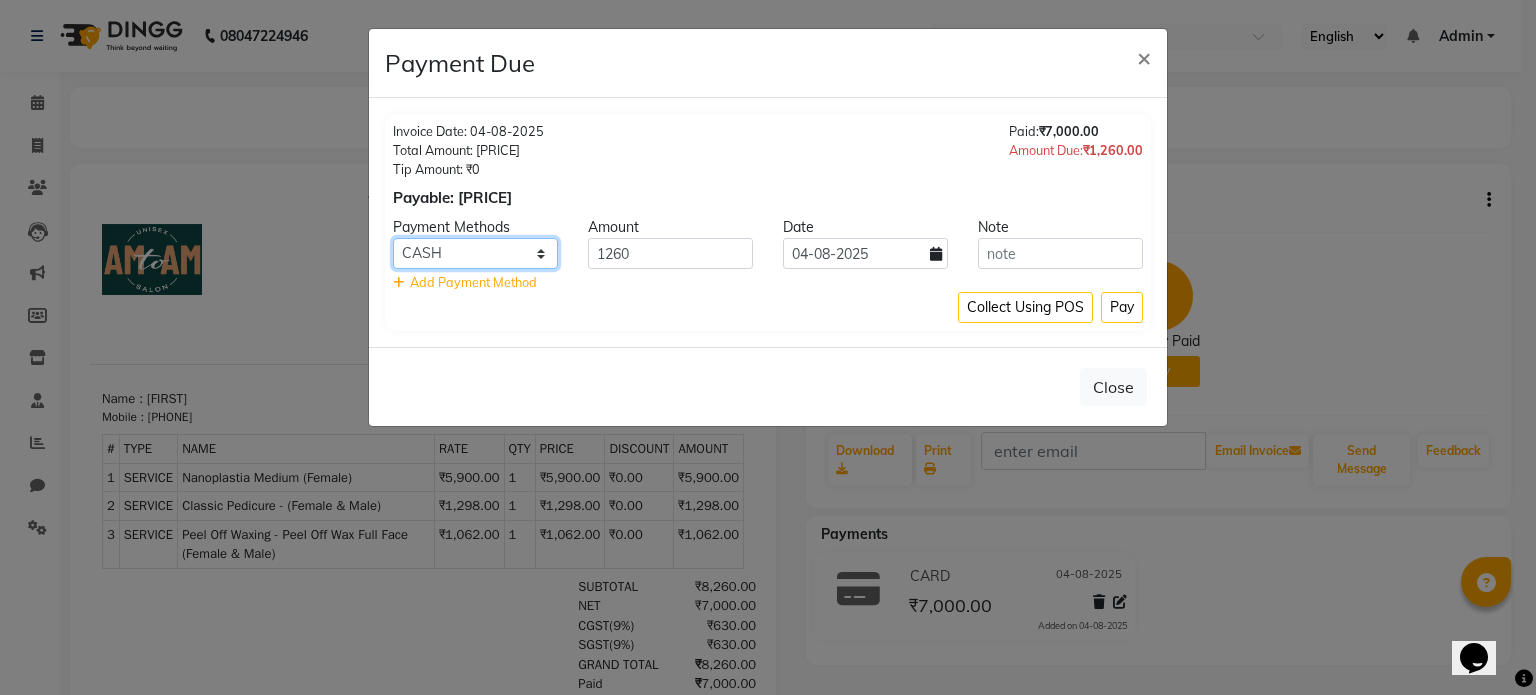 click on "LUZO ONLINE Complimentary CASH CARD NearBuy" 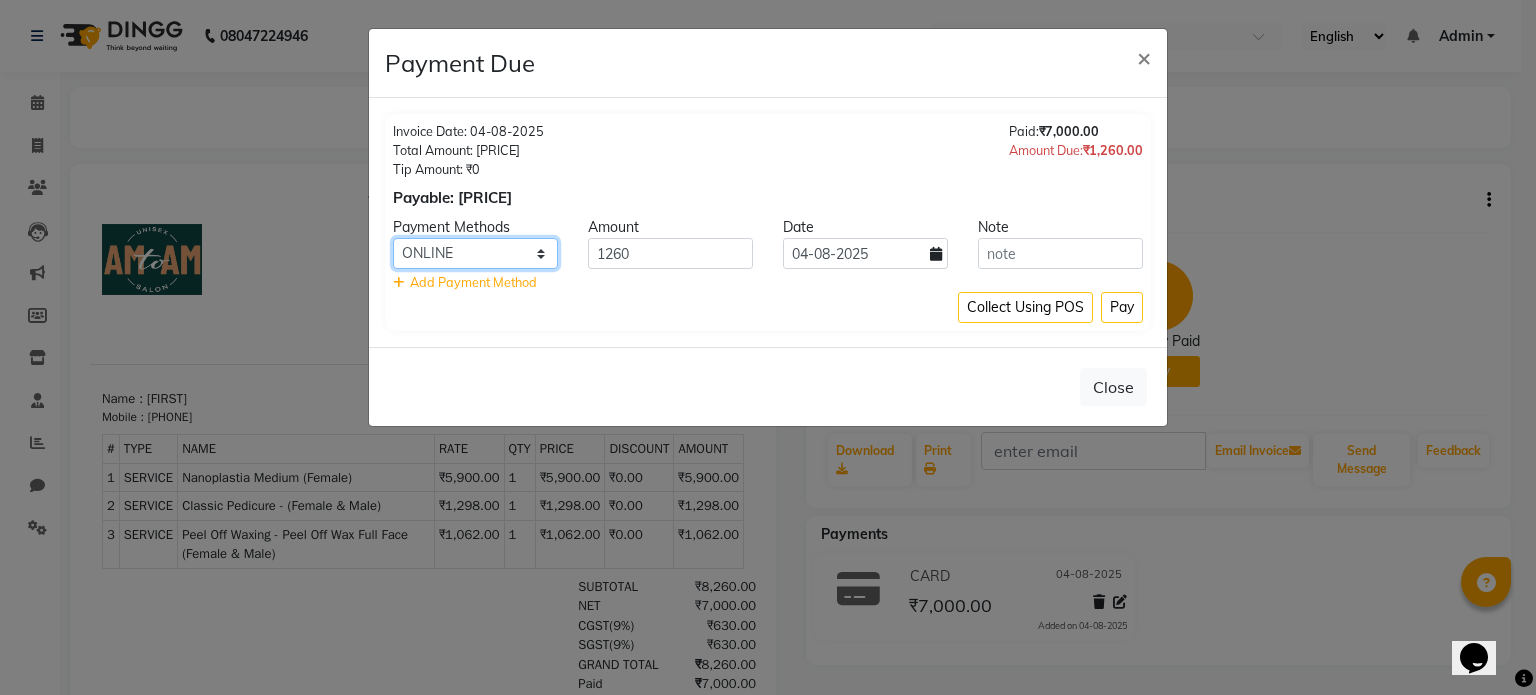 click on "LUZO ONLINE Complimentary CASH CARD NearBuy" 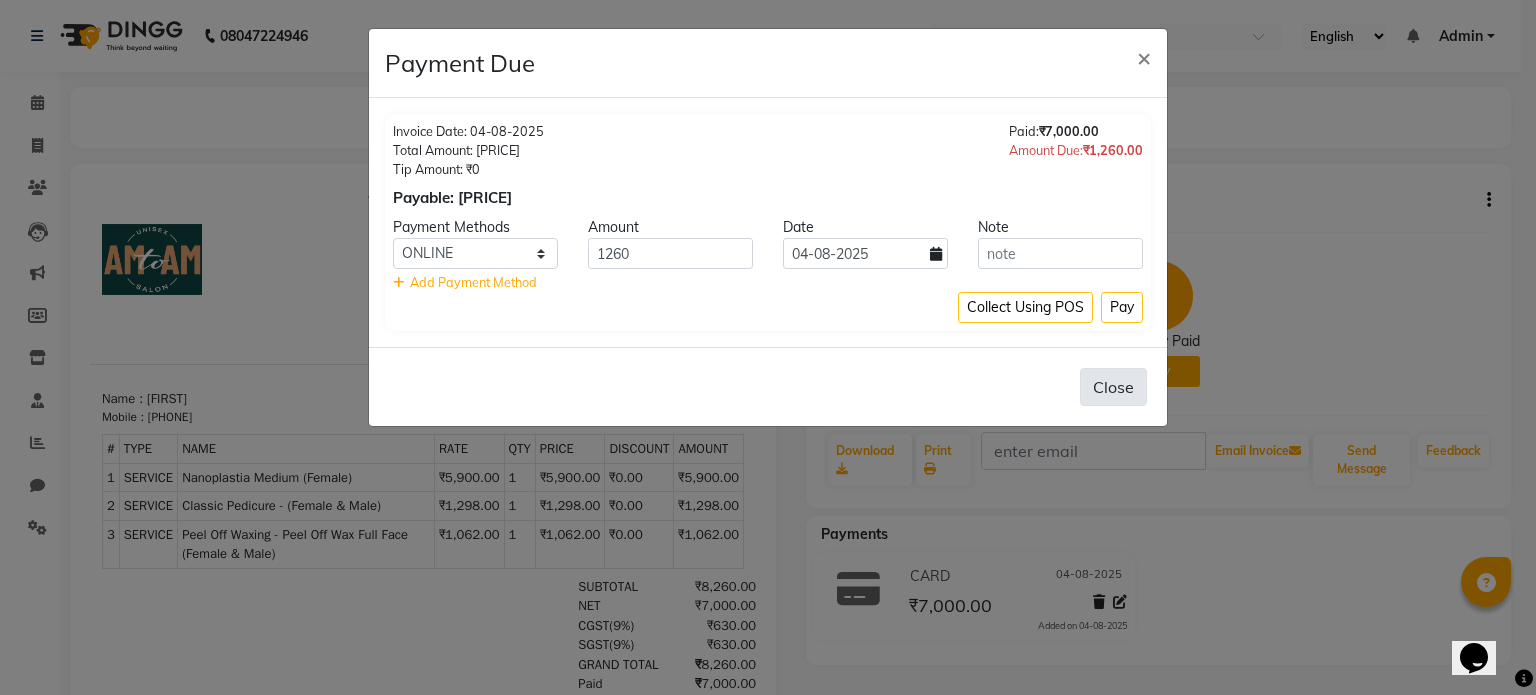 click on "Close" 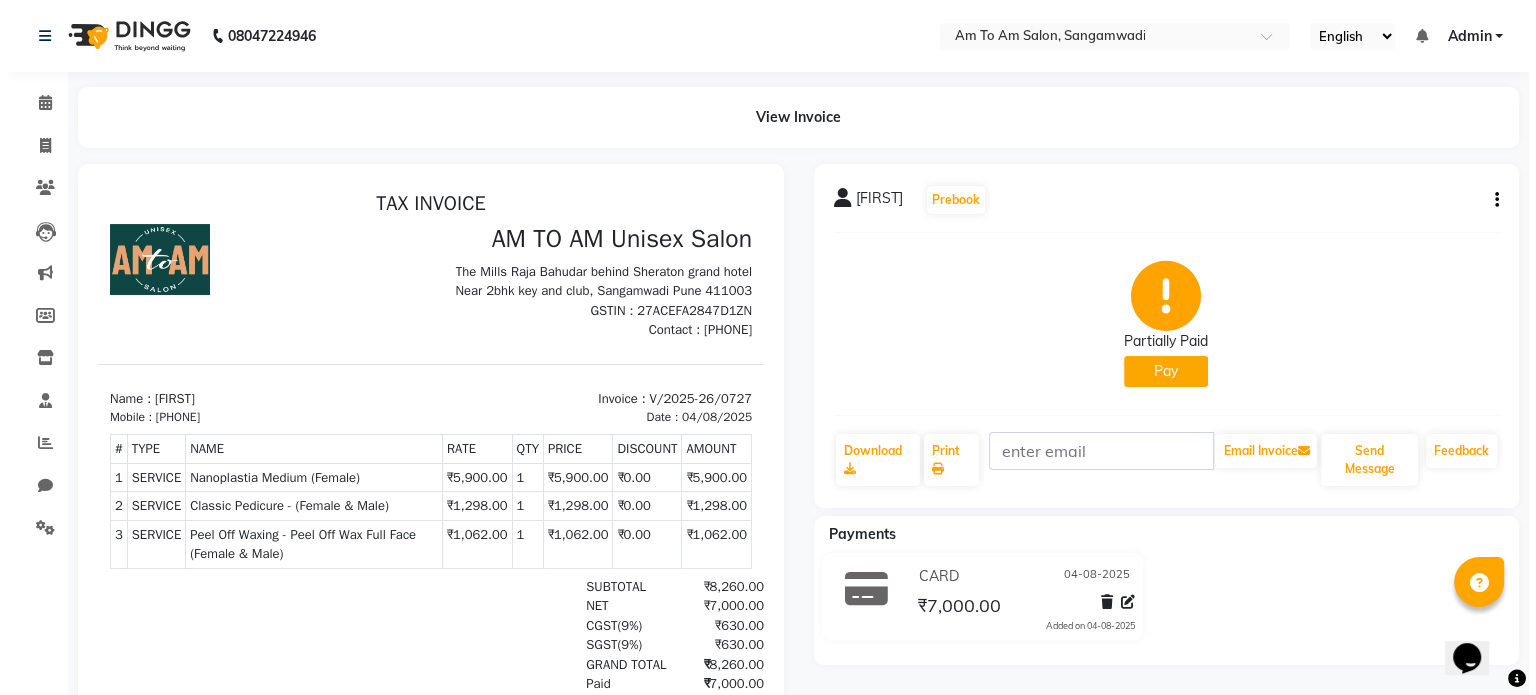 scroll, scrollTop: 184, scrollLeft: 0, axis: vertical 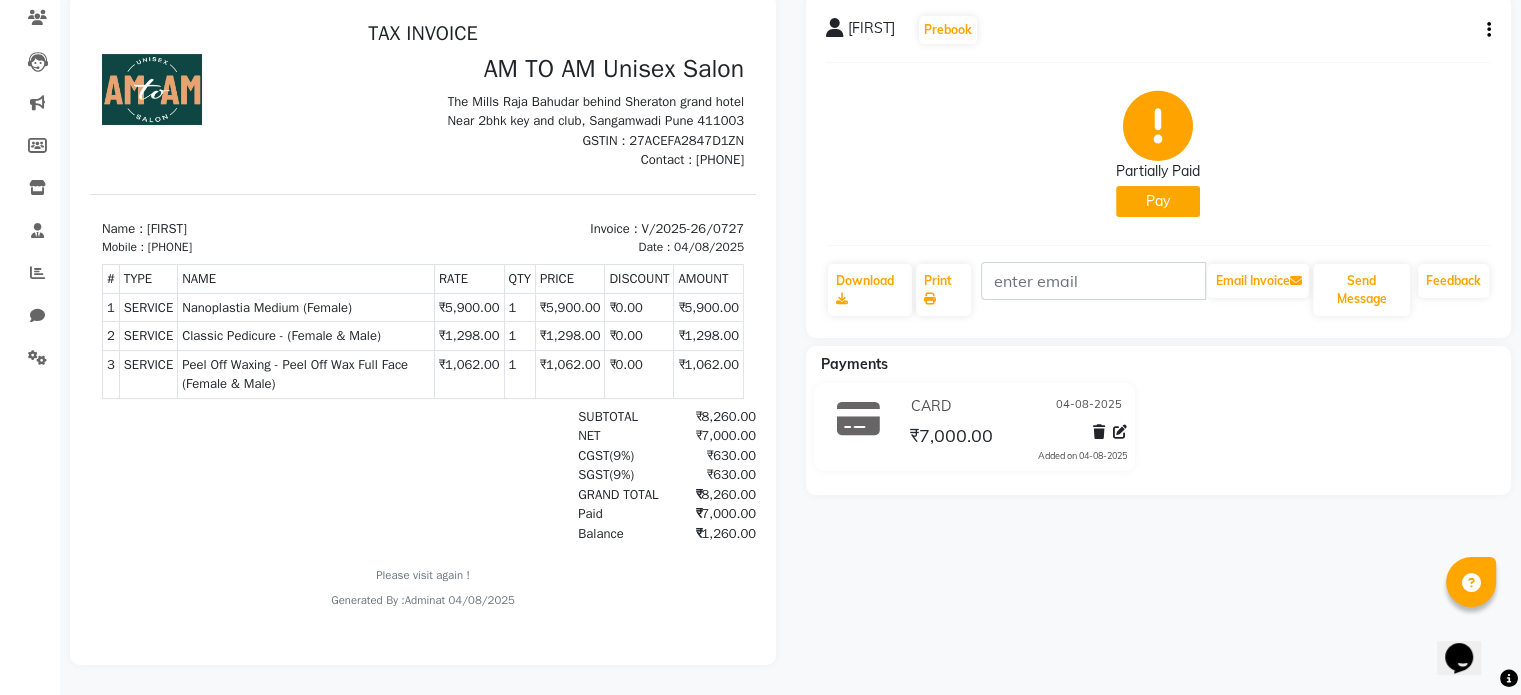 click on "Pay" 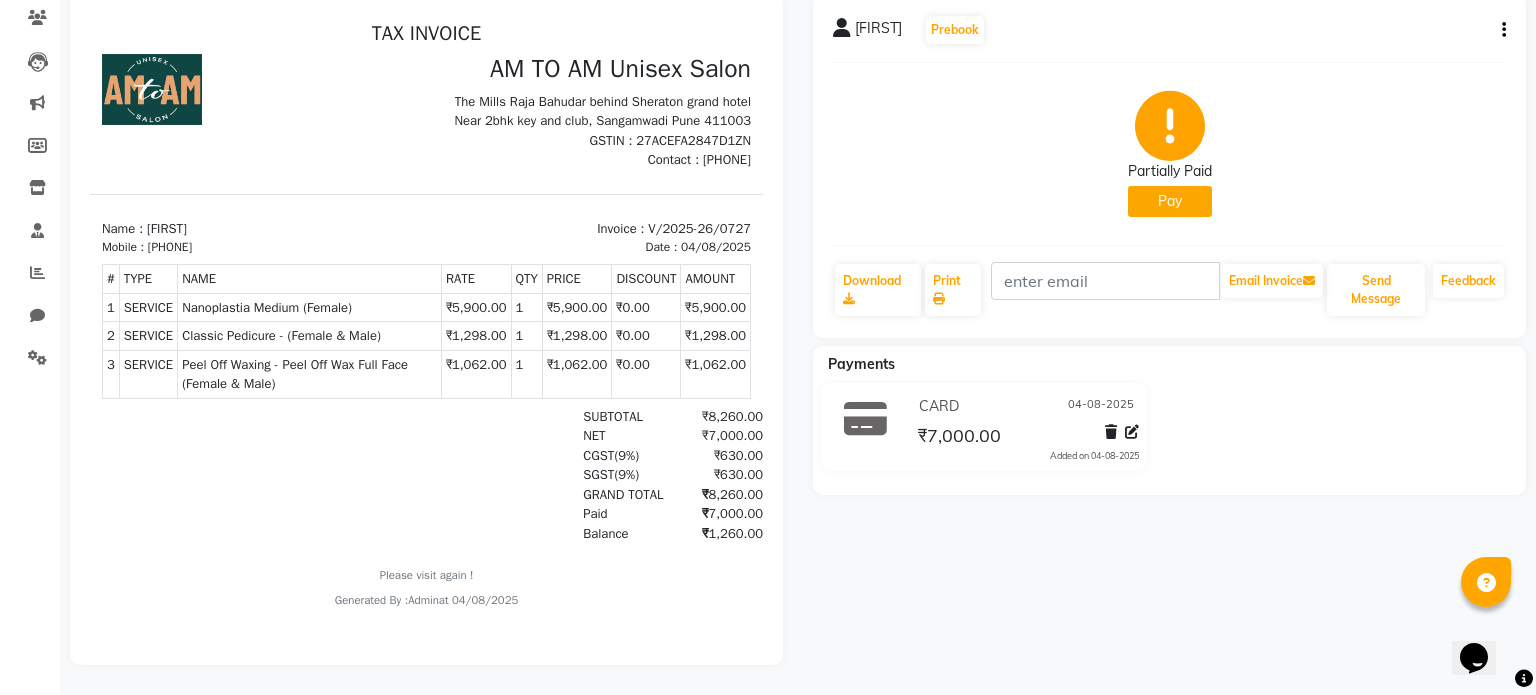 select on "1" 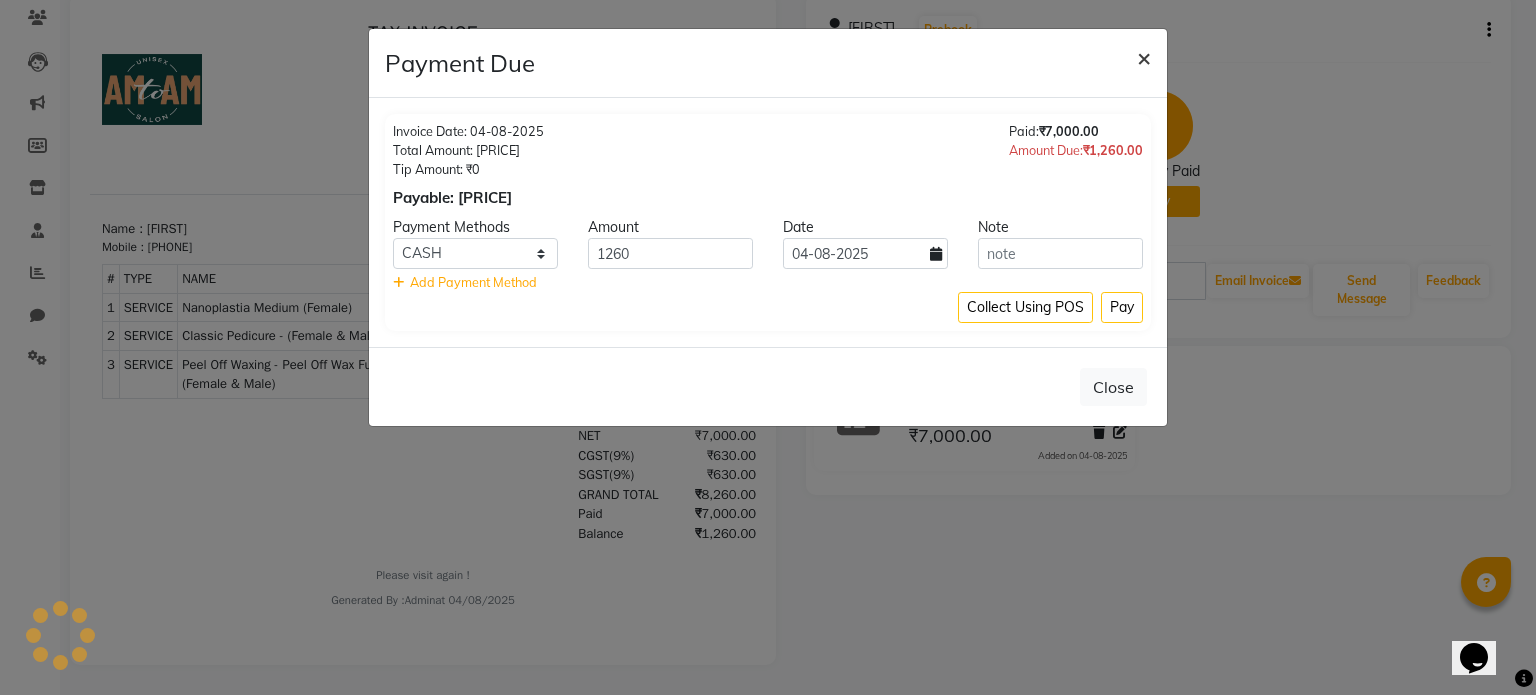 click on "×" 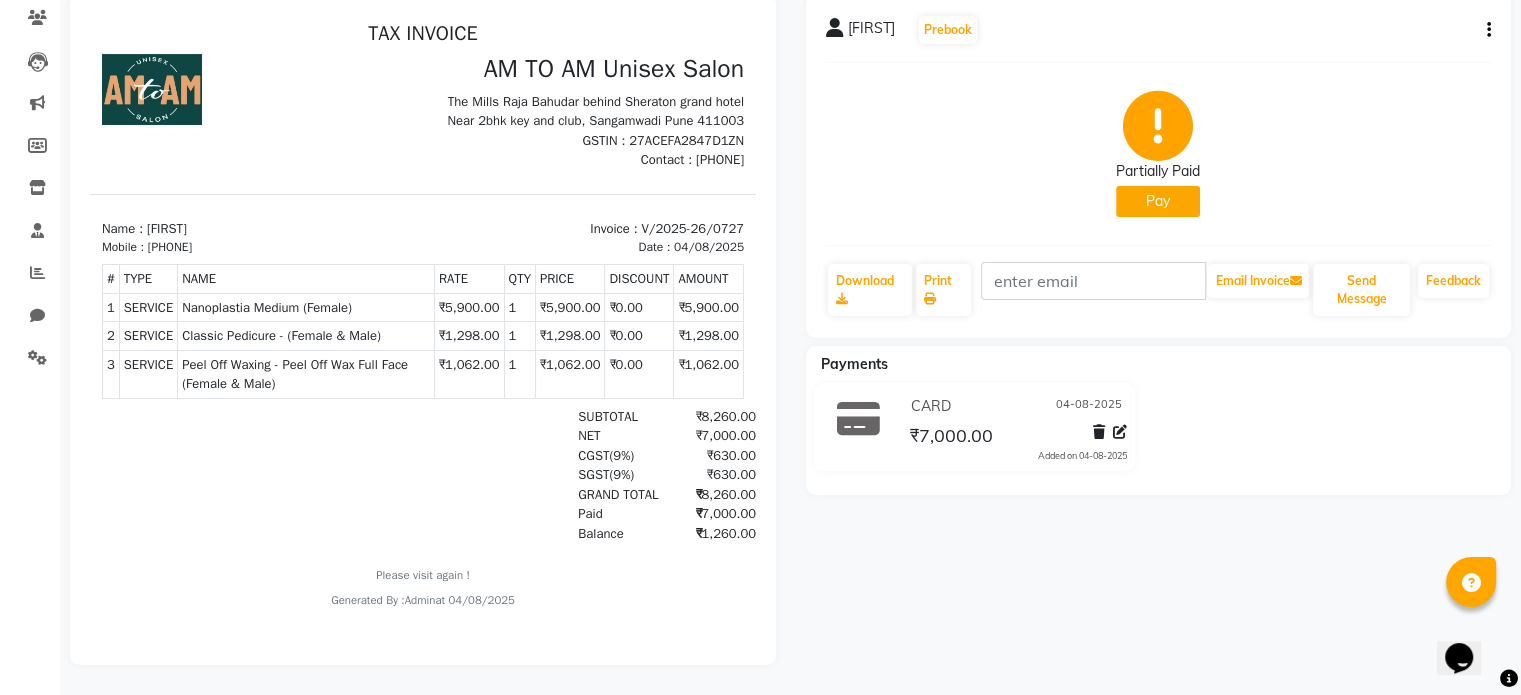 click 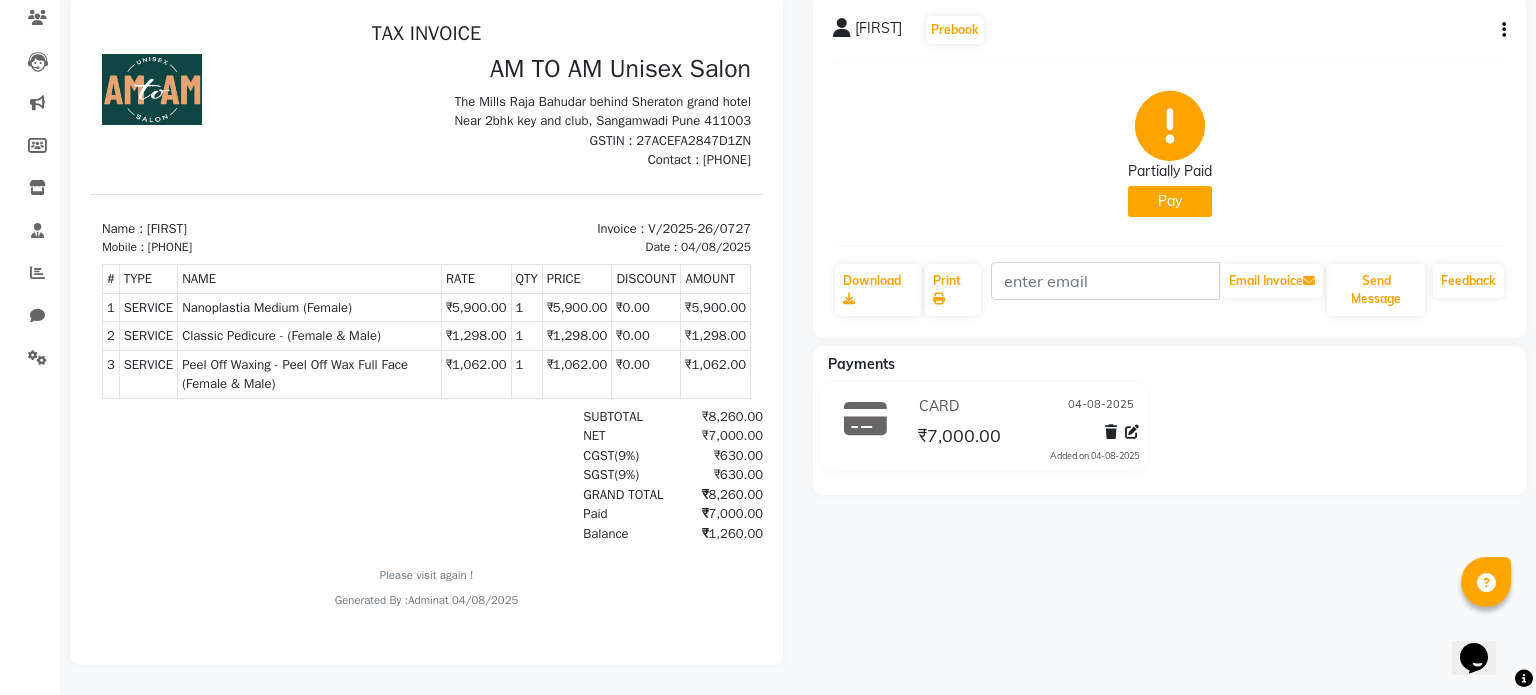 select on "1" 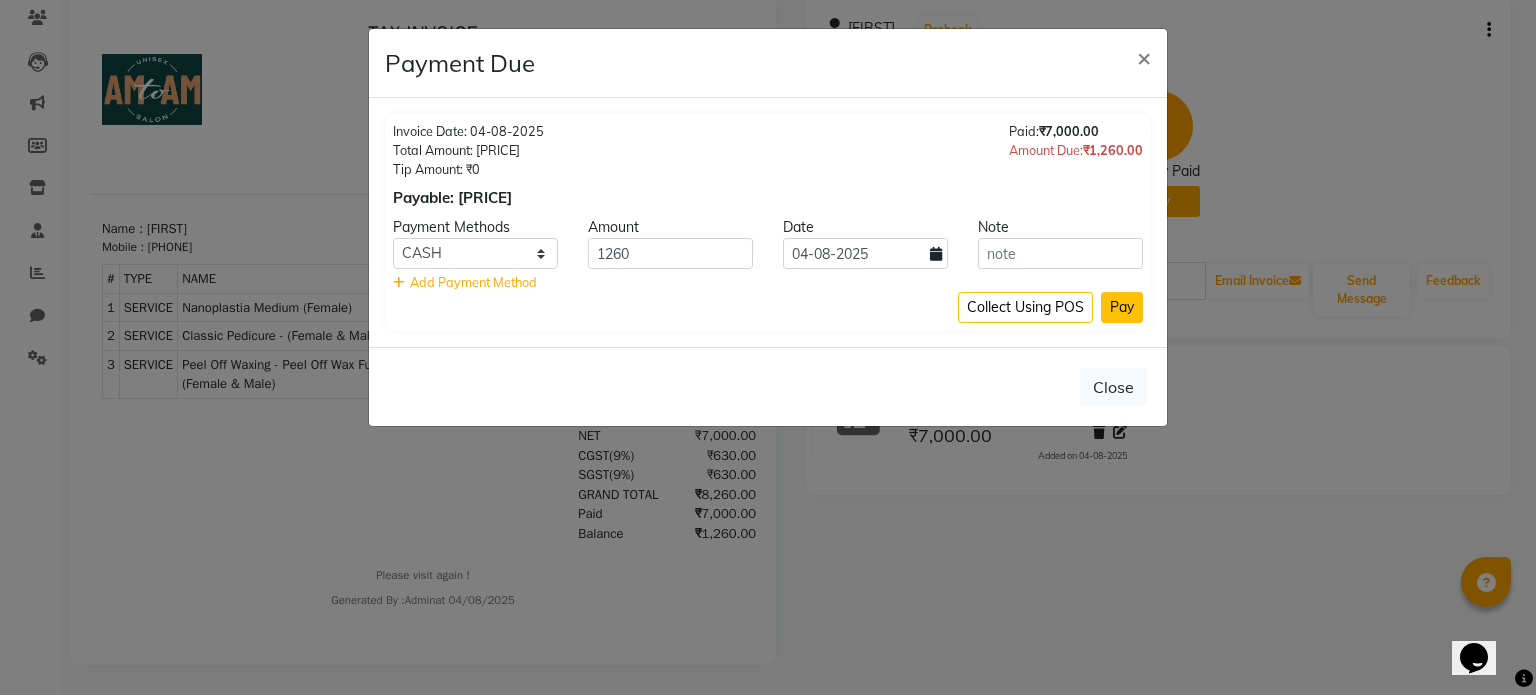 click on "Pay" 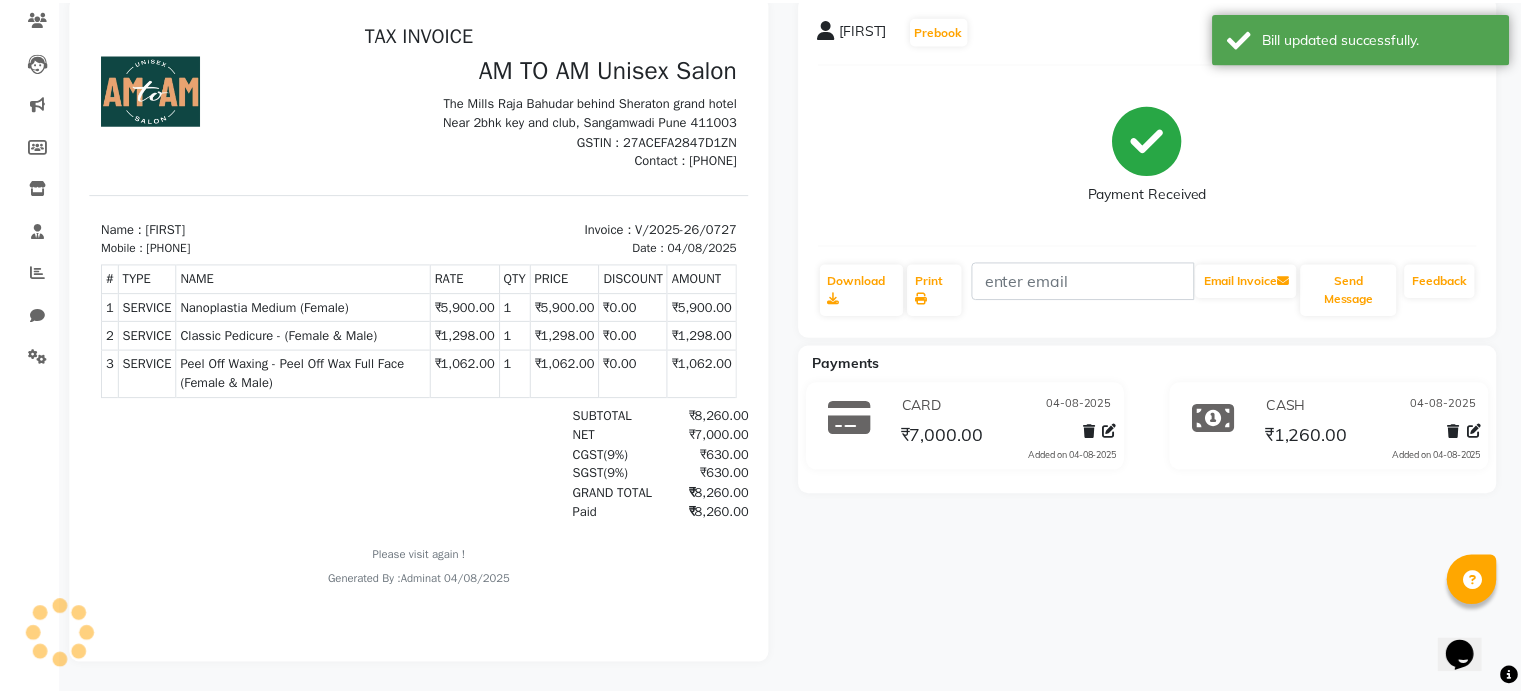 scroll, scrollTop: 144, scrollLeft: 0, axis: vertical 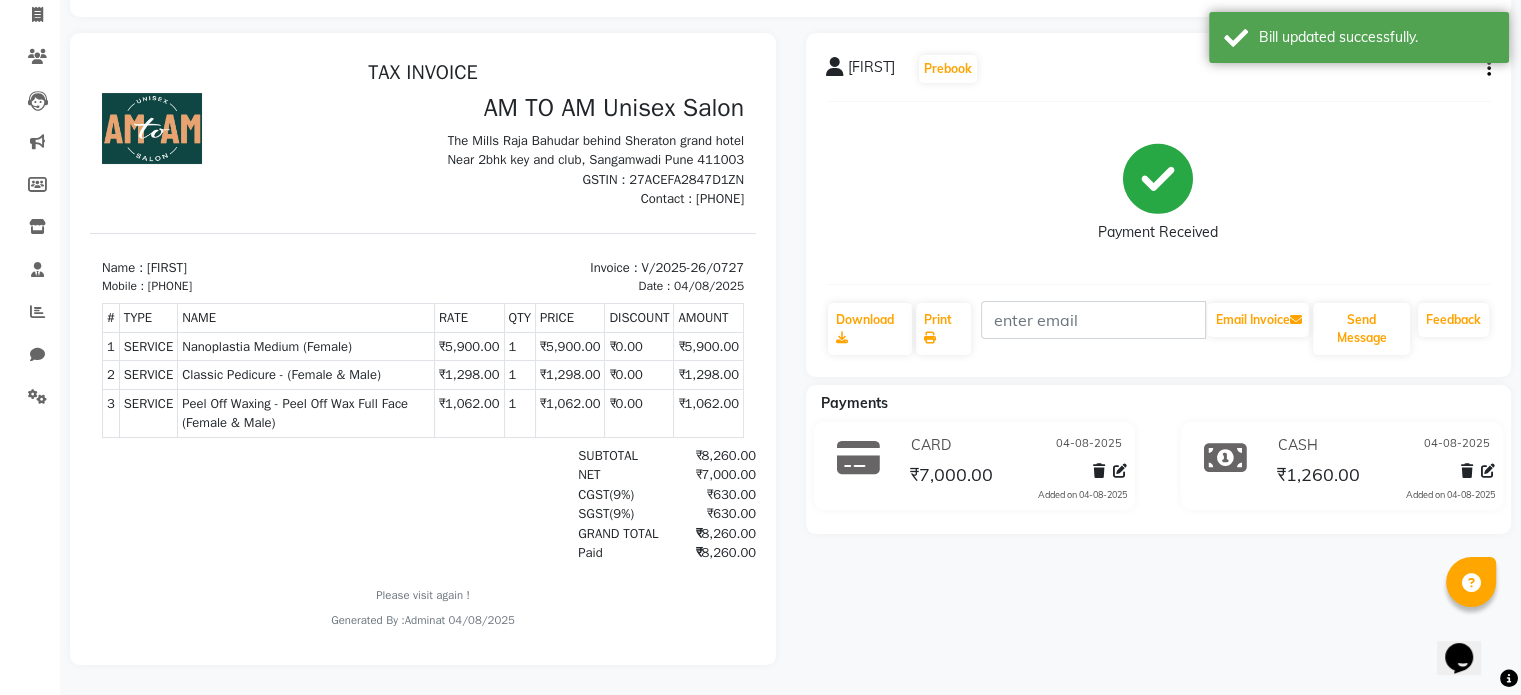 click 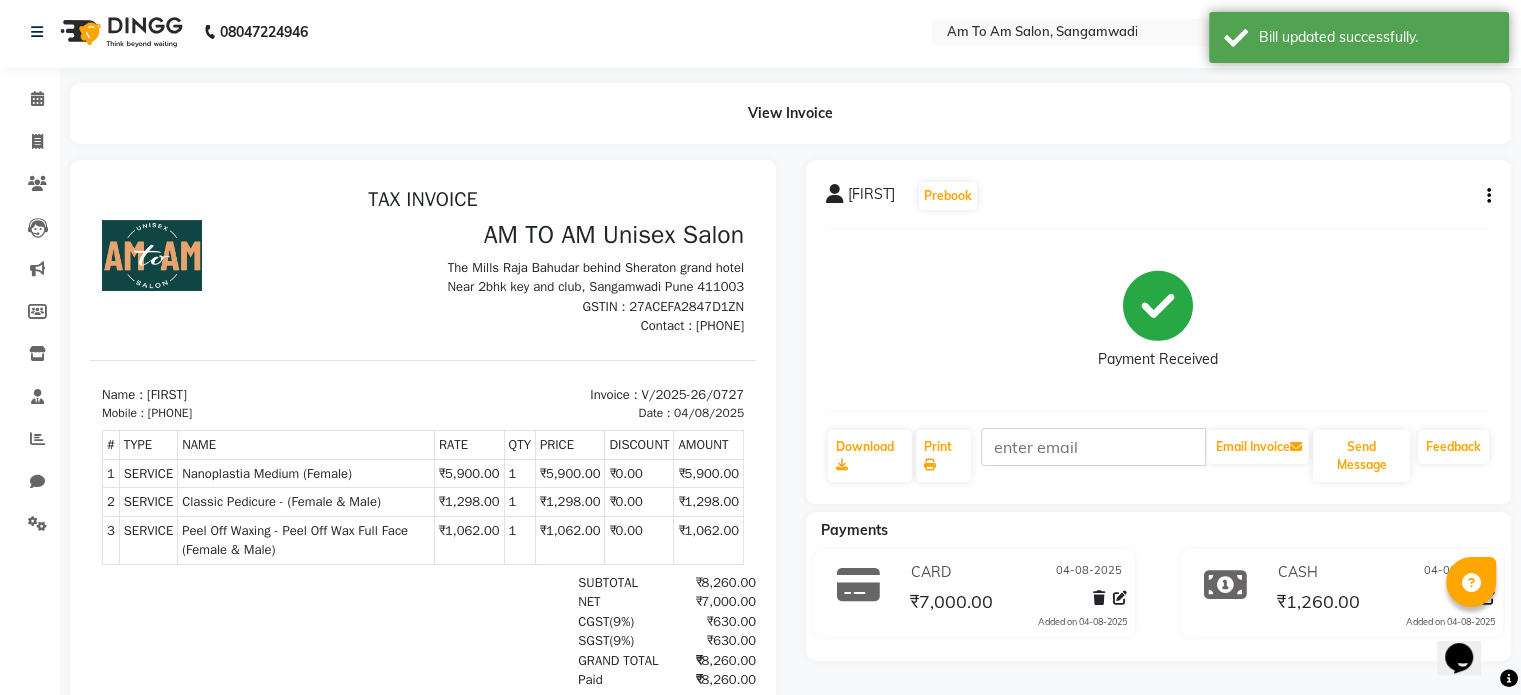 scroll, scrollTop: 0, scrollLeft: 0, axis: both 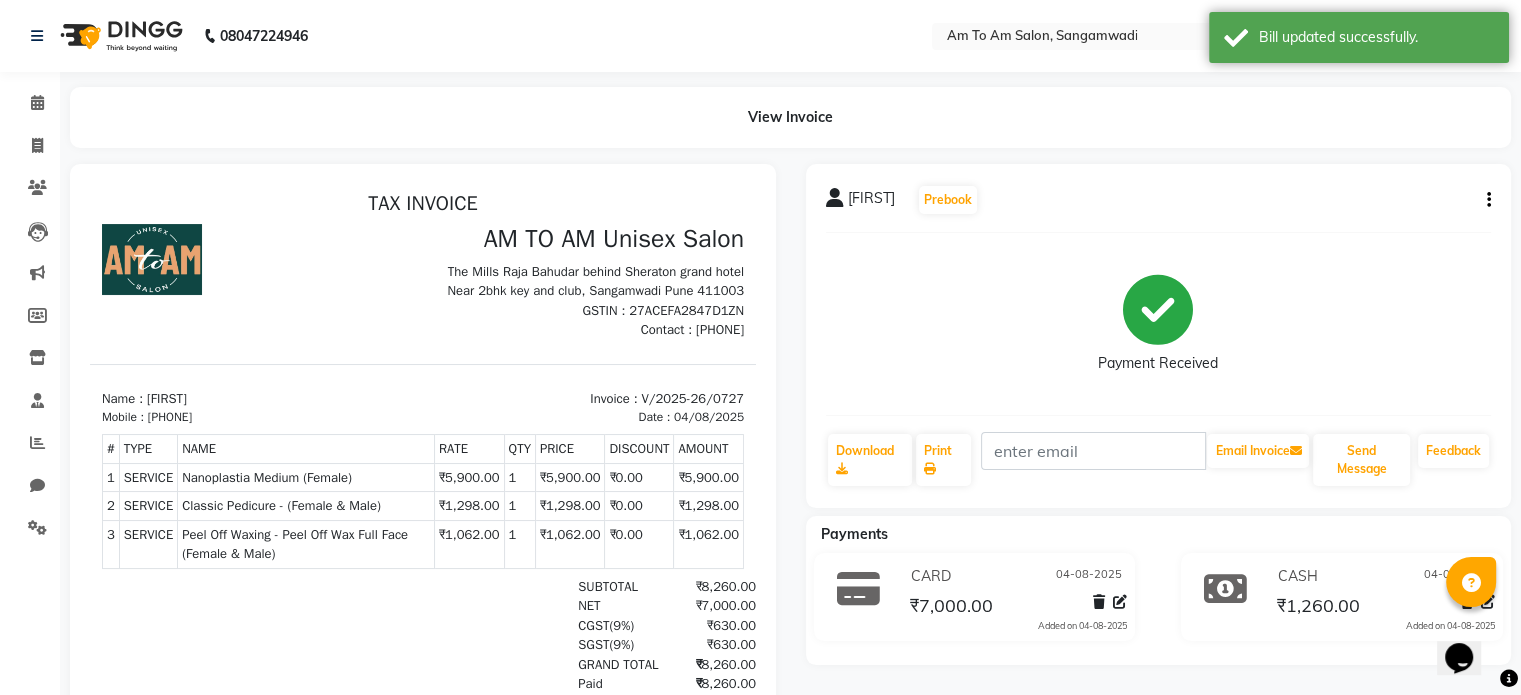 click on "Zeenath   Prebook   Payment Received  Download  Print   Email Invoice   Send Message Feedback" 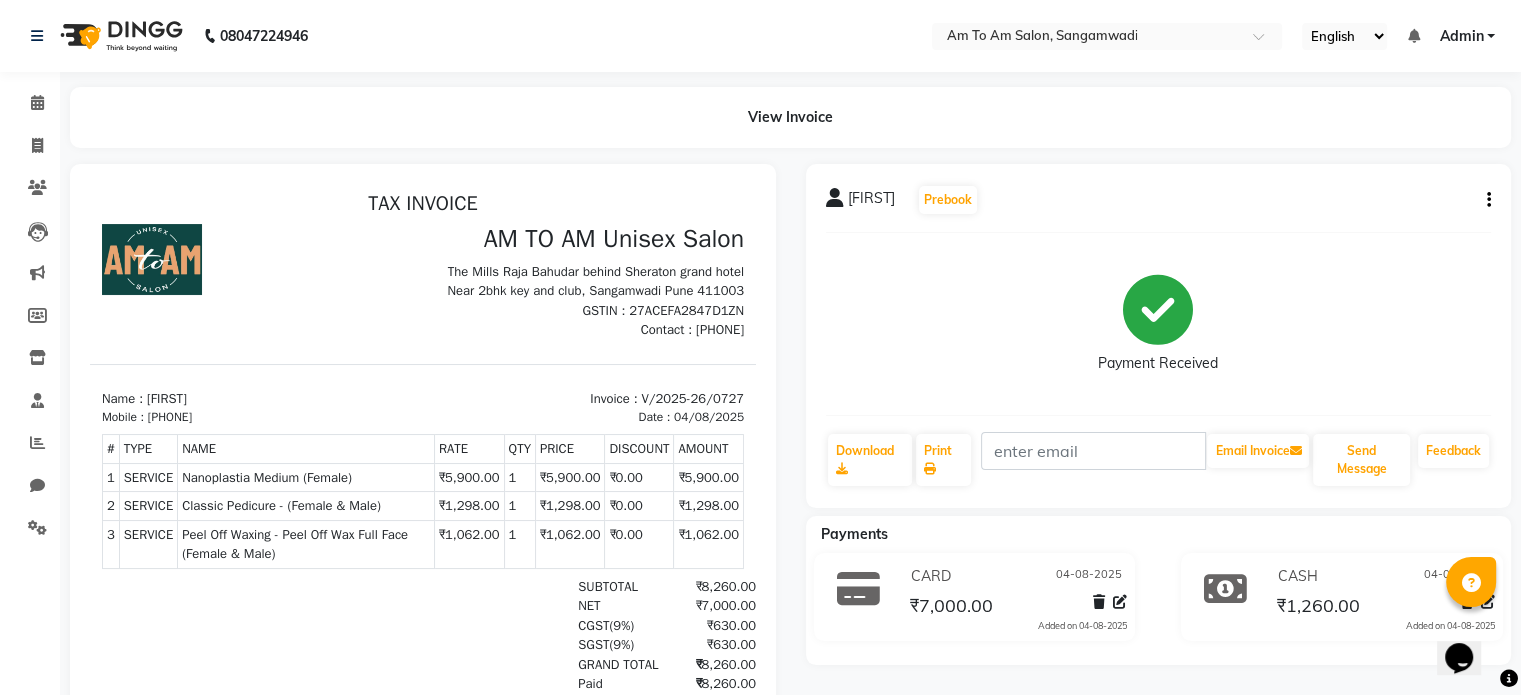 click 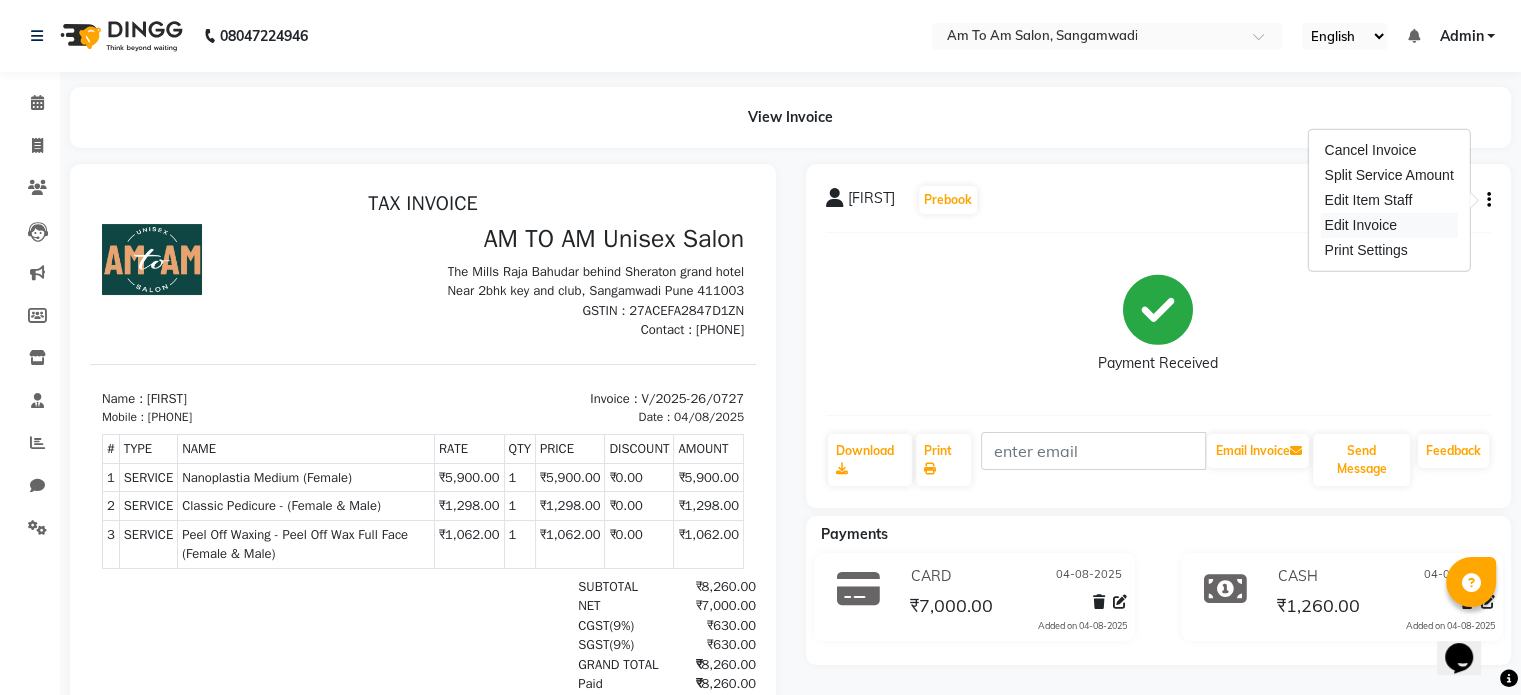 click on "Edit Invoice" at bounding box center [1388, 225] 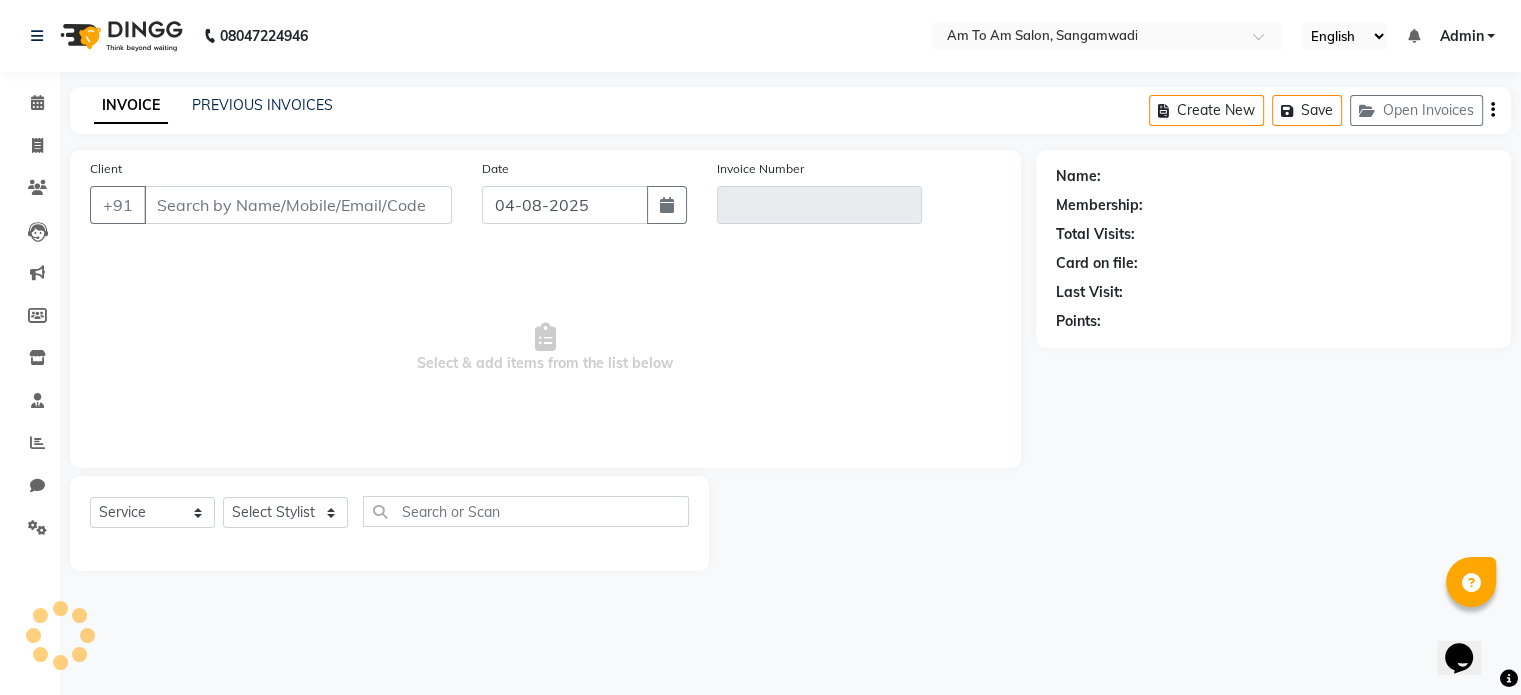 select on "51659" 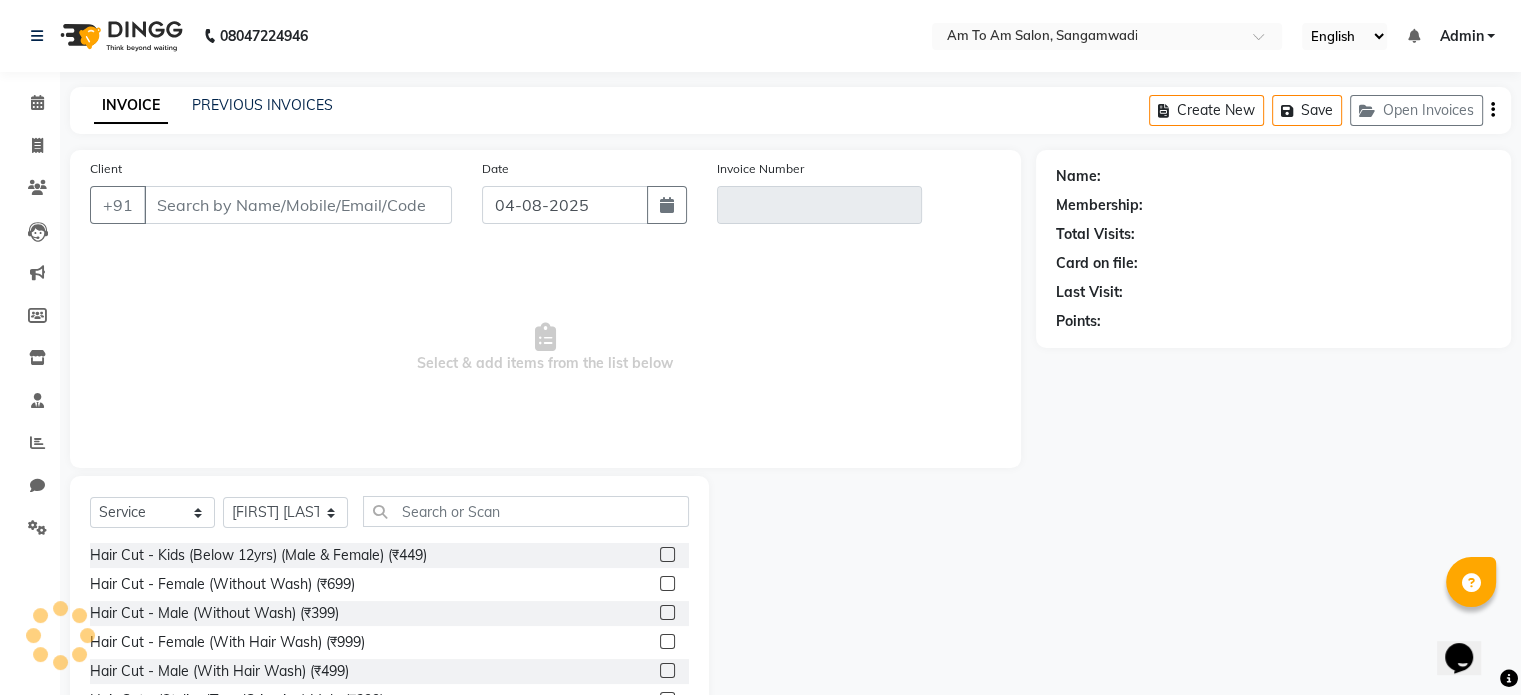 type on "[PHONE]" 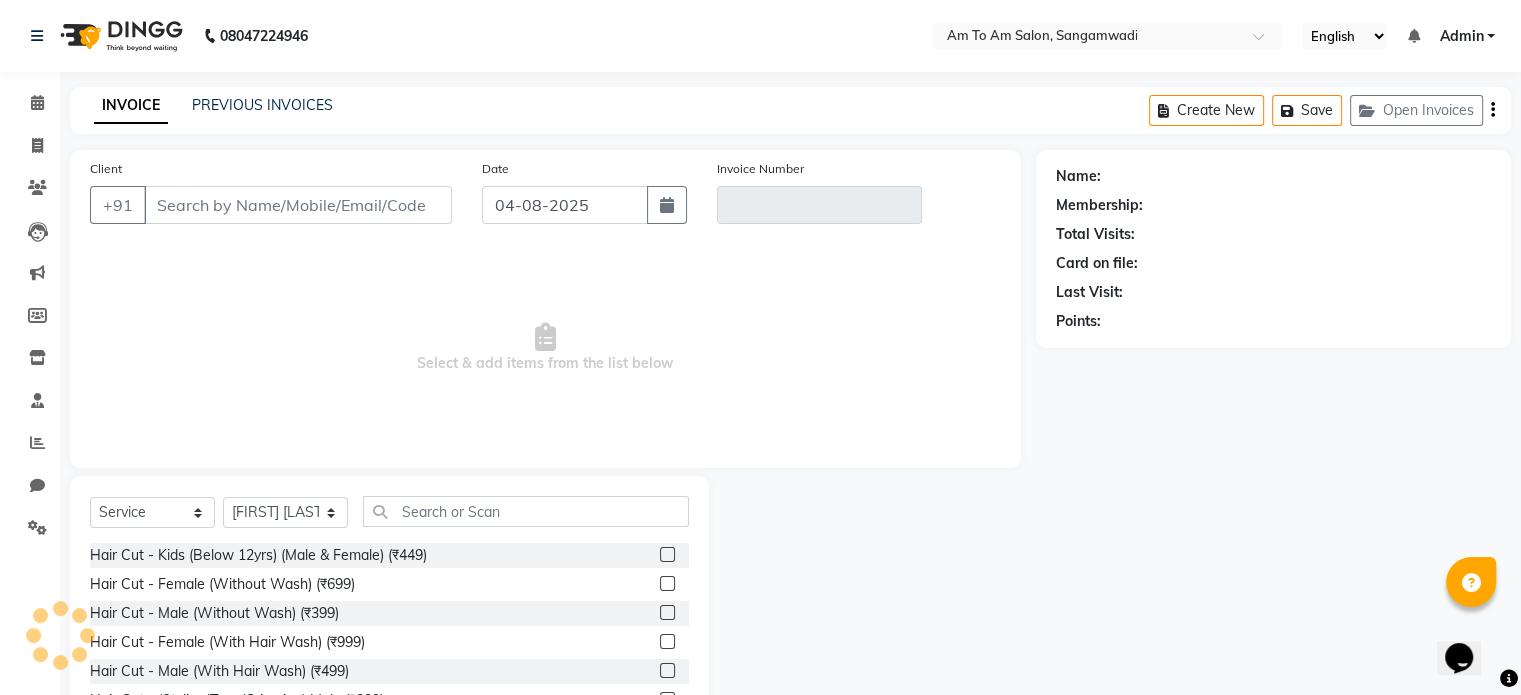 type on "V/2025-26/0727" 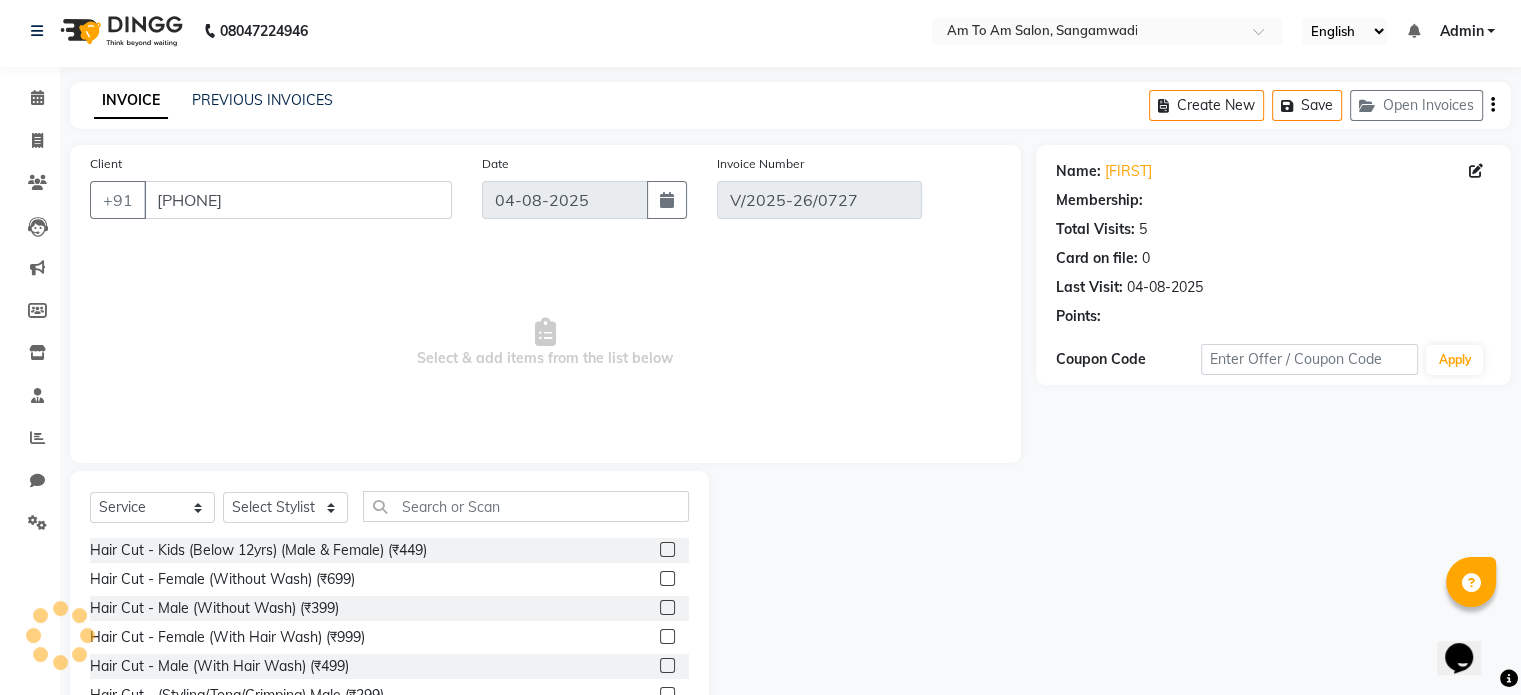 select on "select" 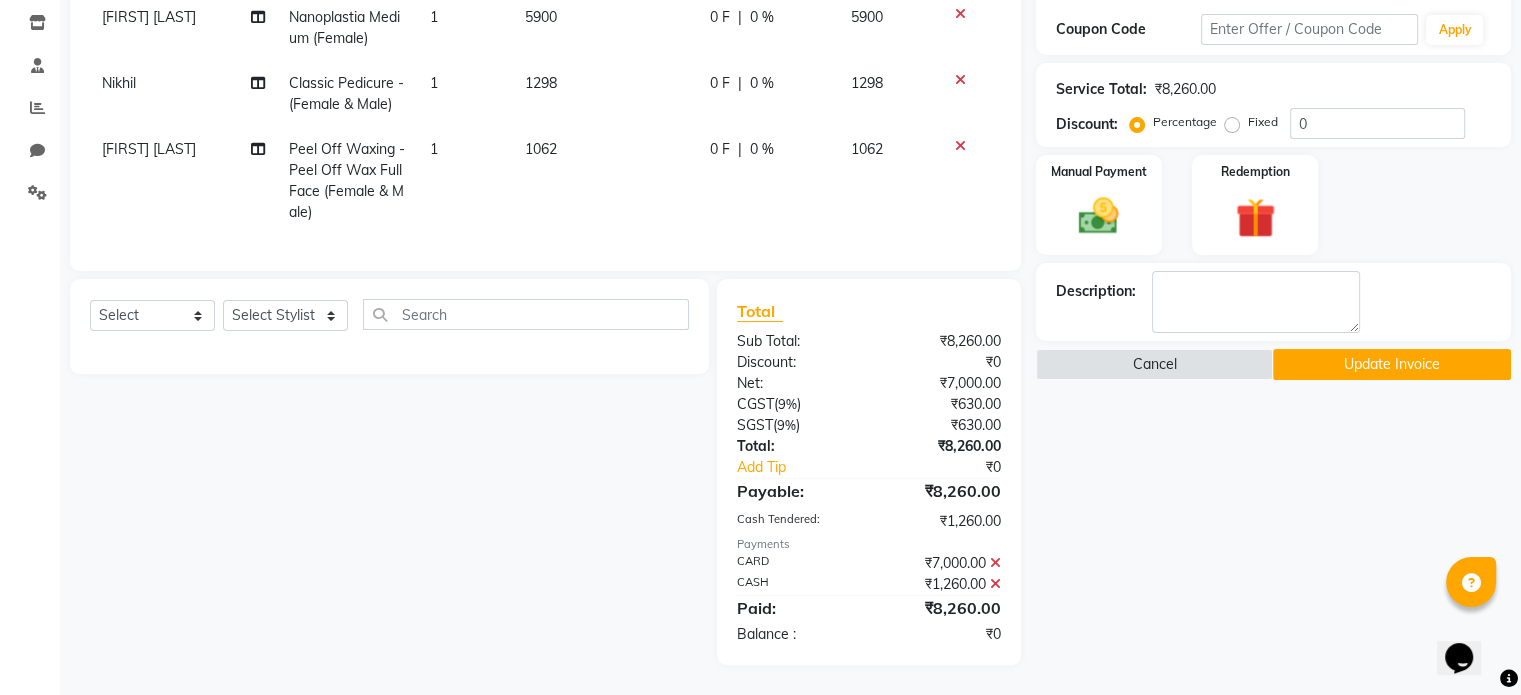 scroll, scrollTop: 350, scrollLeft: 0, axis: vertical 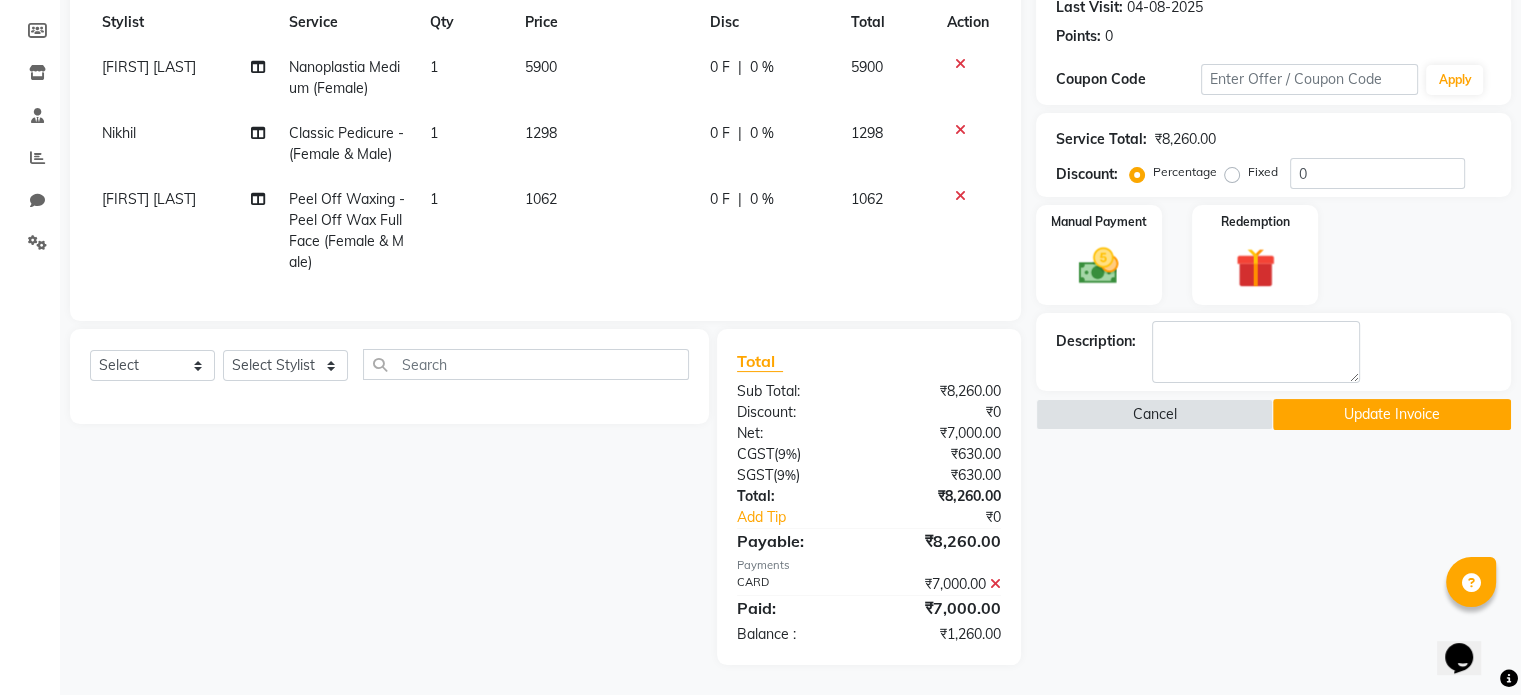 click 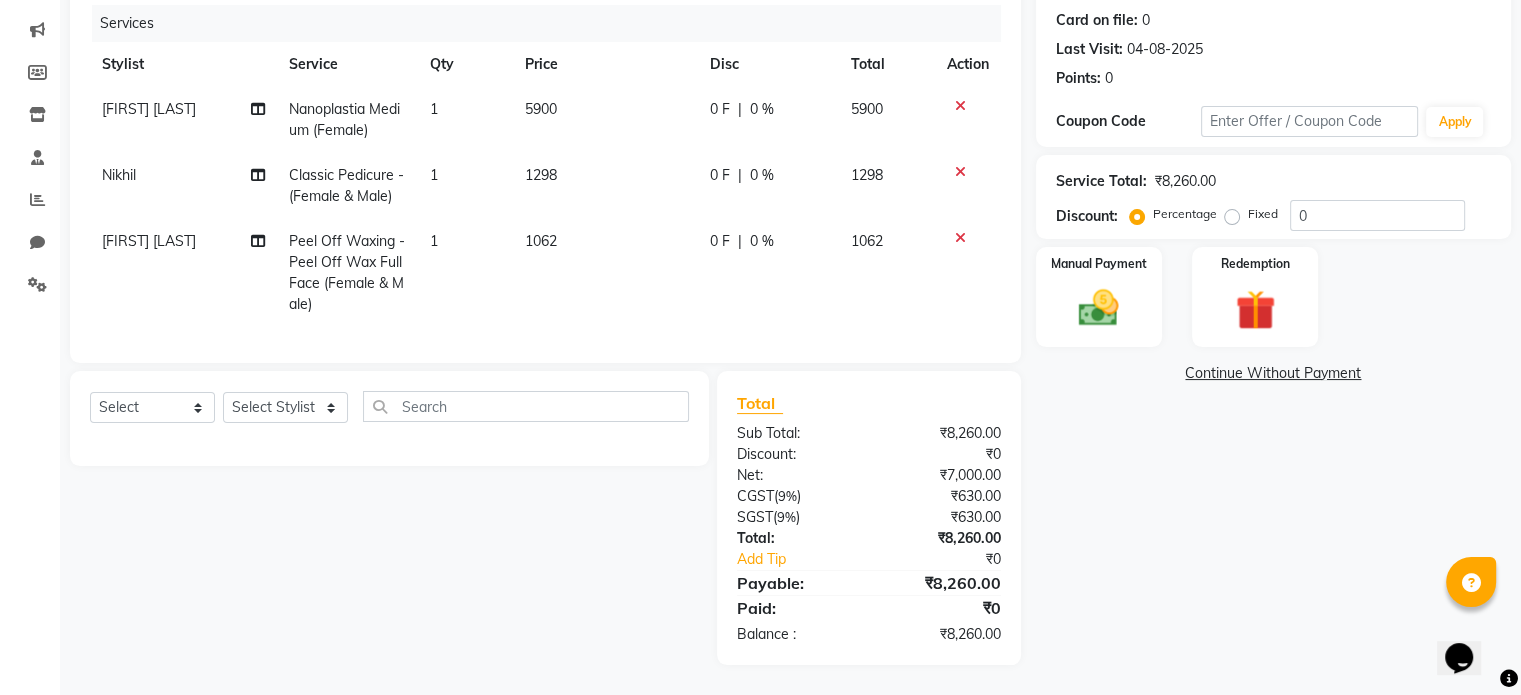scroll, scrollTop: 258, scrollLeft: 0, axis: vertical 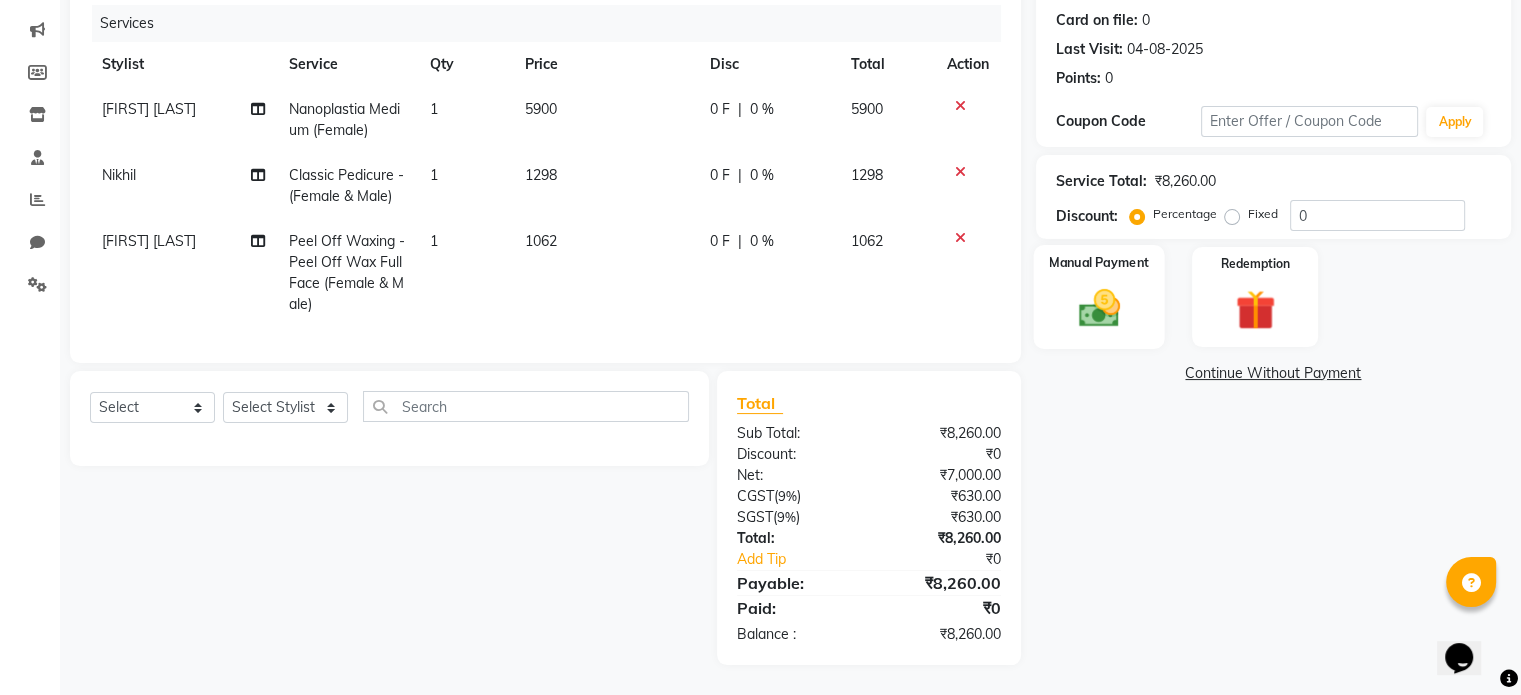 click 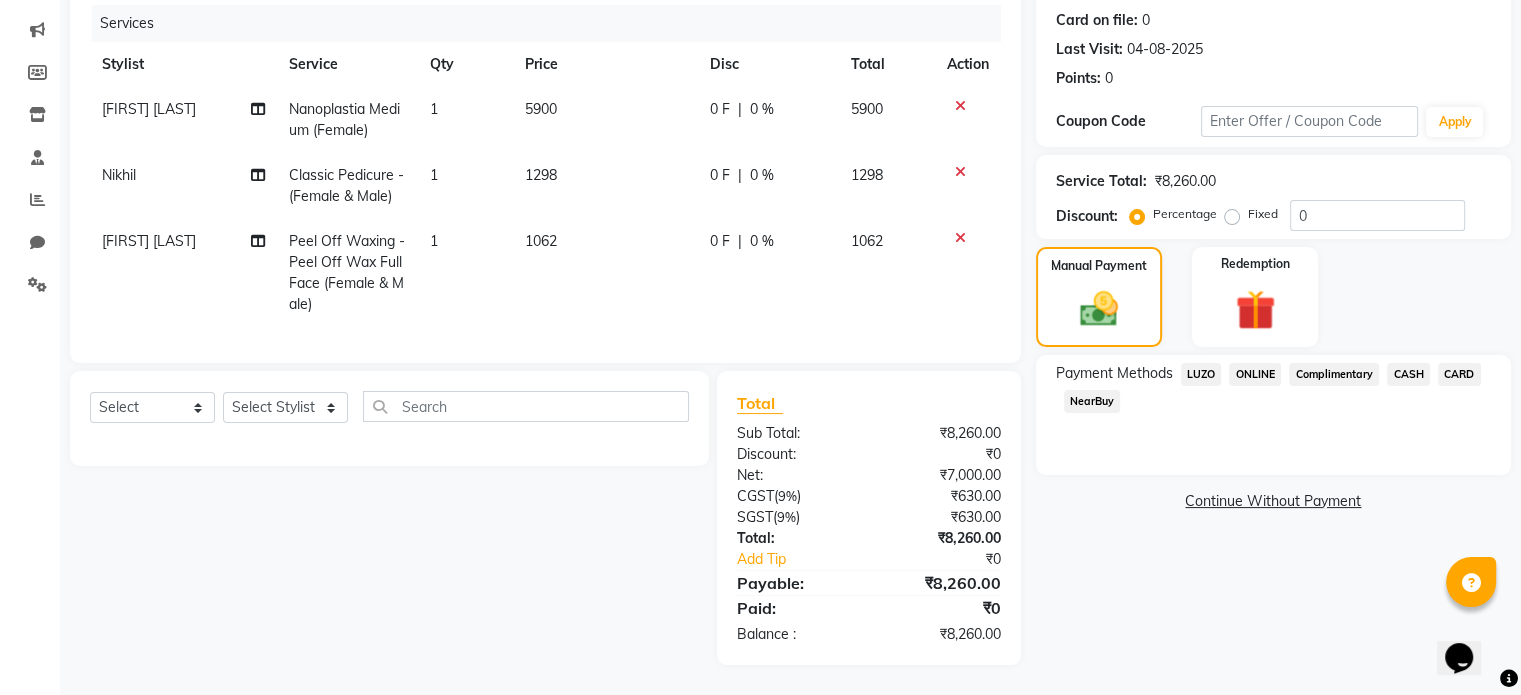 click on "CARD" 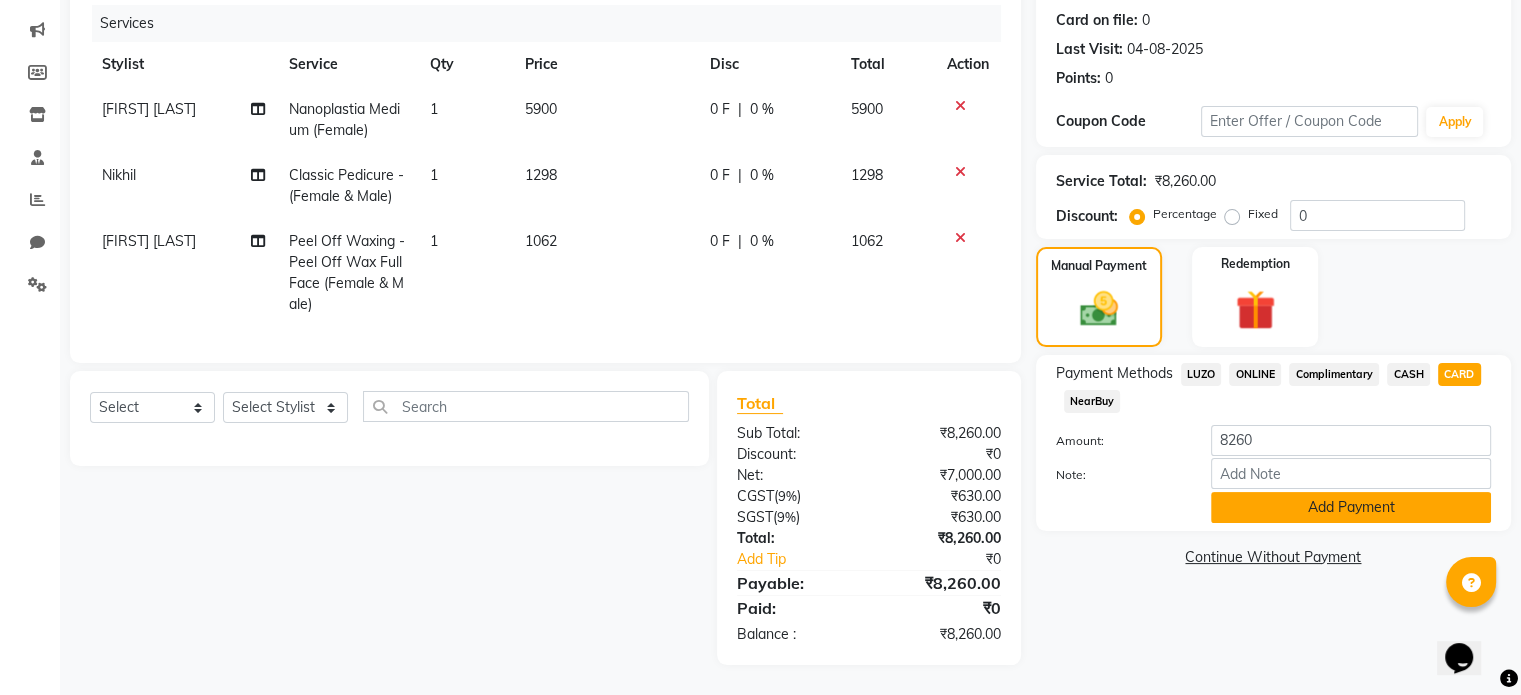 click on "Add Payment" 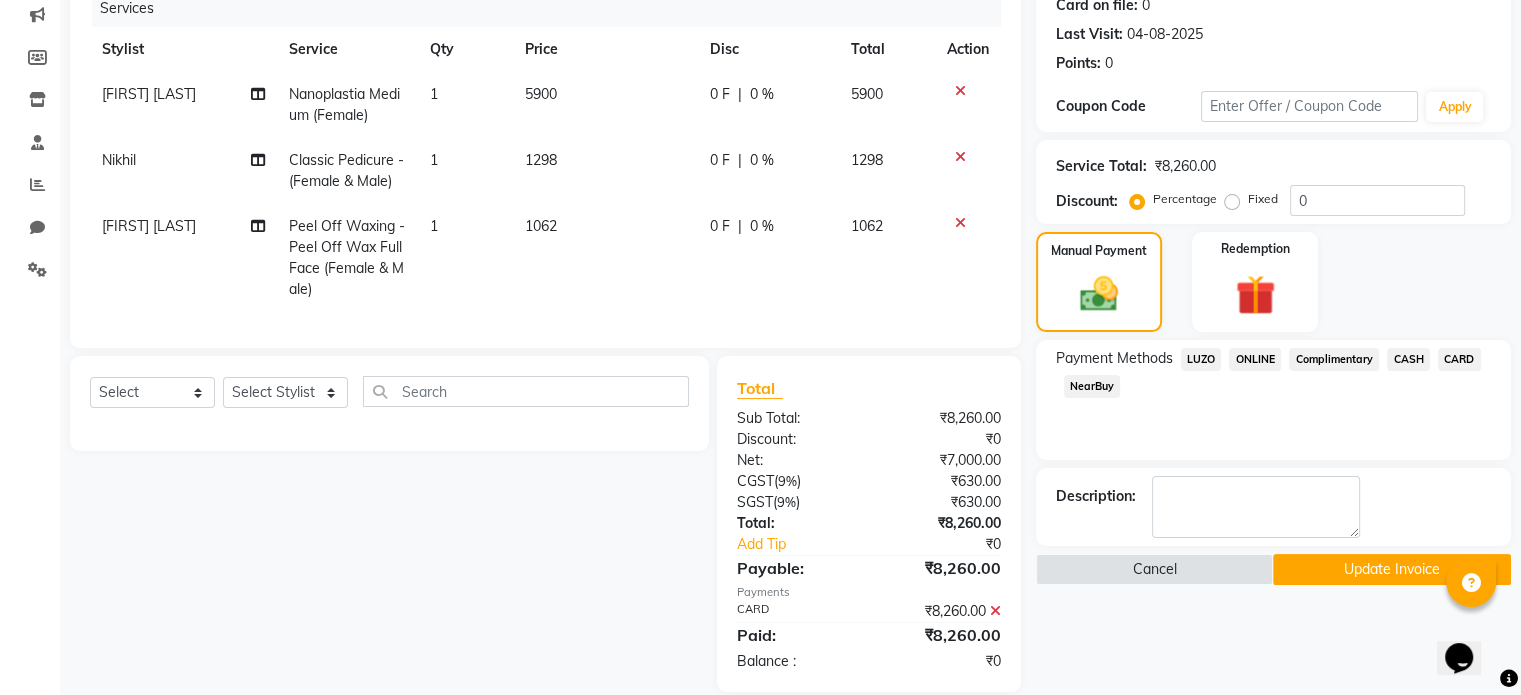 click on "Update Invoice" 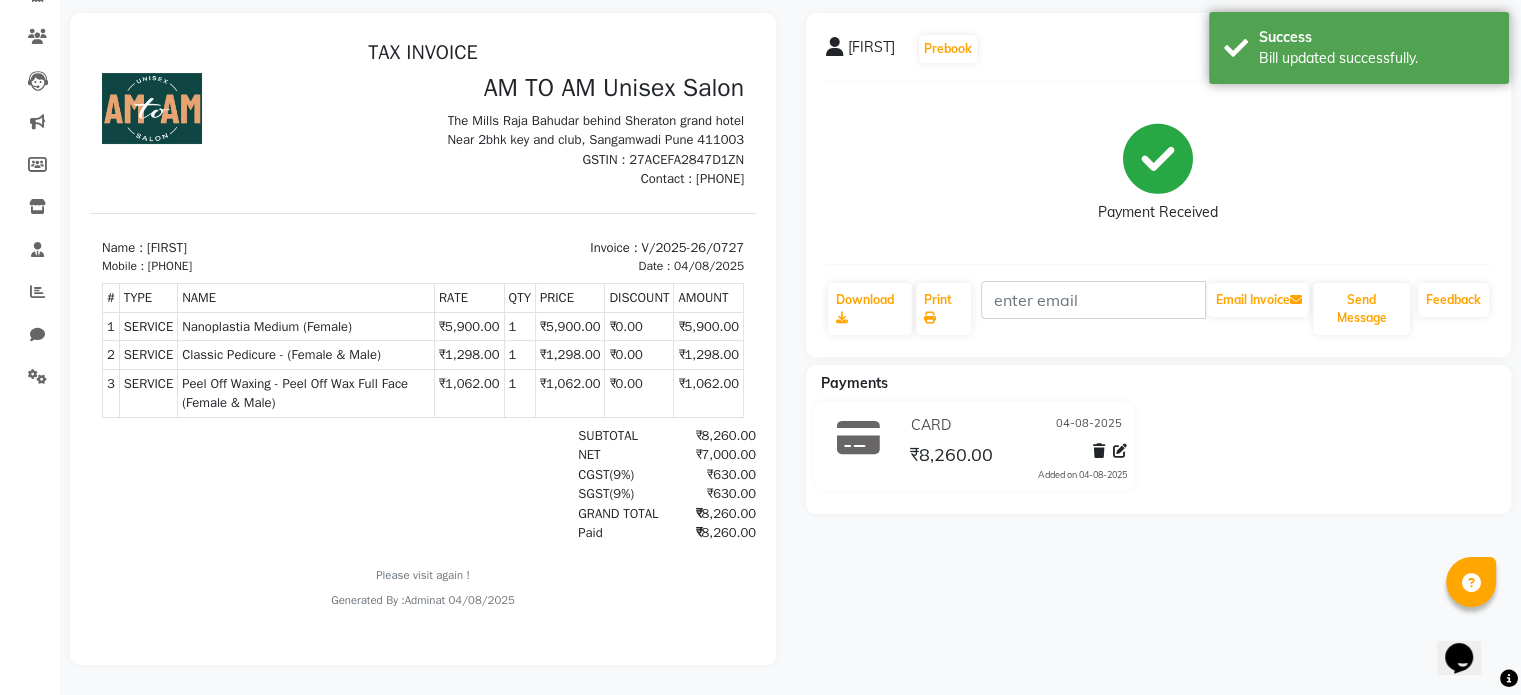 scroll, scrollTop: 164, scrollLeft: 0, axis: vertical 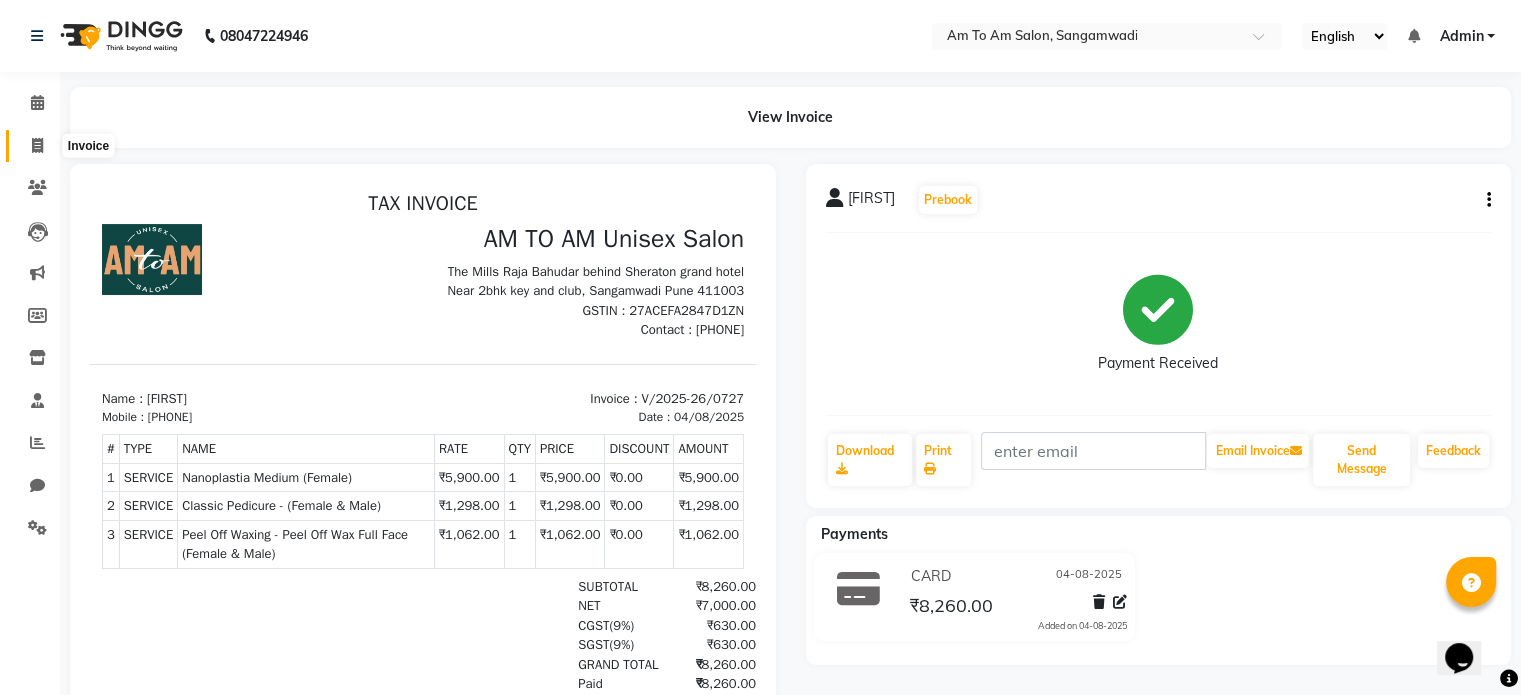 click 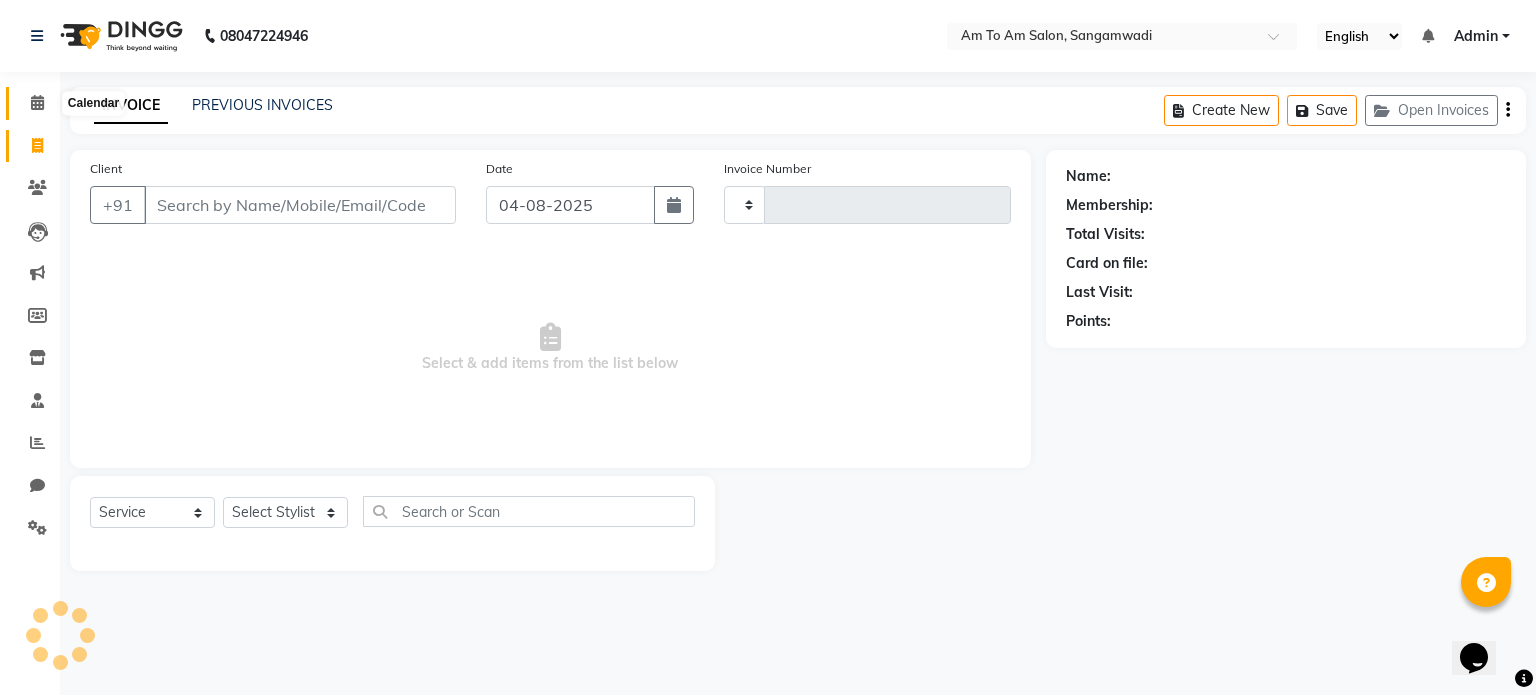 click 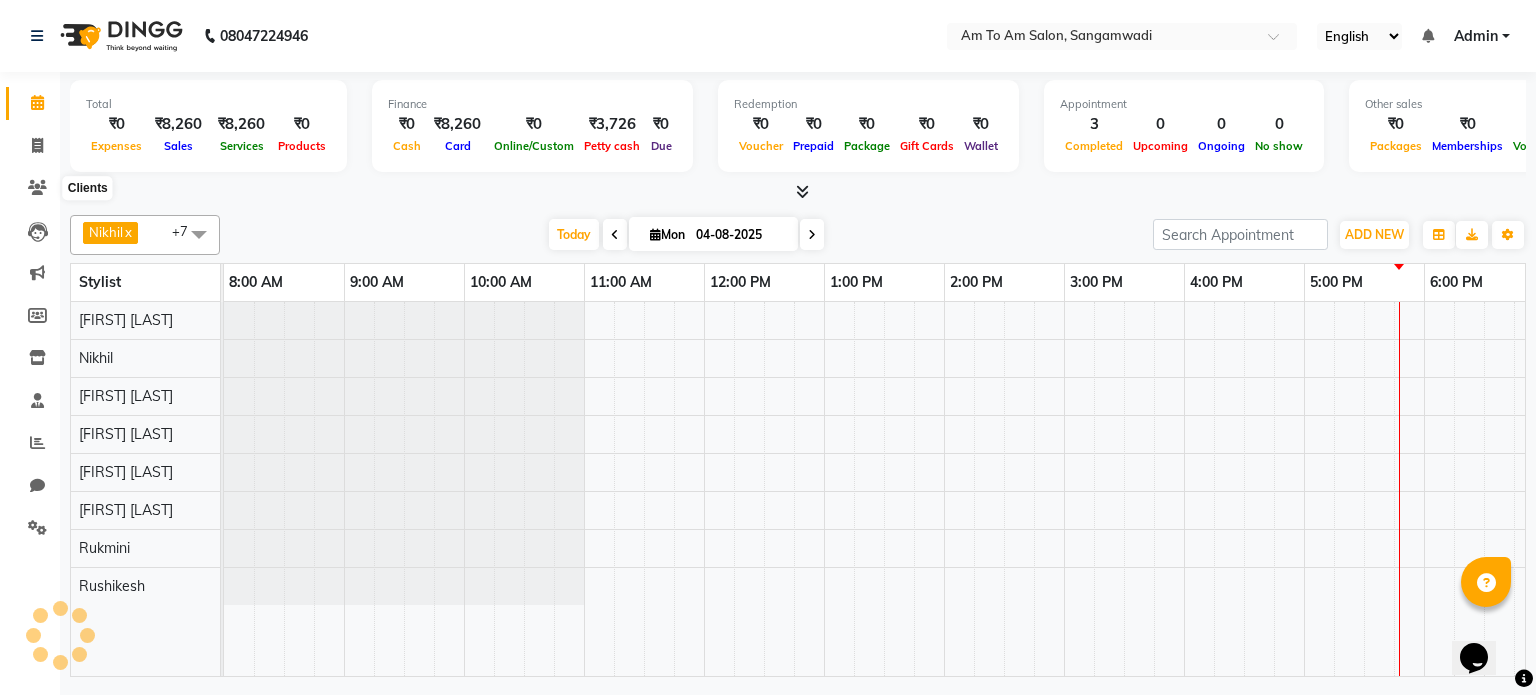 scroll, scrollTop: 0, scrollLeft: 0, axis: both 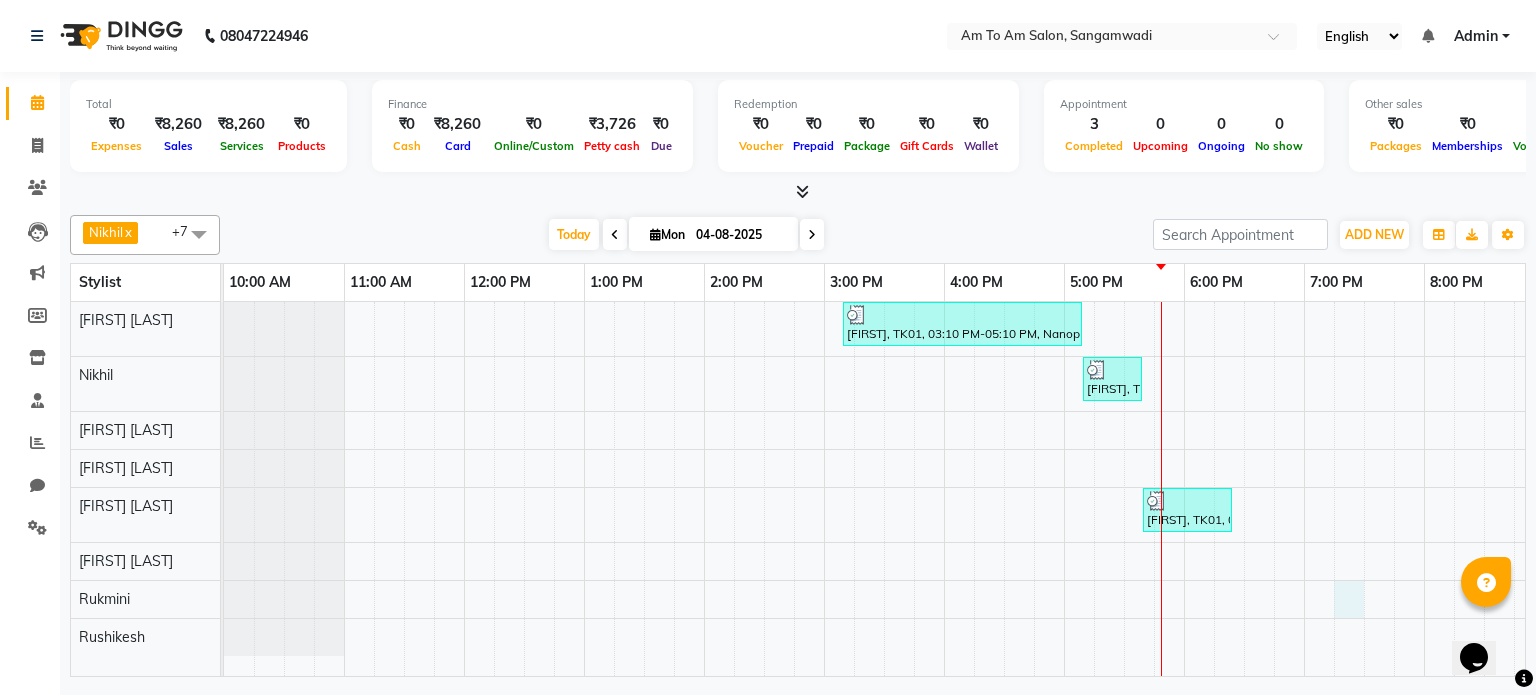 click on "Zeenath, TK01, 03:10 PM-05:10 PM, Nanoplastia Medium (Female) (₹8499)     Zeenath, TK01, 05:10 PM-05:40 PM, Classic Pedicure - (Female & Male) (₹1099)     Zeenath, TK01, 05:40 PM-06:25 PM,  Peel Off Waxing - Peel Off Wax Full Face (Female & Male) (₹1199)" at bounding box center (1064, 489) 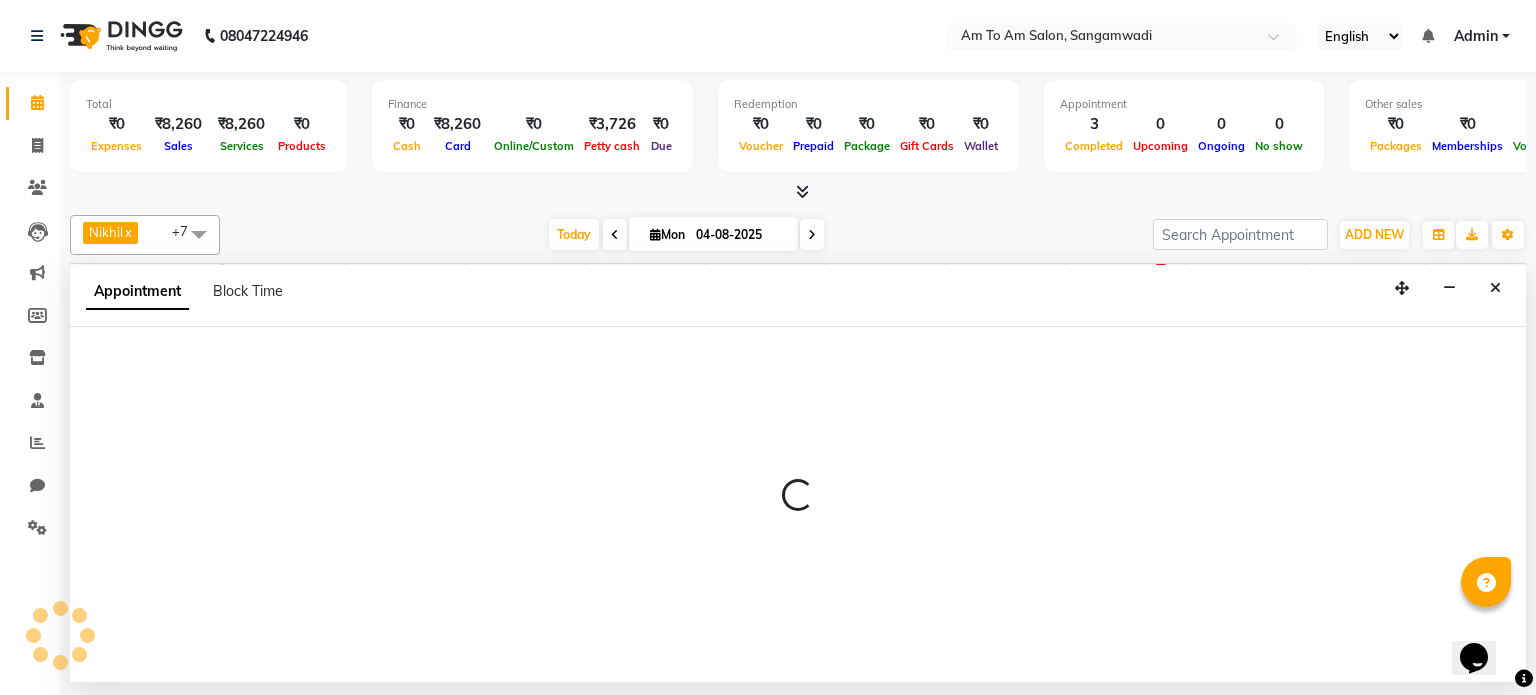 select on "63065" 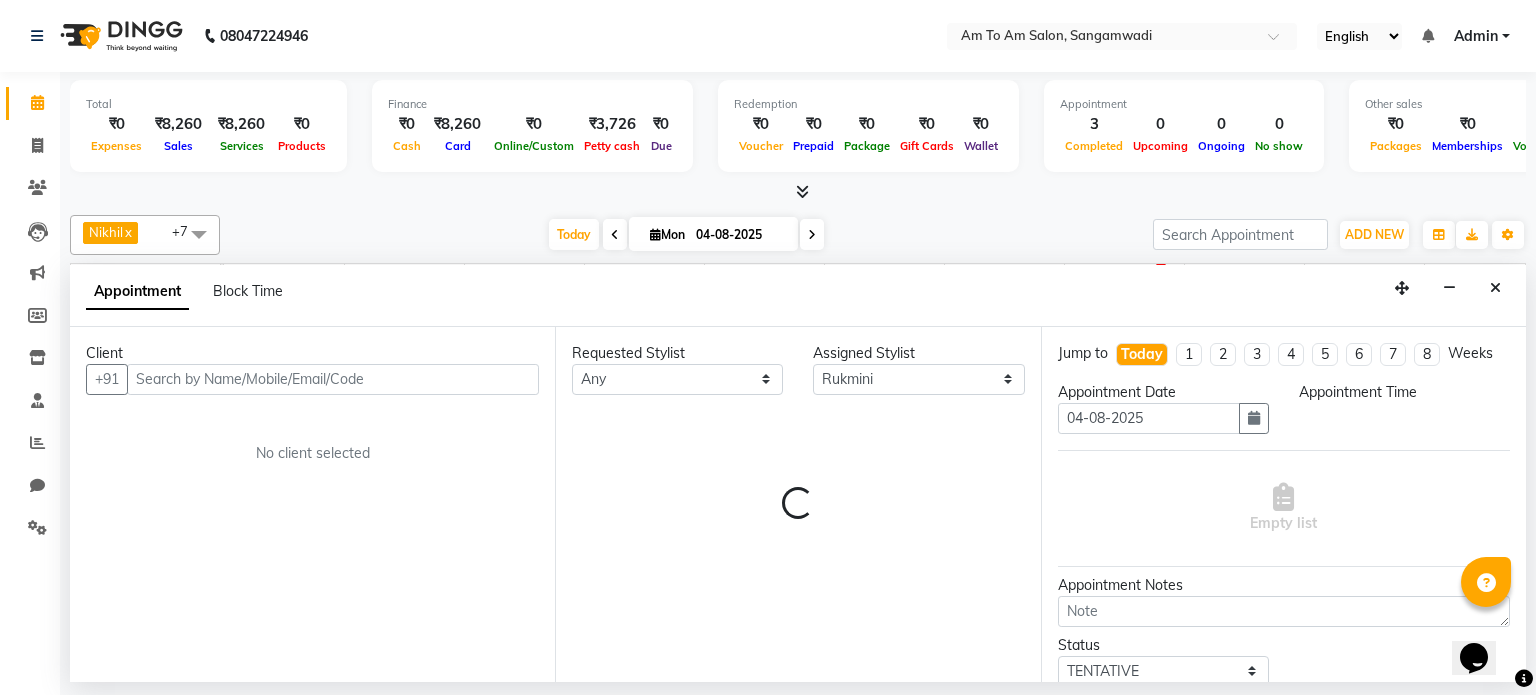 select on "1155" 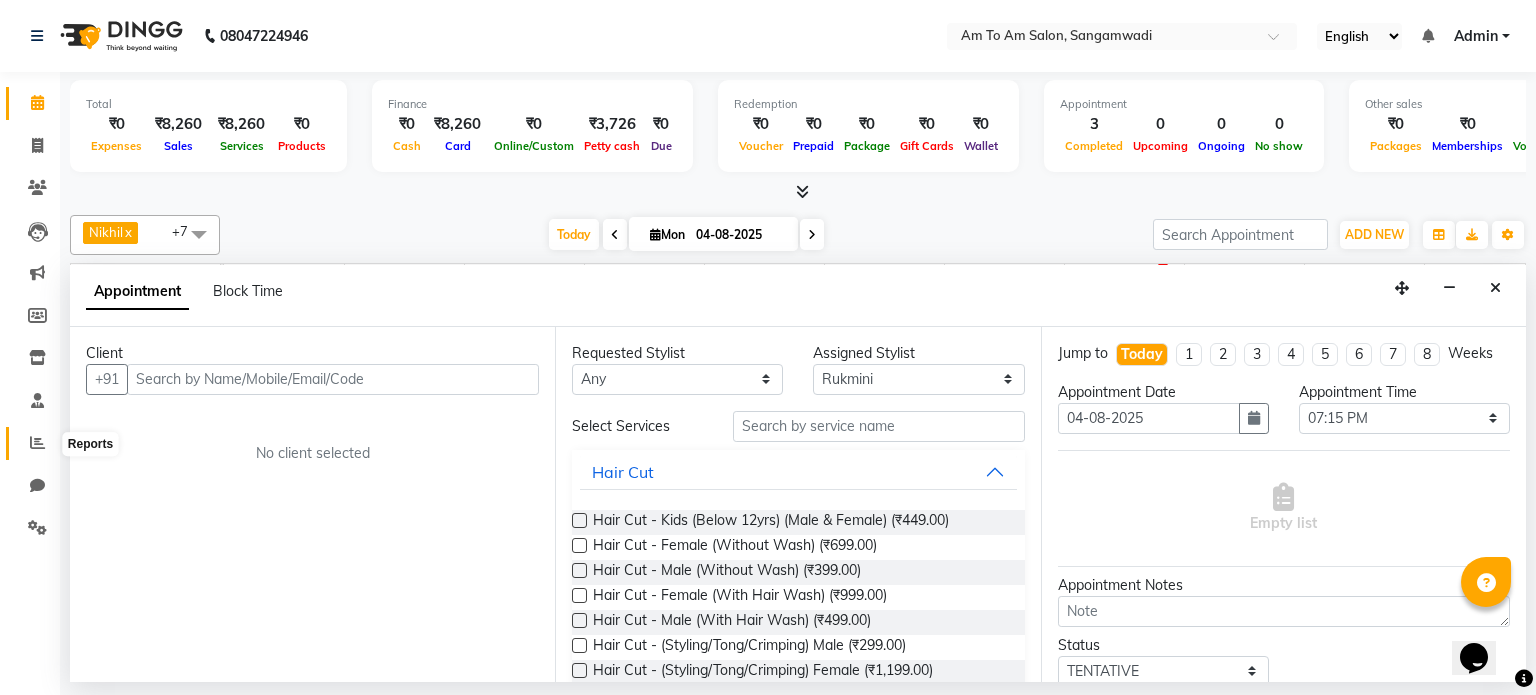 click 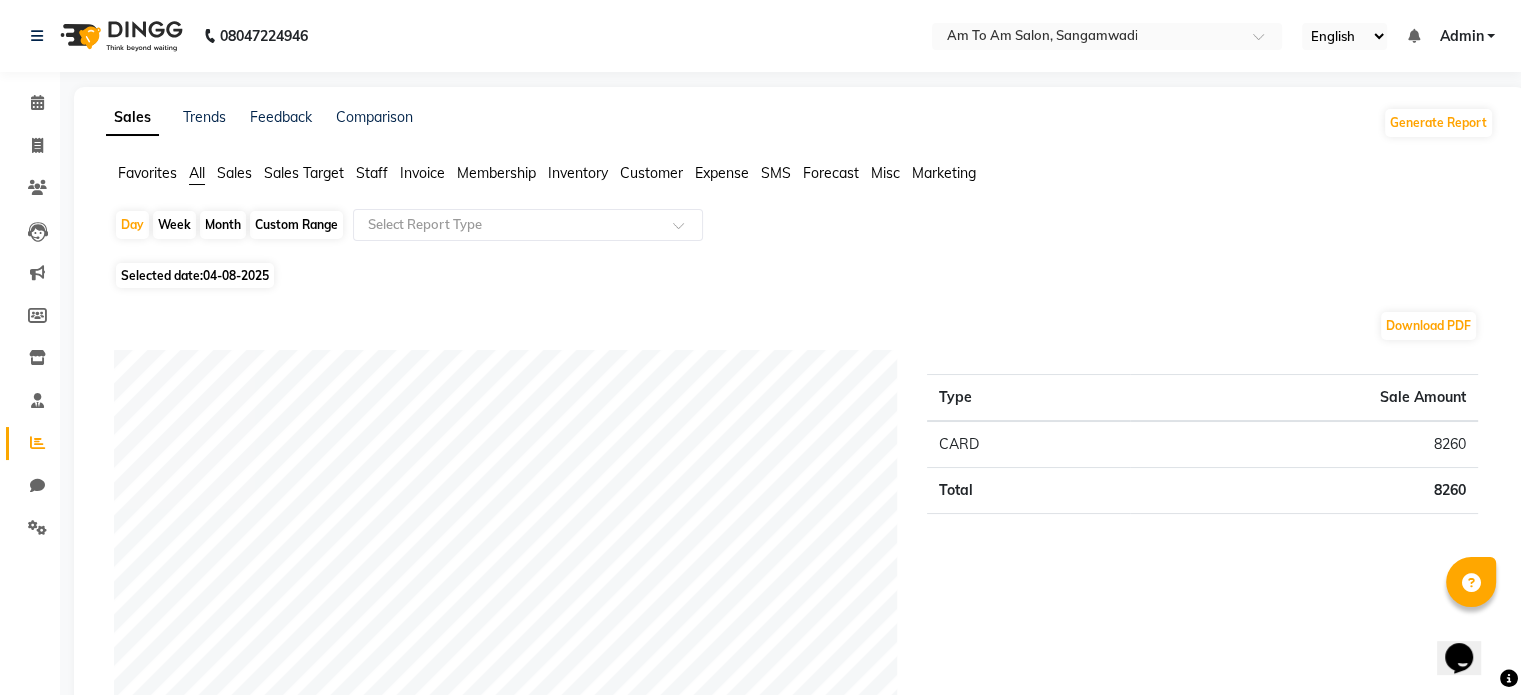 click on "Staff" 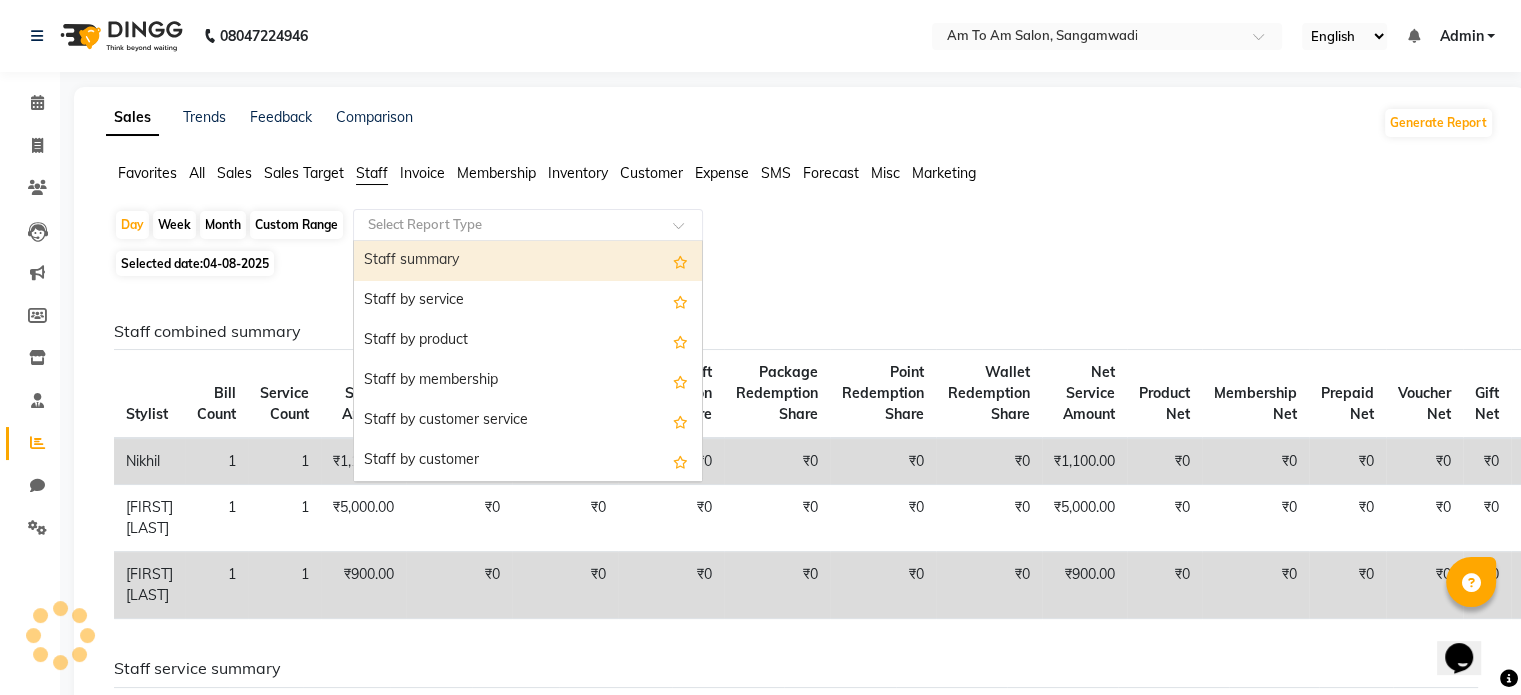 click 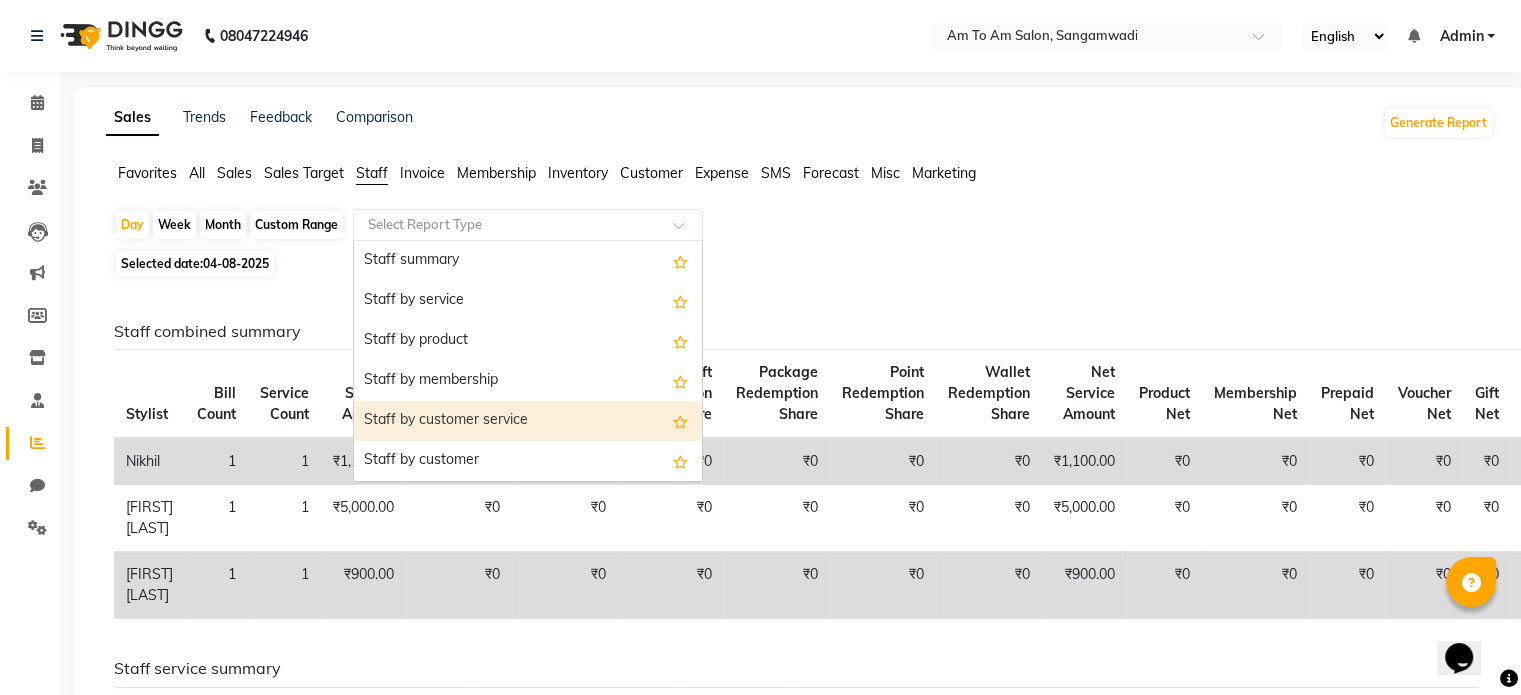 click on "Staff by customer service" at bounding box center [528, 421] 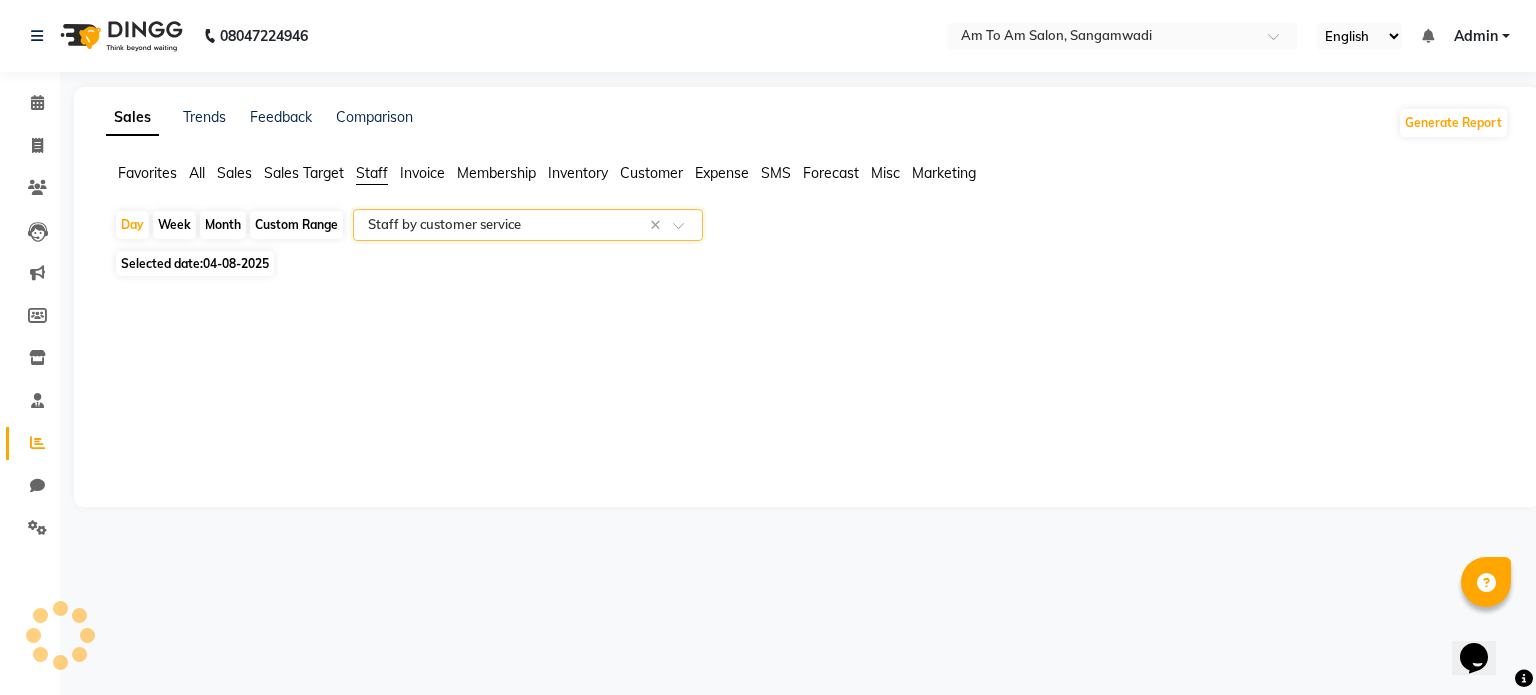 select on "full_report" 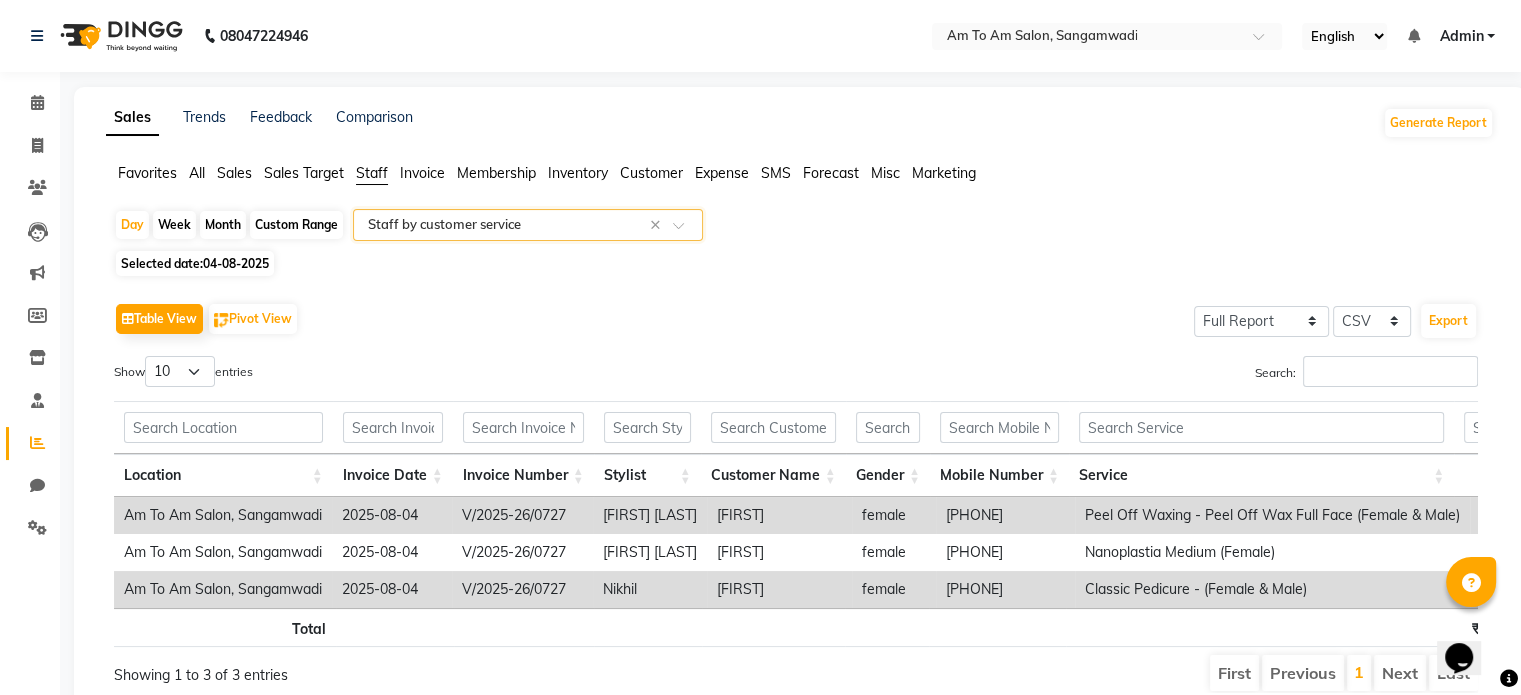 click on "Month" 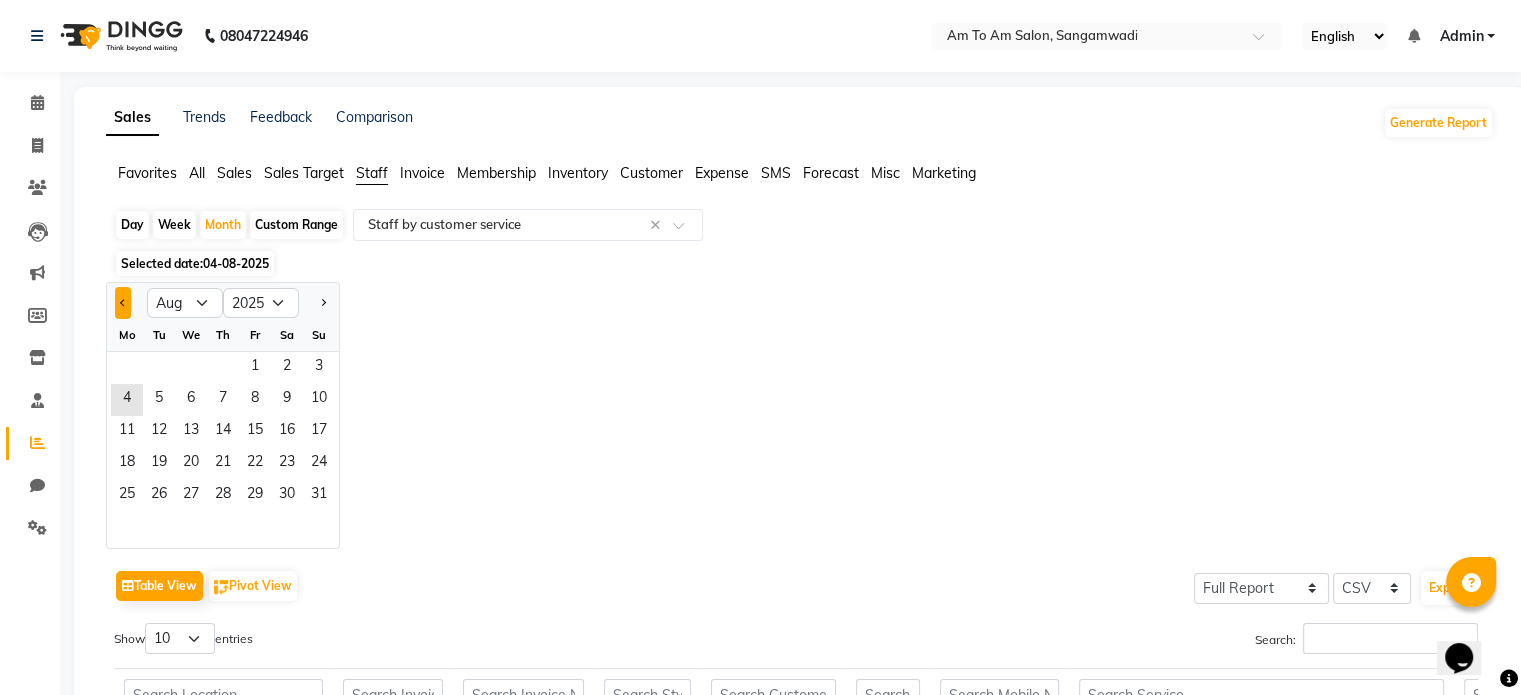 click 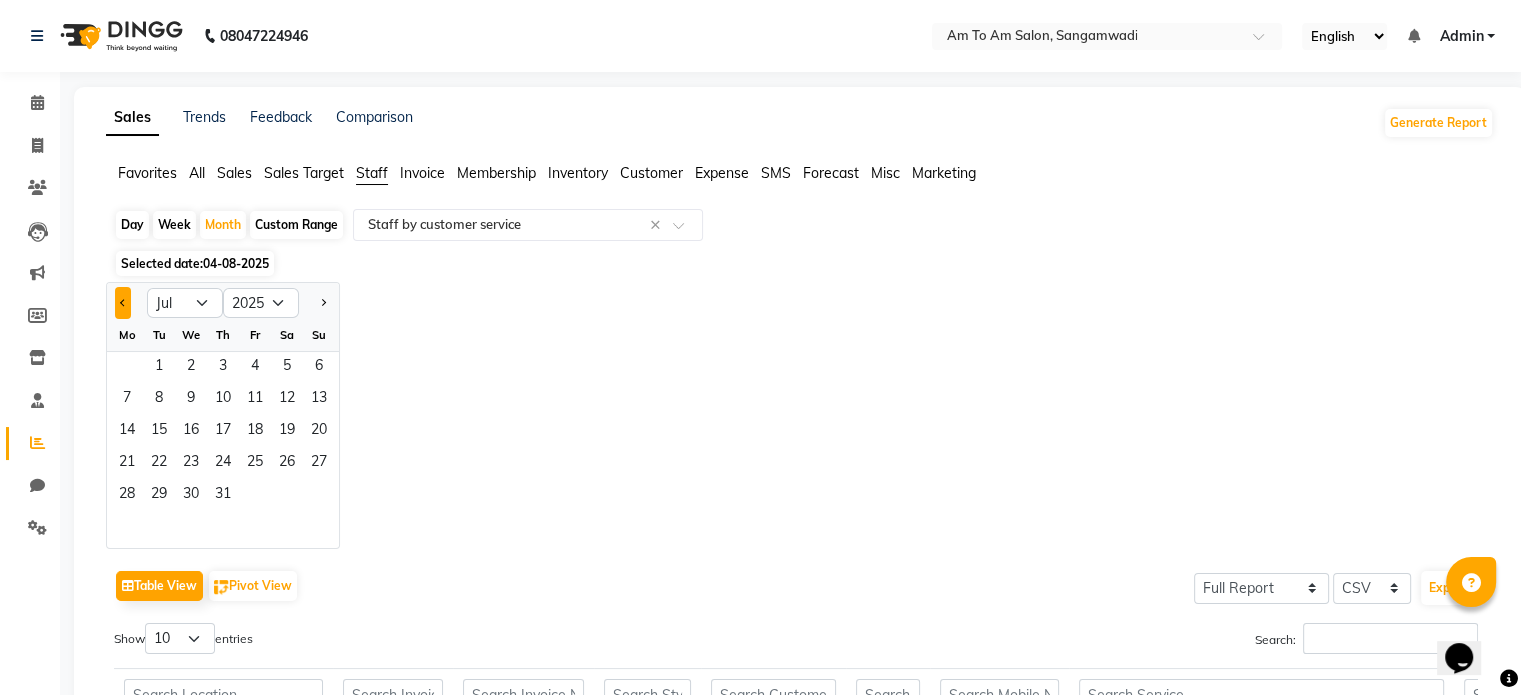 click 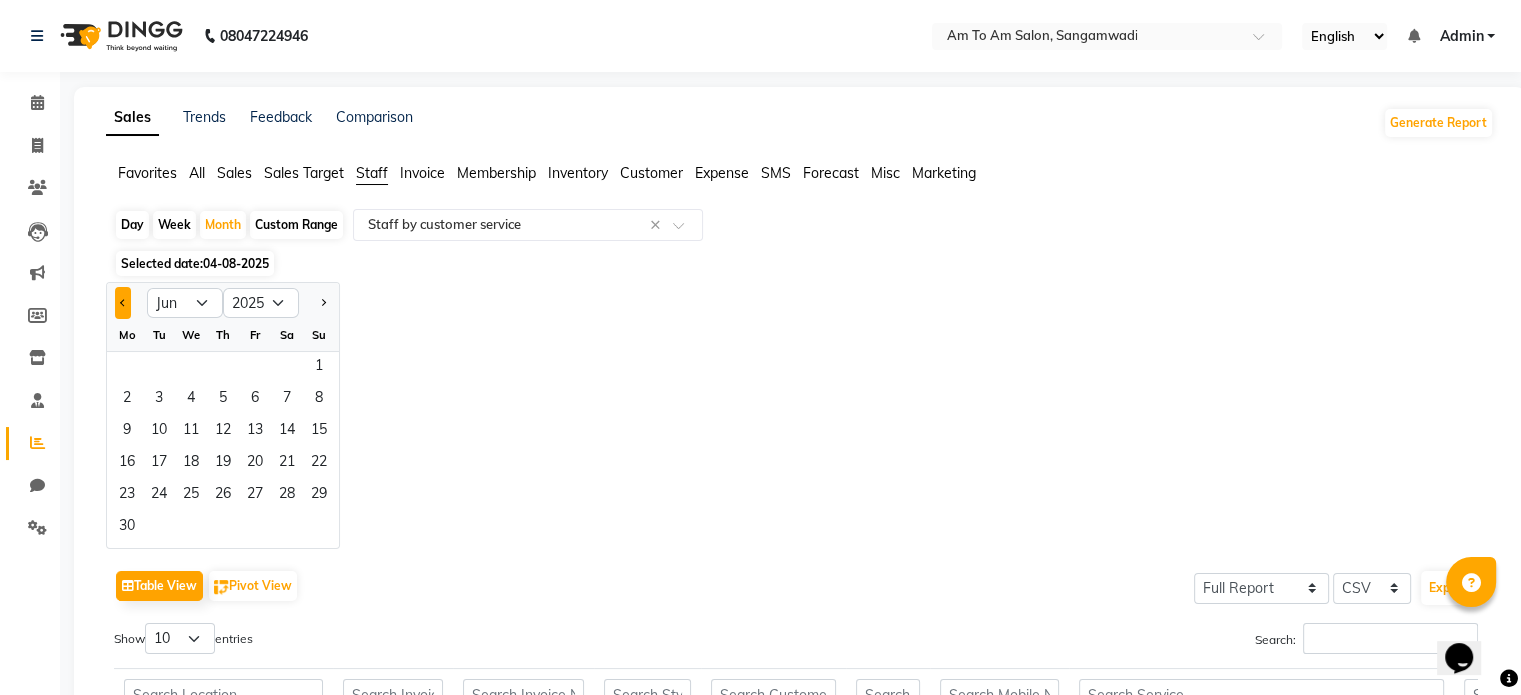 click 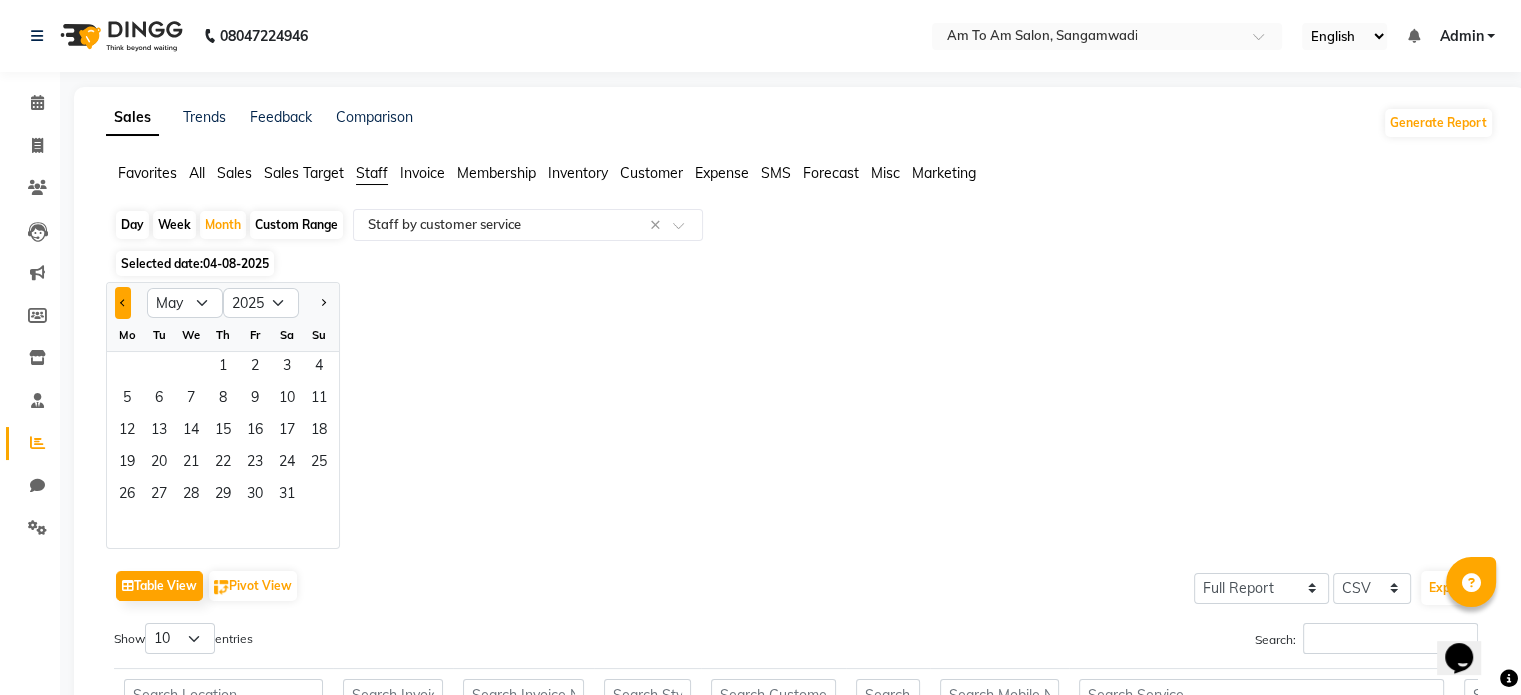 click 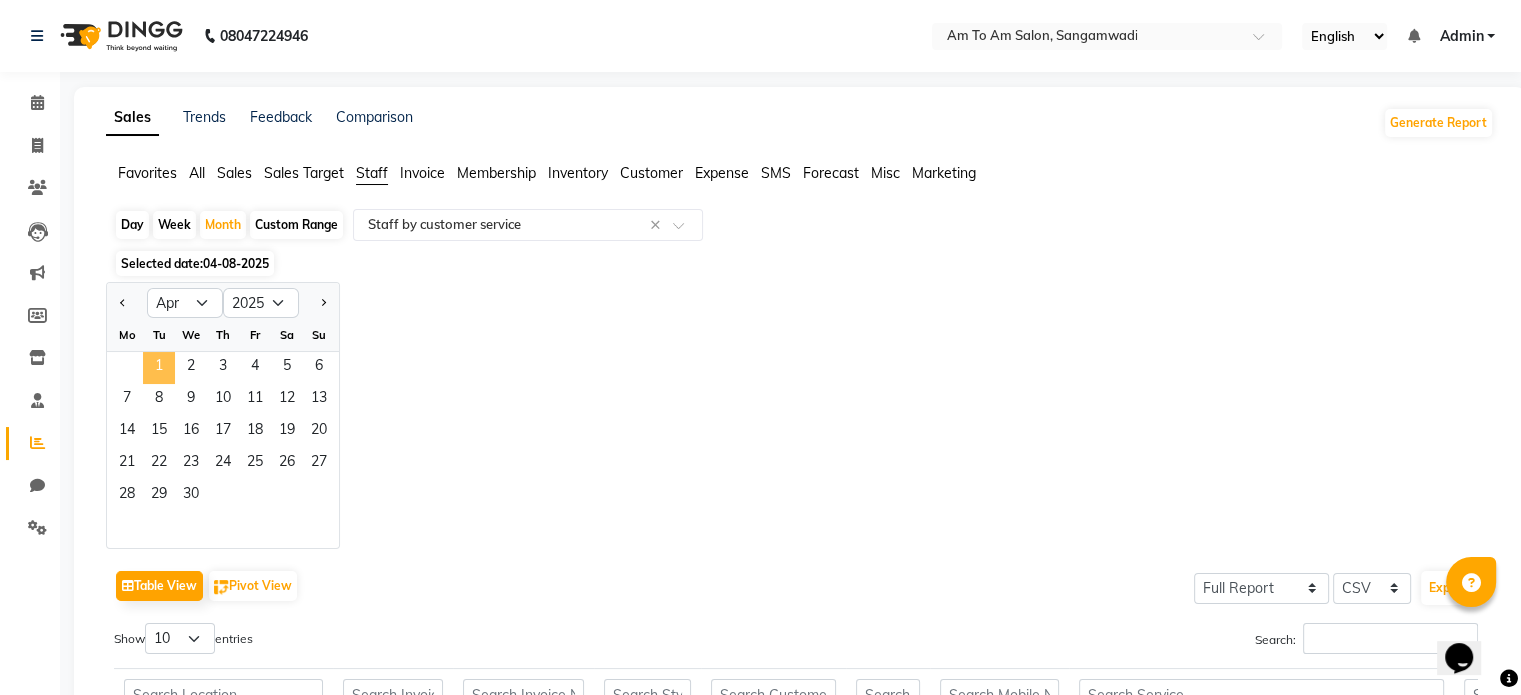 click on "1" 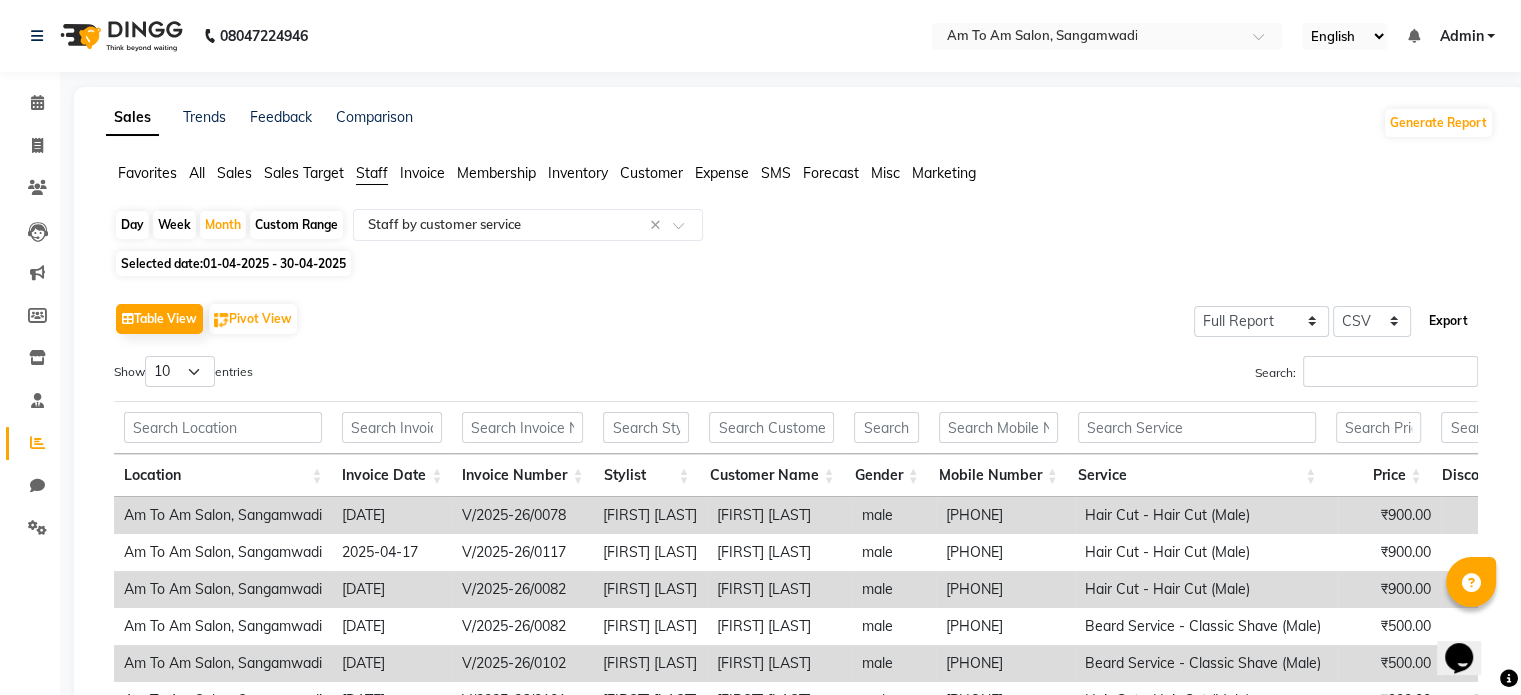click on "Export" 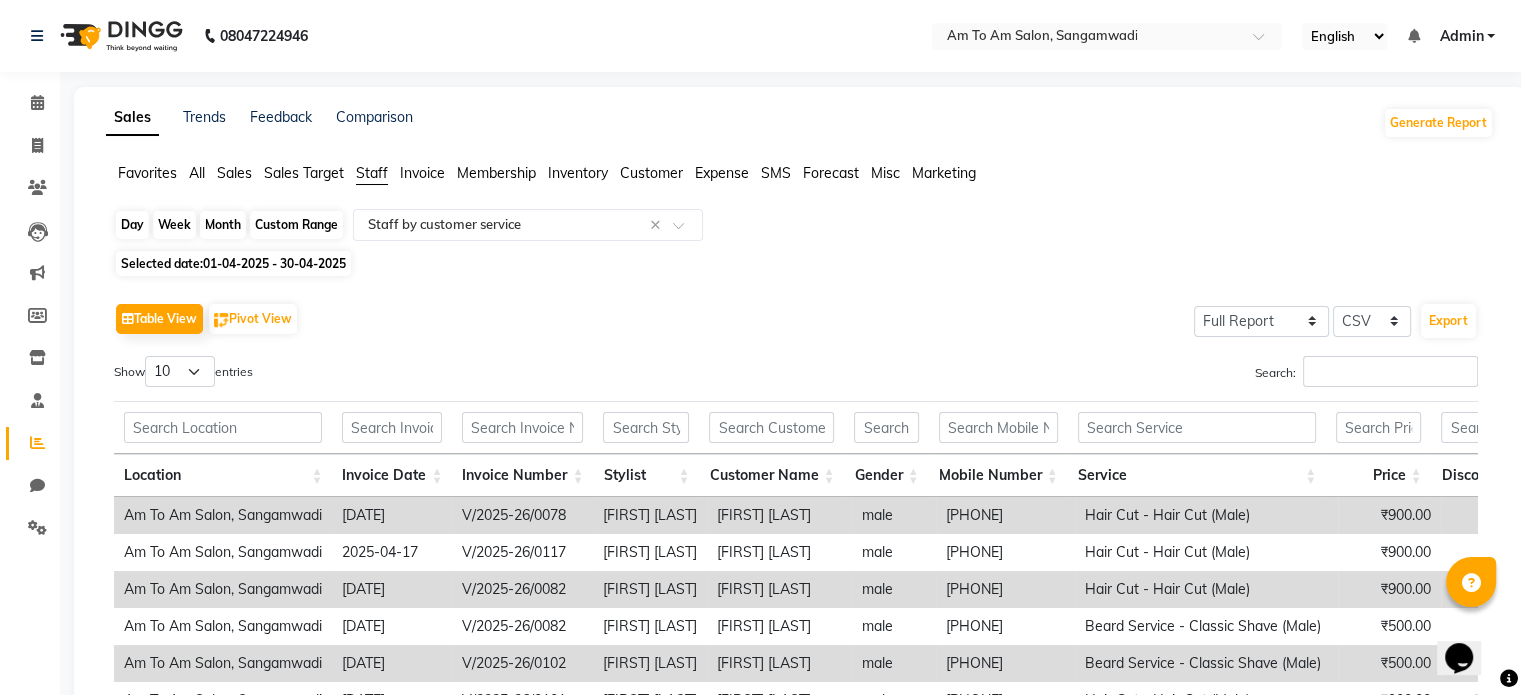 click on "Month" 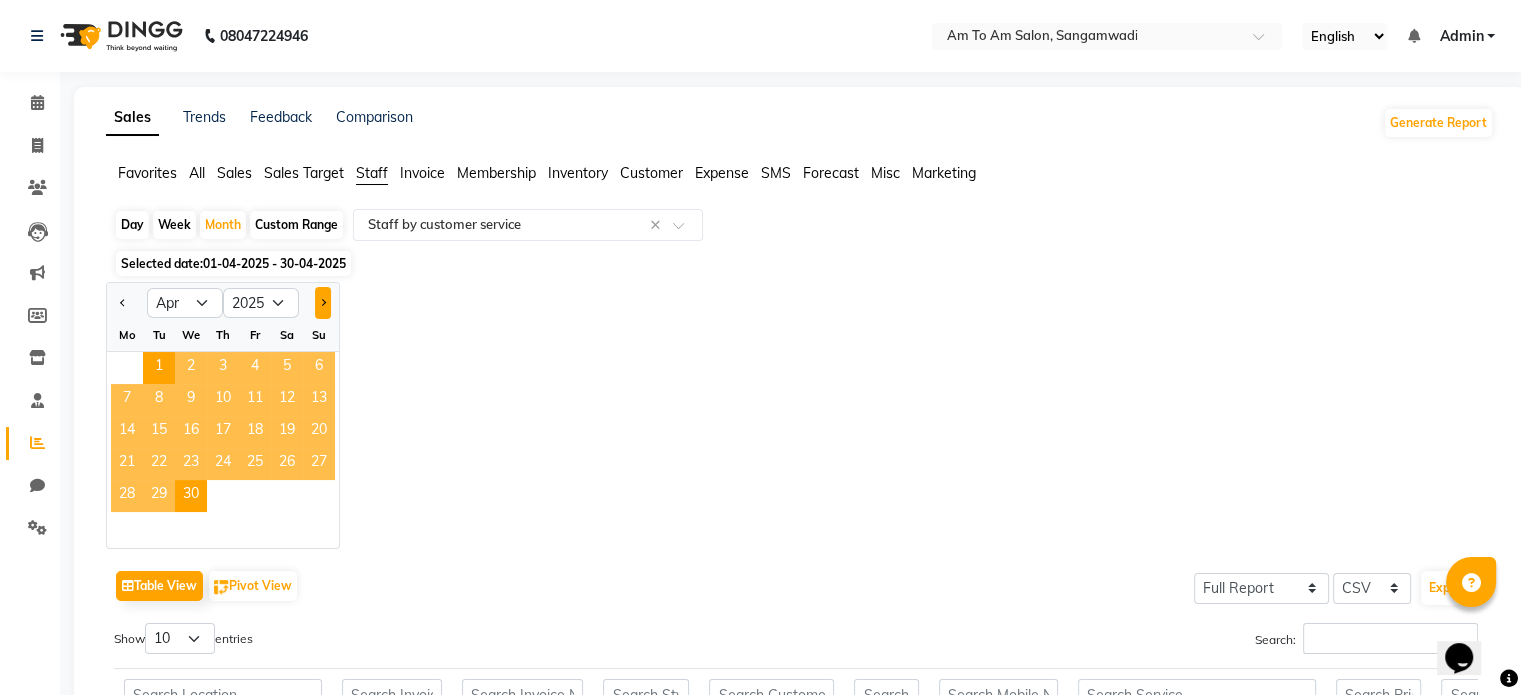 click 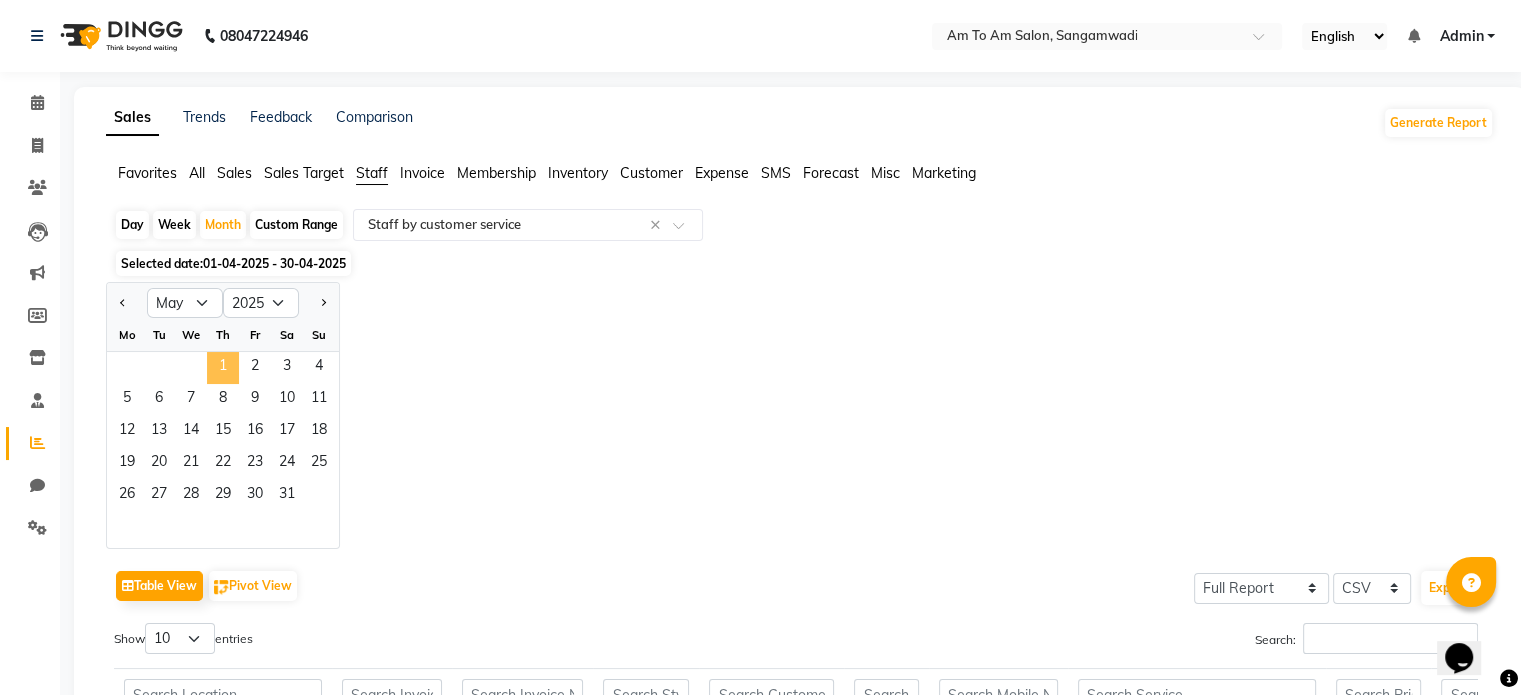 click on "1" 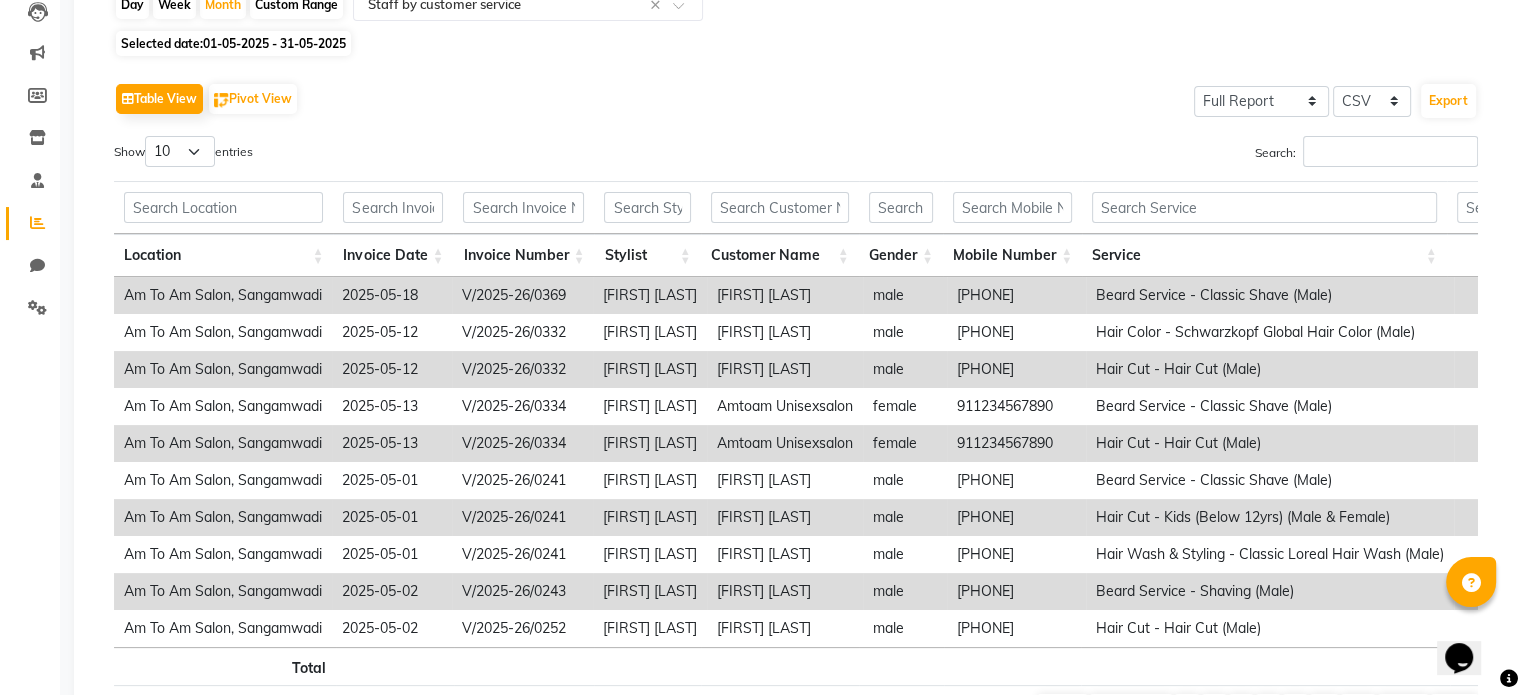 scroll, scrollTop: 244, scrollLeft: 0, axis: vertical 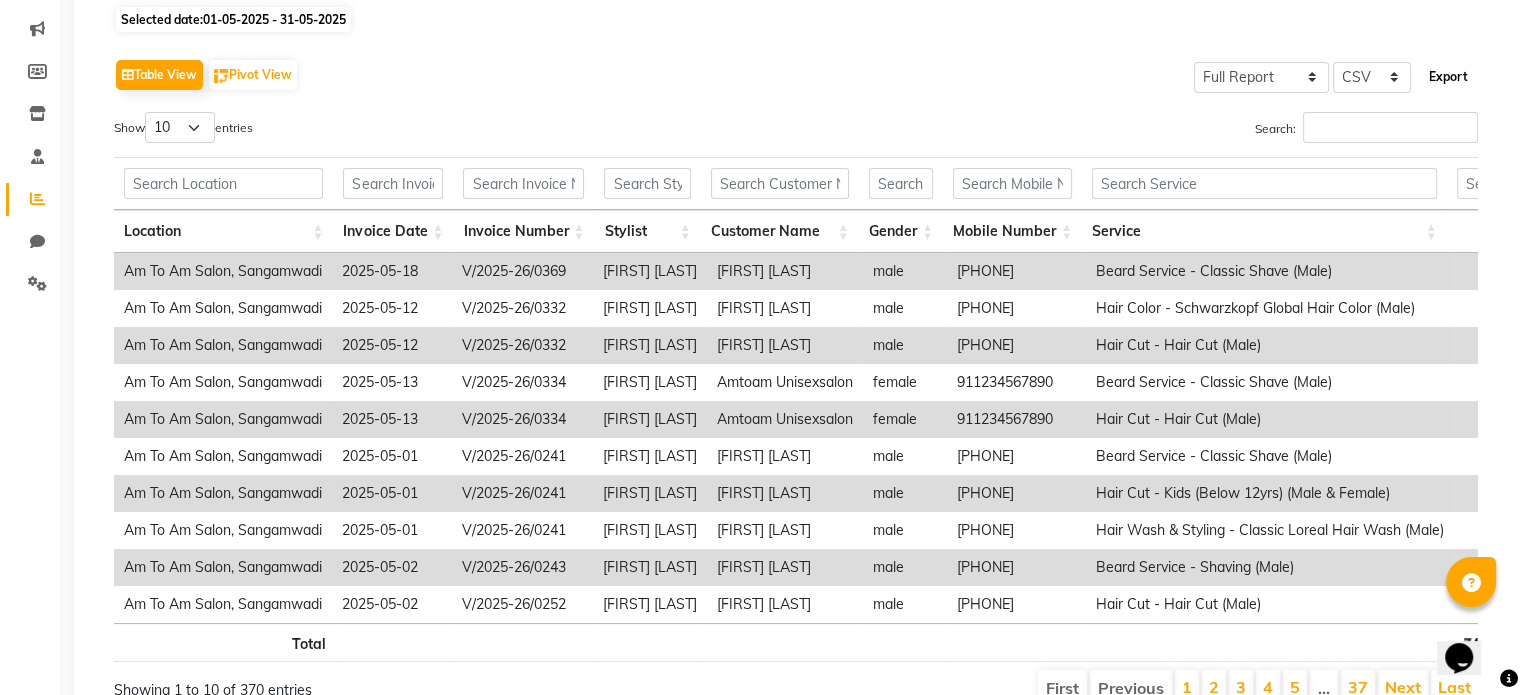 click on "Export" 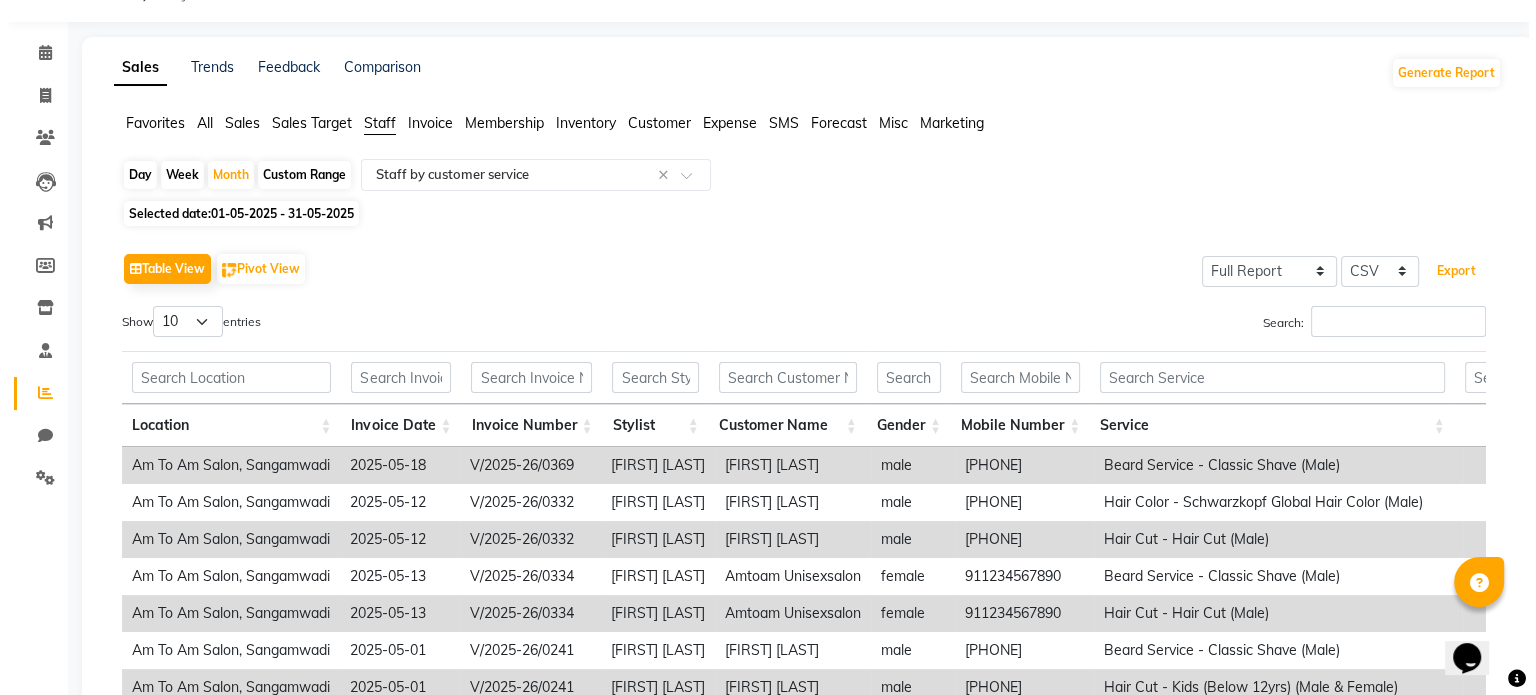 scroll, scrollTop: 0, scrollLeft: 0, axis: both 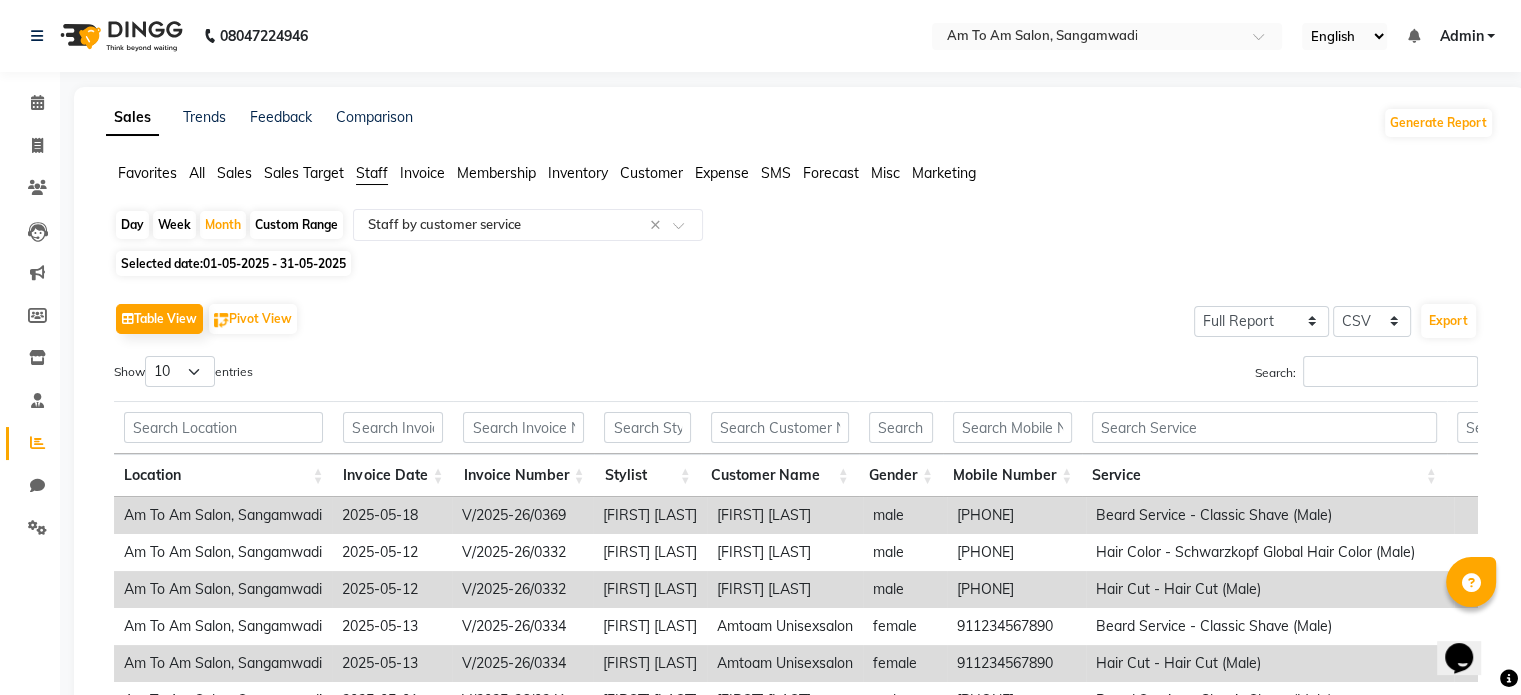 click on "01-05-2025 - 31-05-2025" 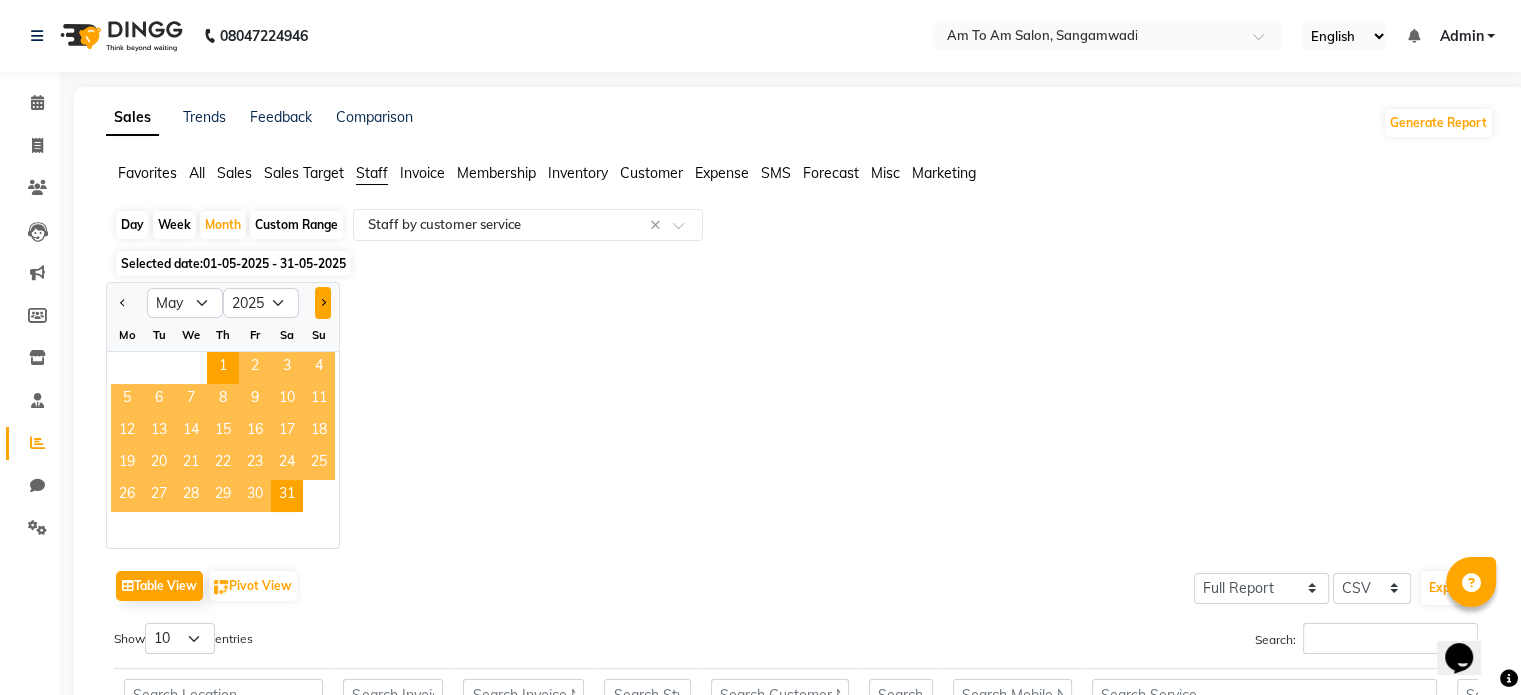 click 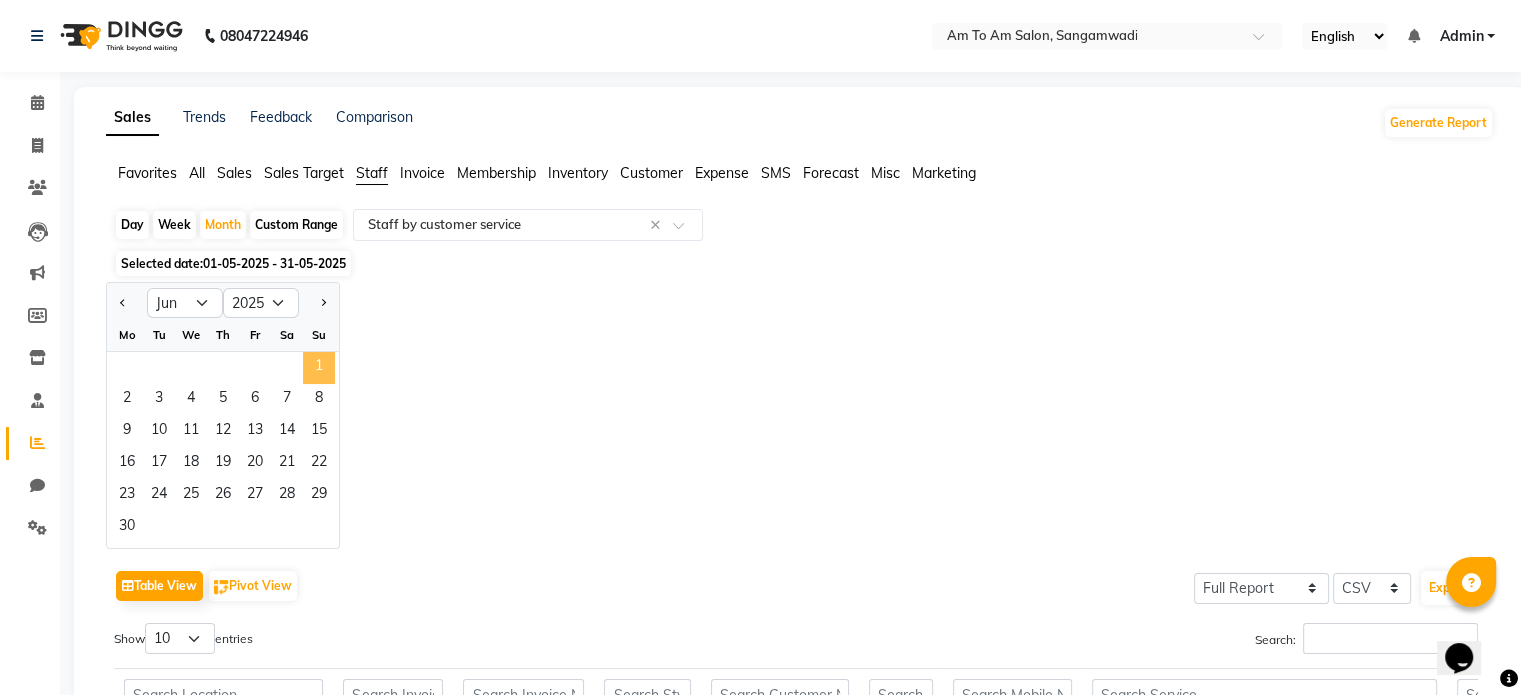 click on "1" 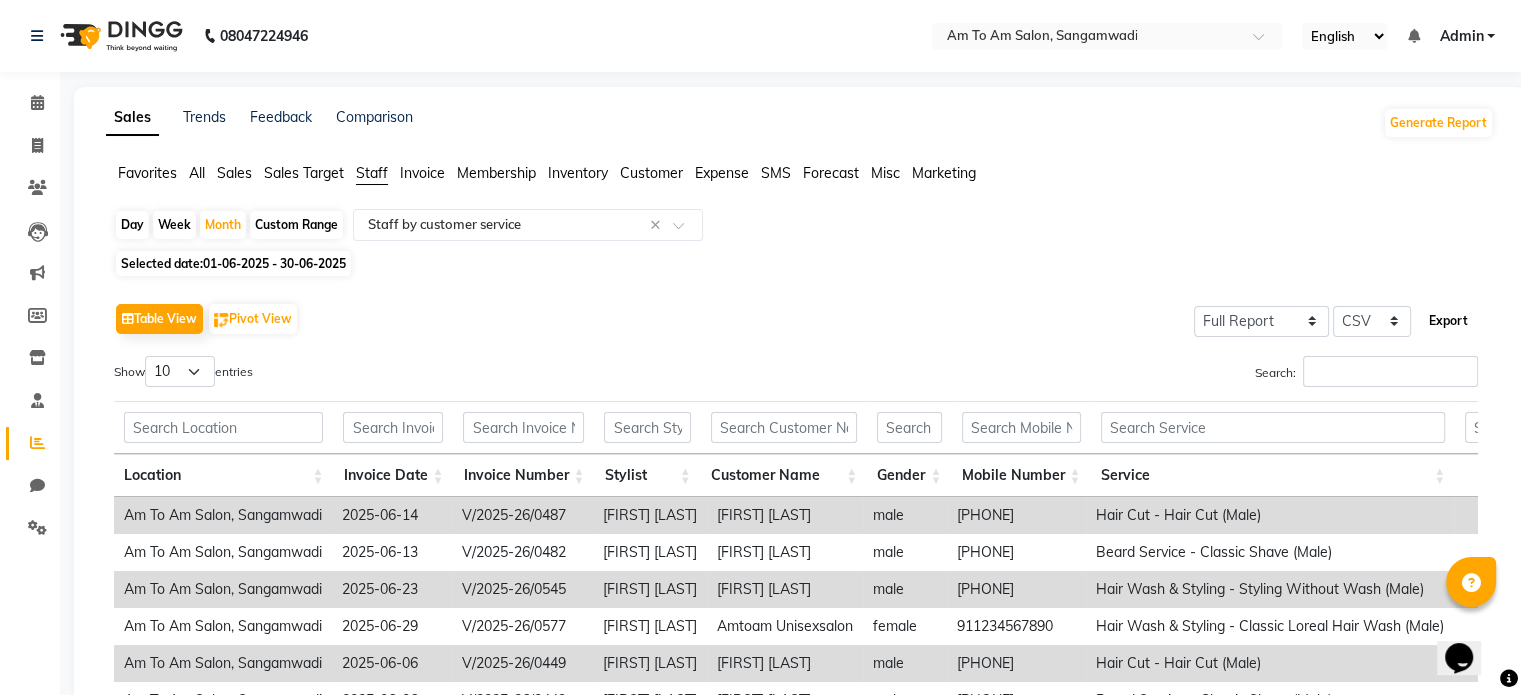 click on "Export" 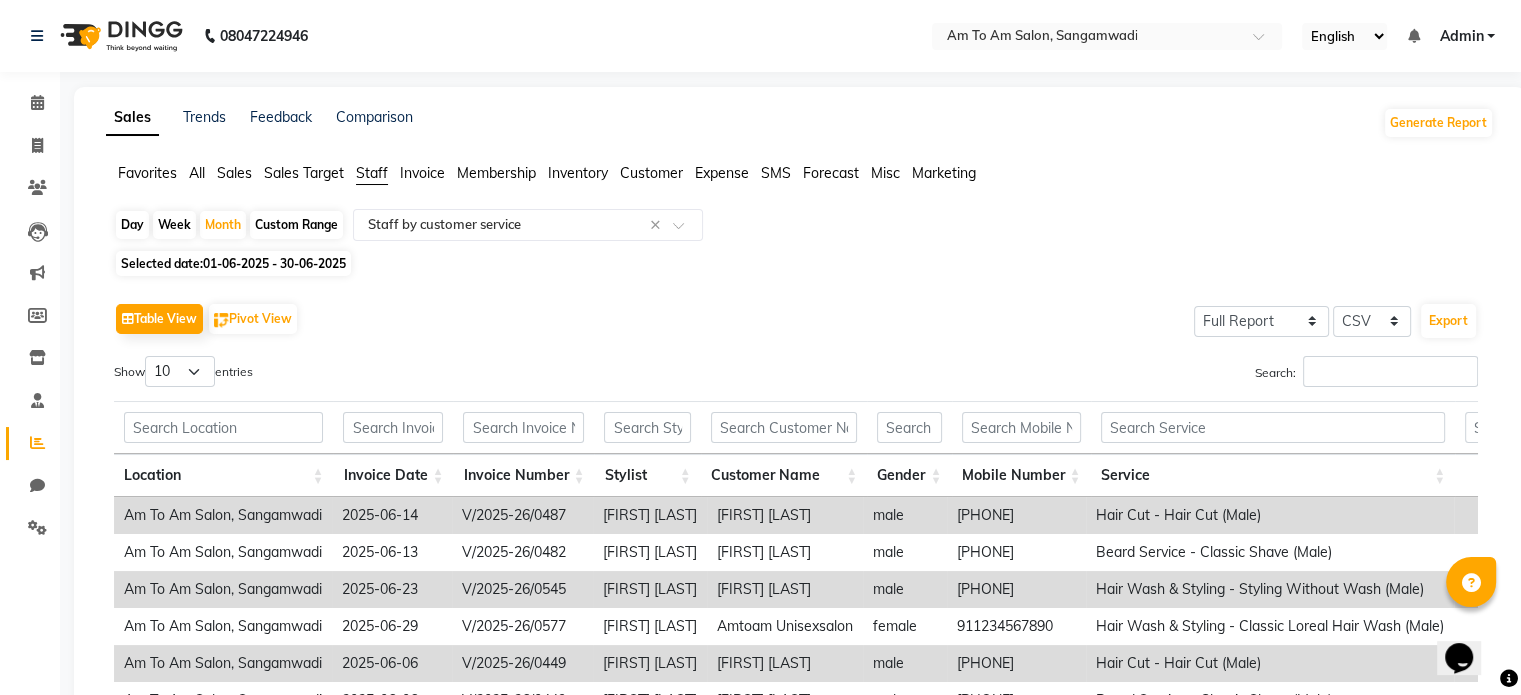 click on "Selected date:  01-06-2025 - 30-06-2025" 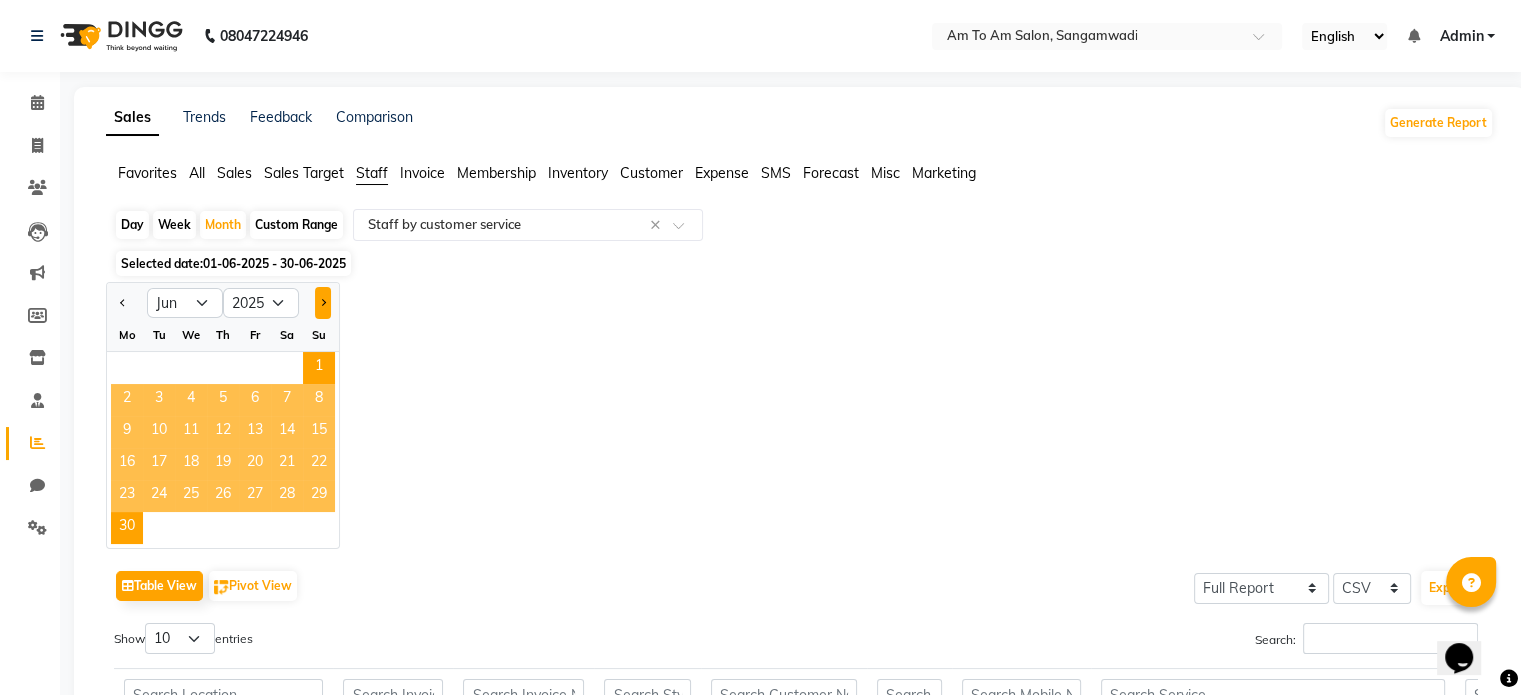 click 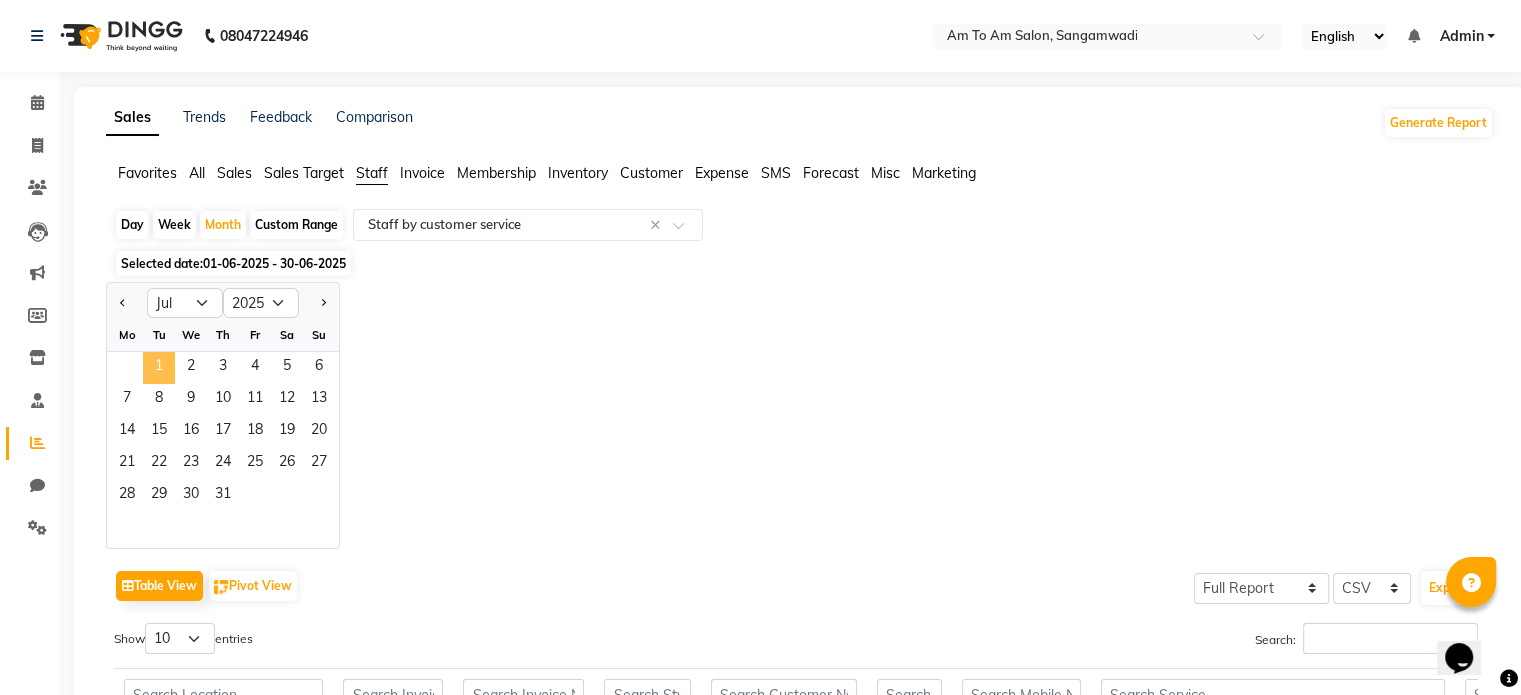 click on "1" 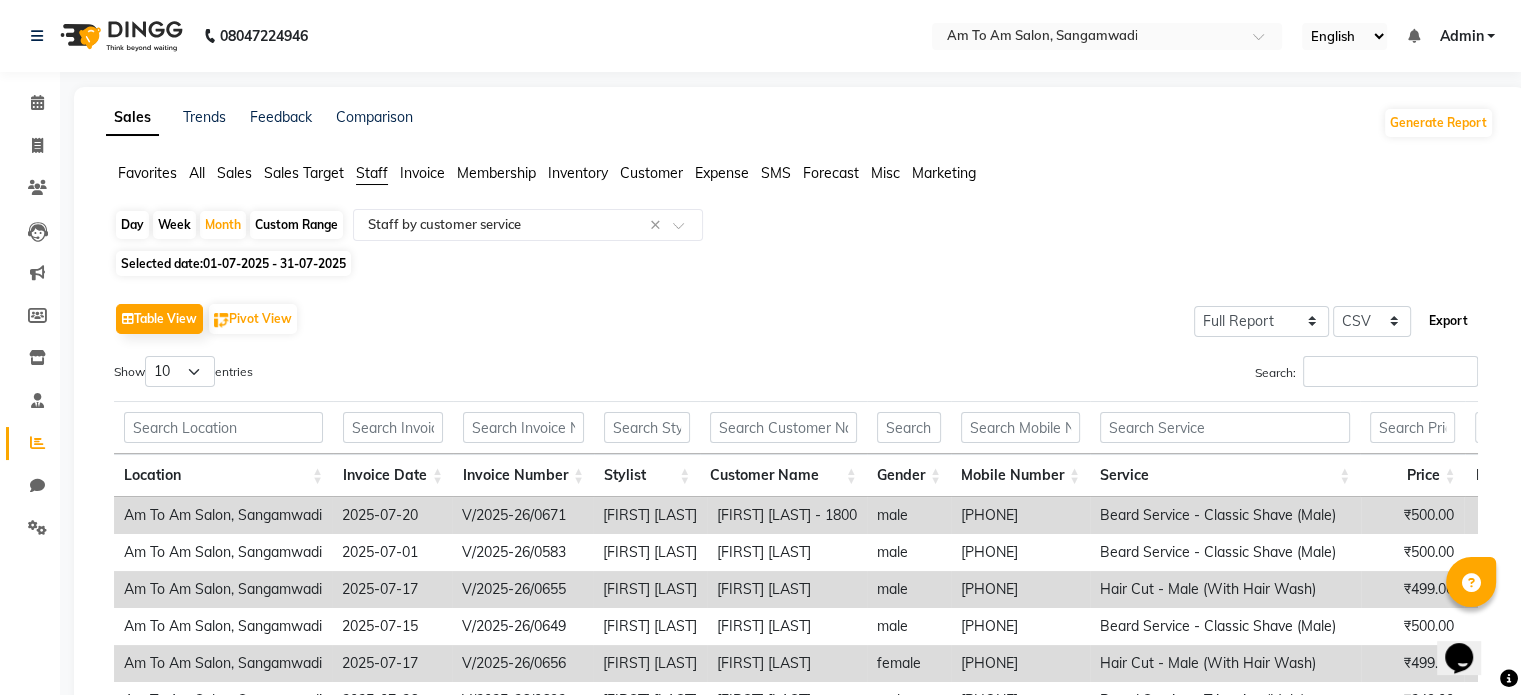 click on "Export" 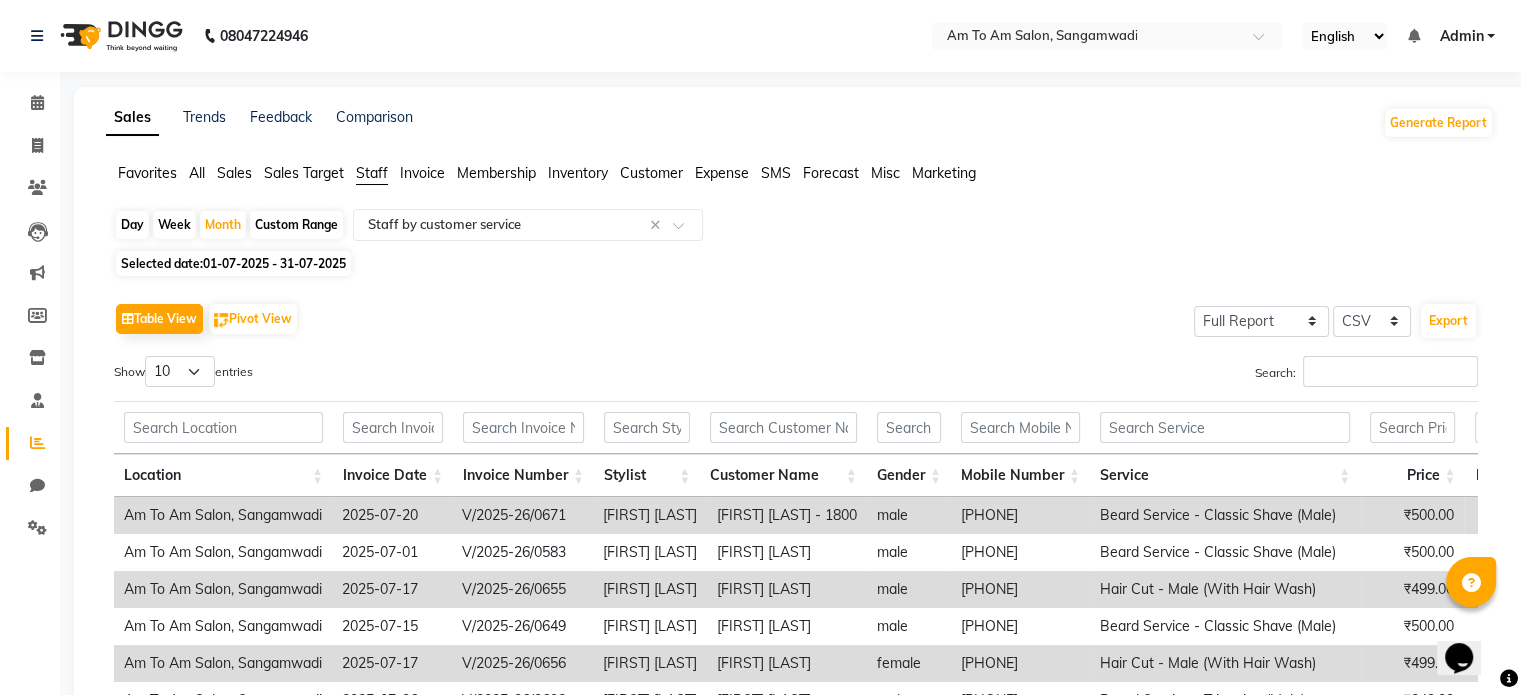 click on "01-07-2025 - 31-07-2025" 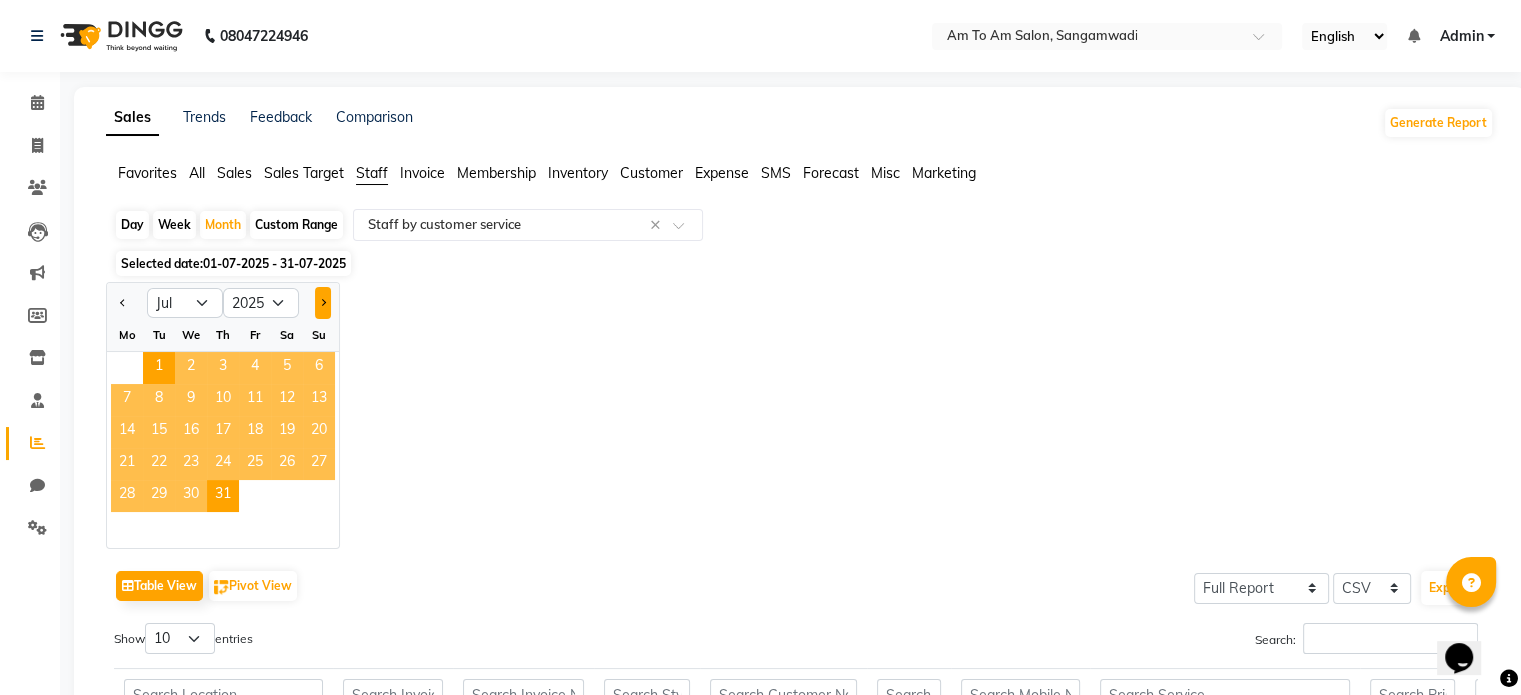 click 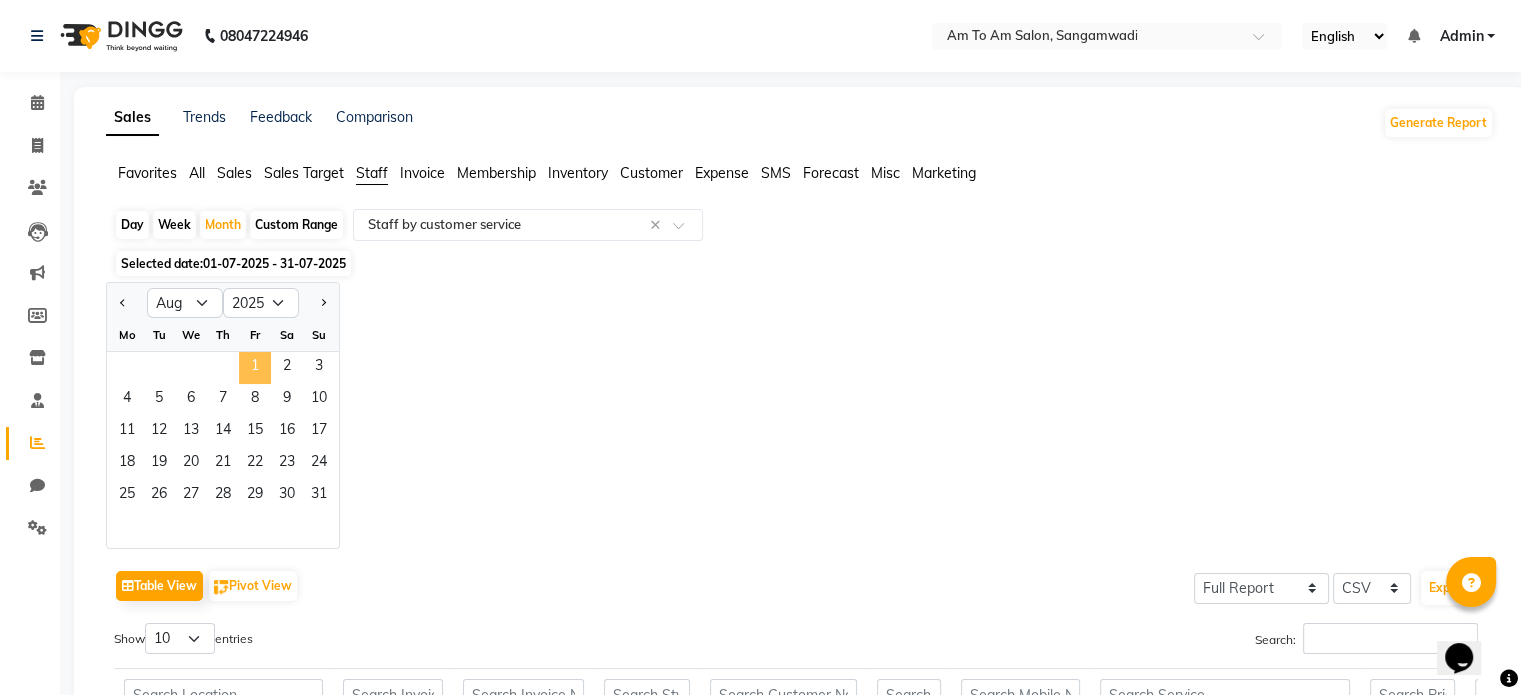 click on "1" 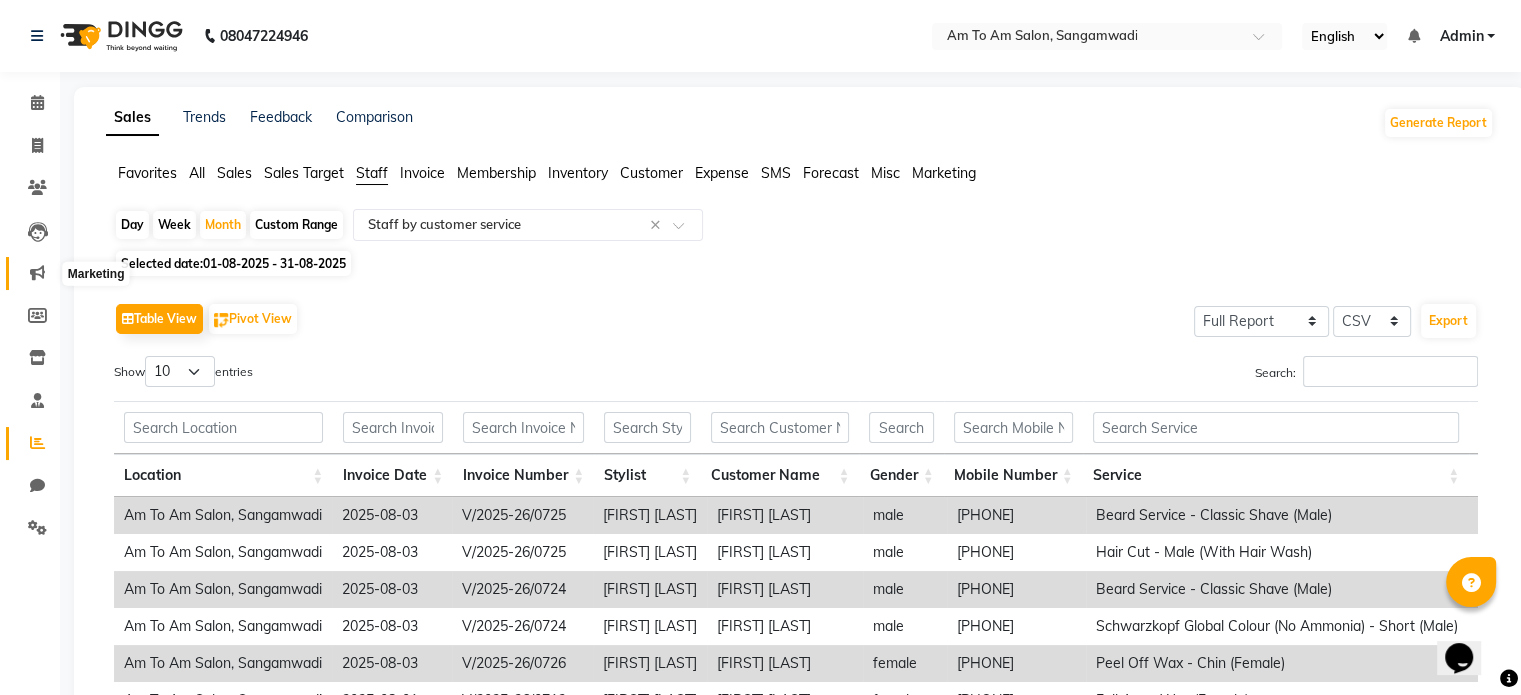 click 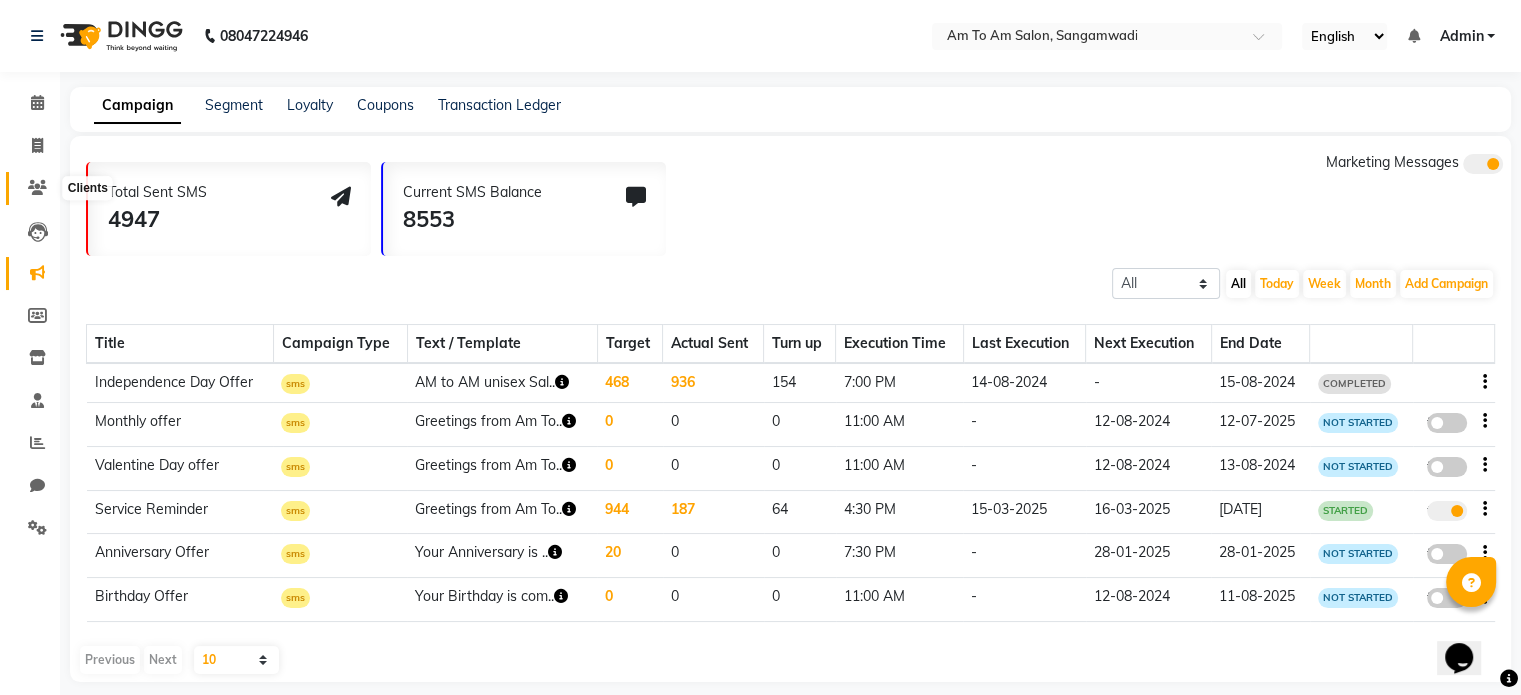 click 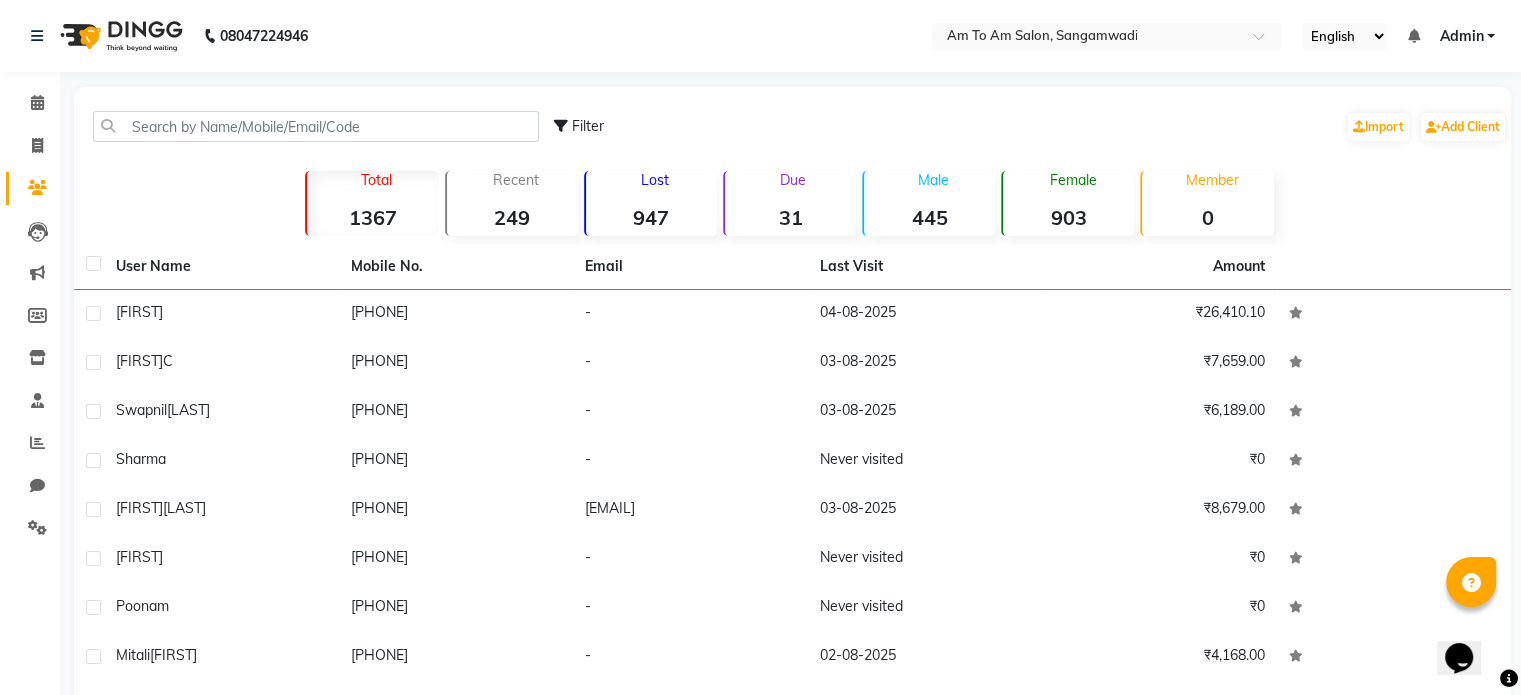 click on "947" 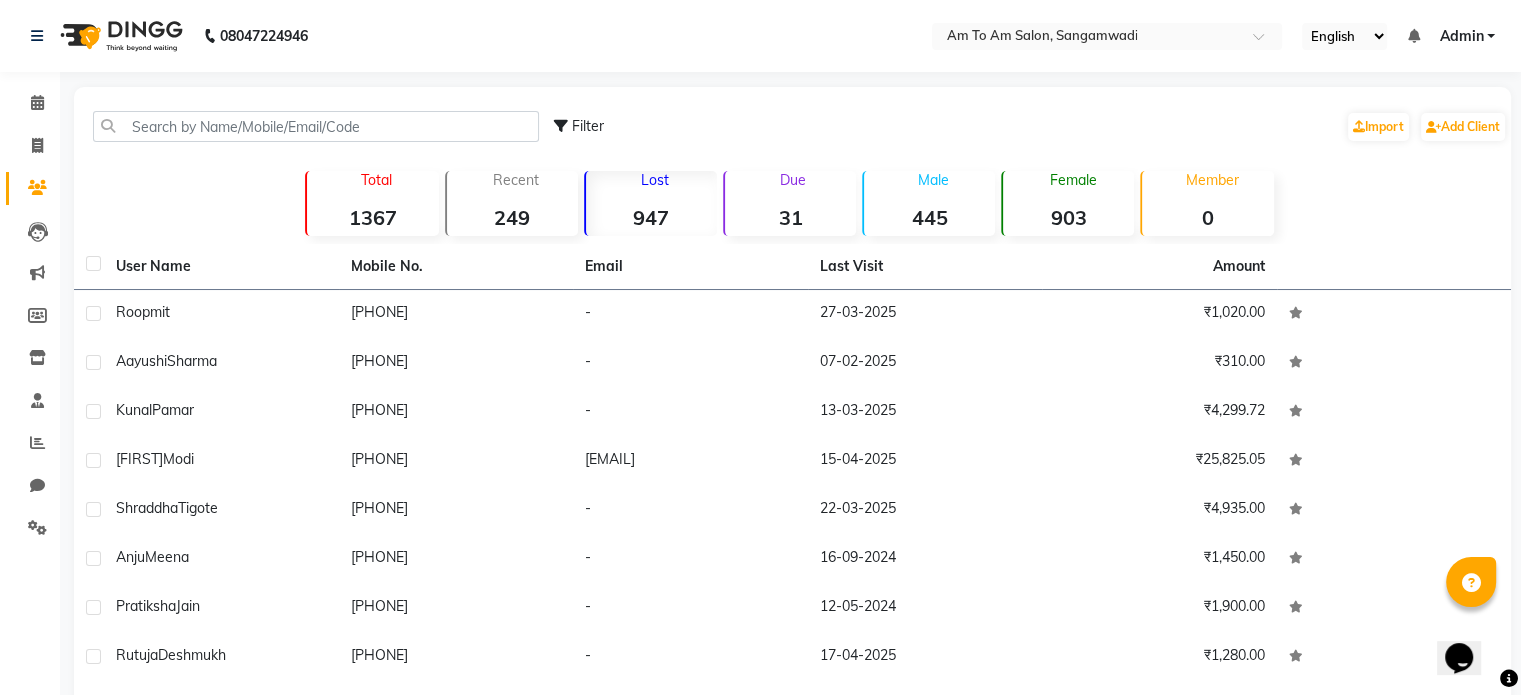 click on "249" 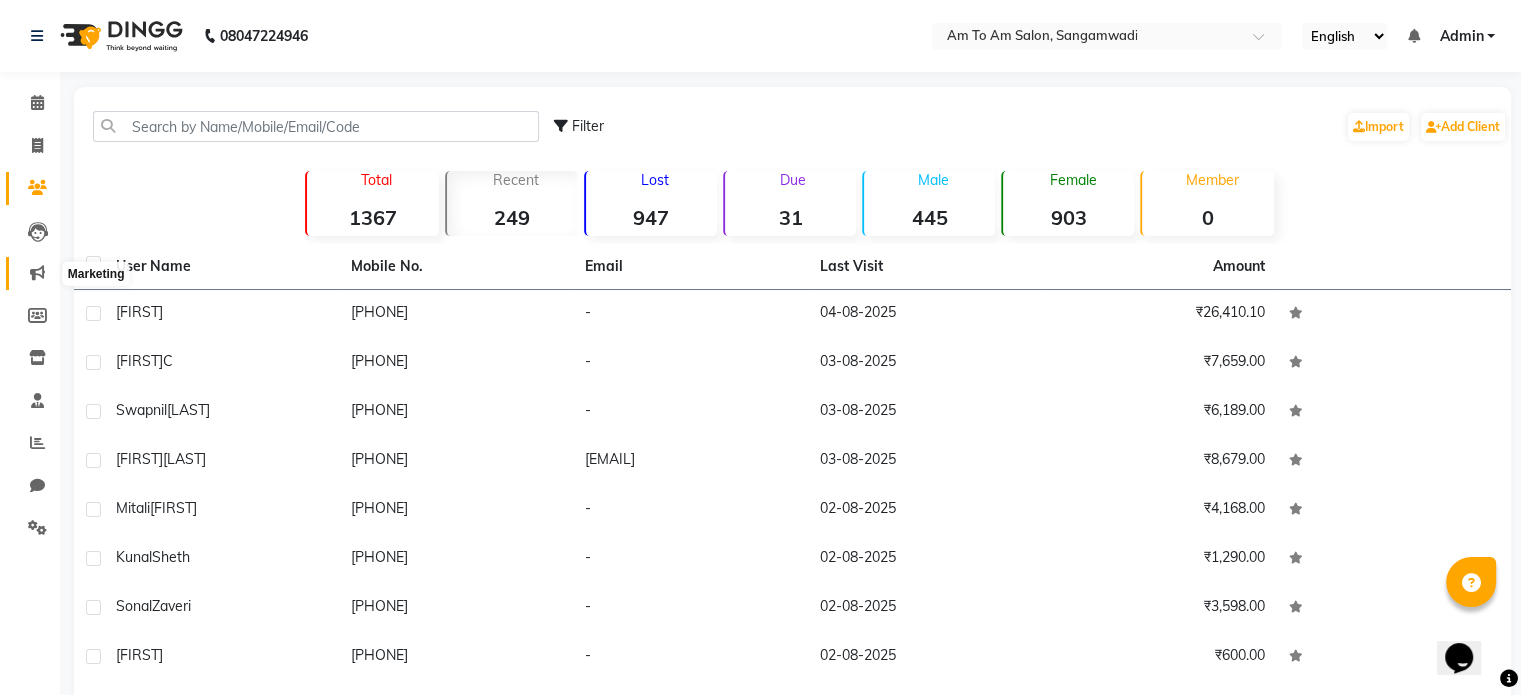 click 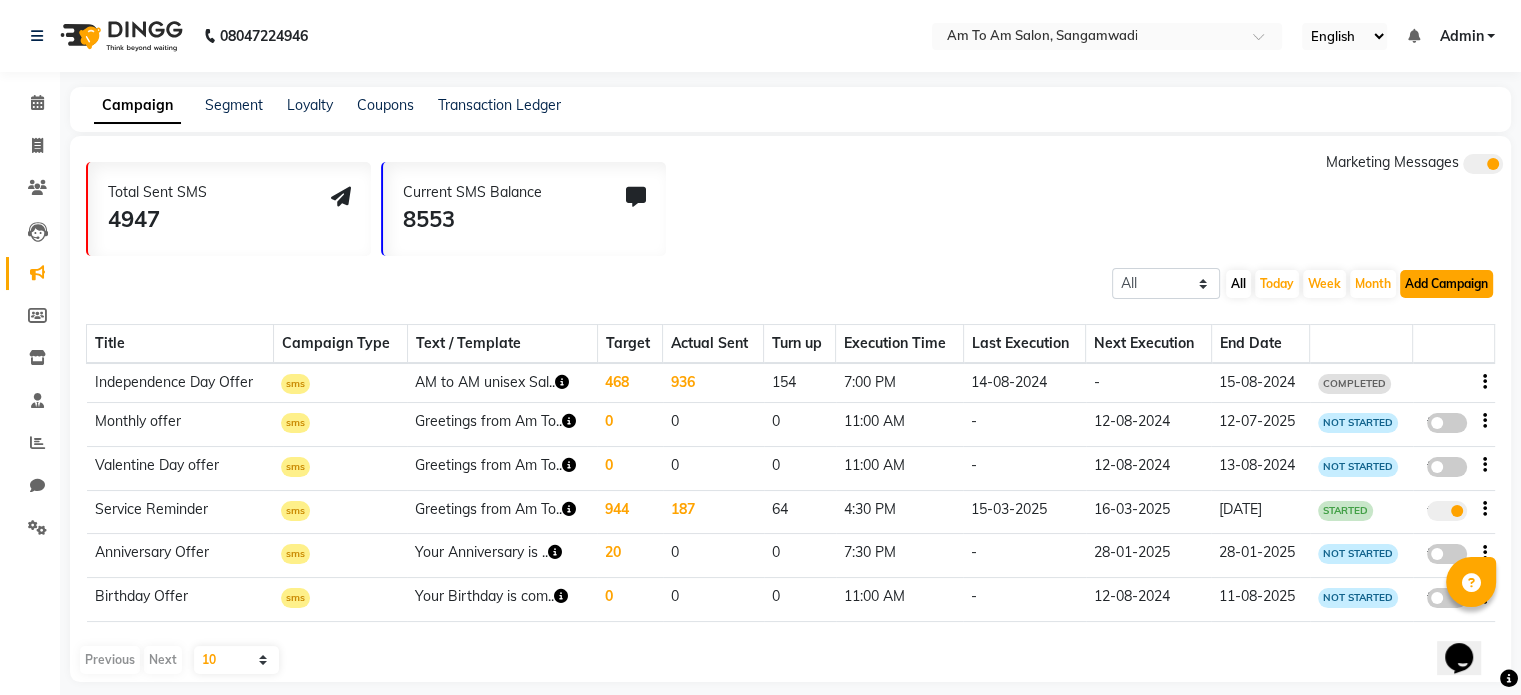 click on "Add Campaign" at bounding box center [1446, 284] 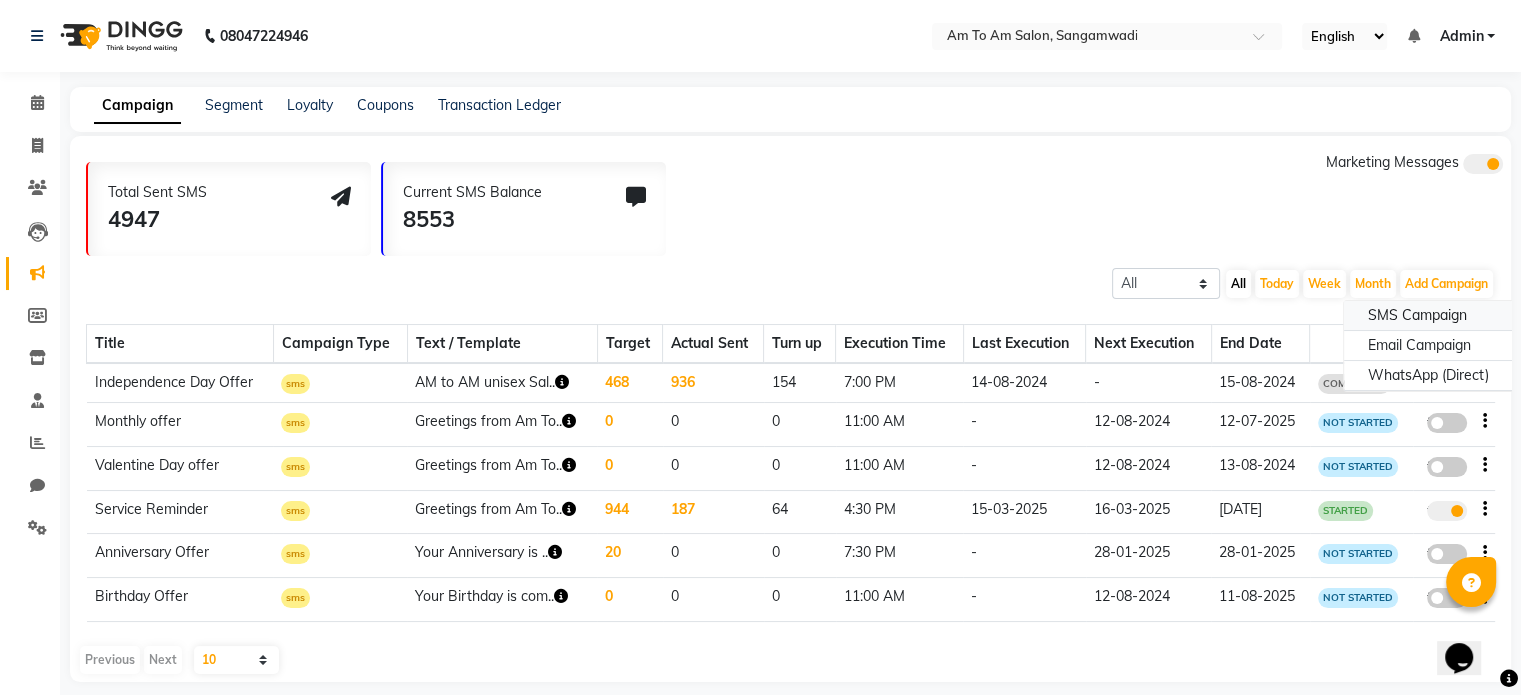 click on "SMS Campaign" 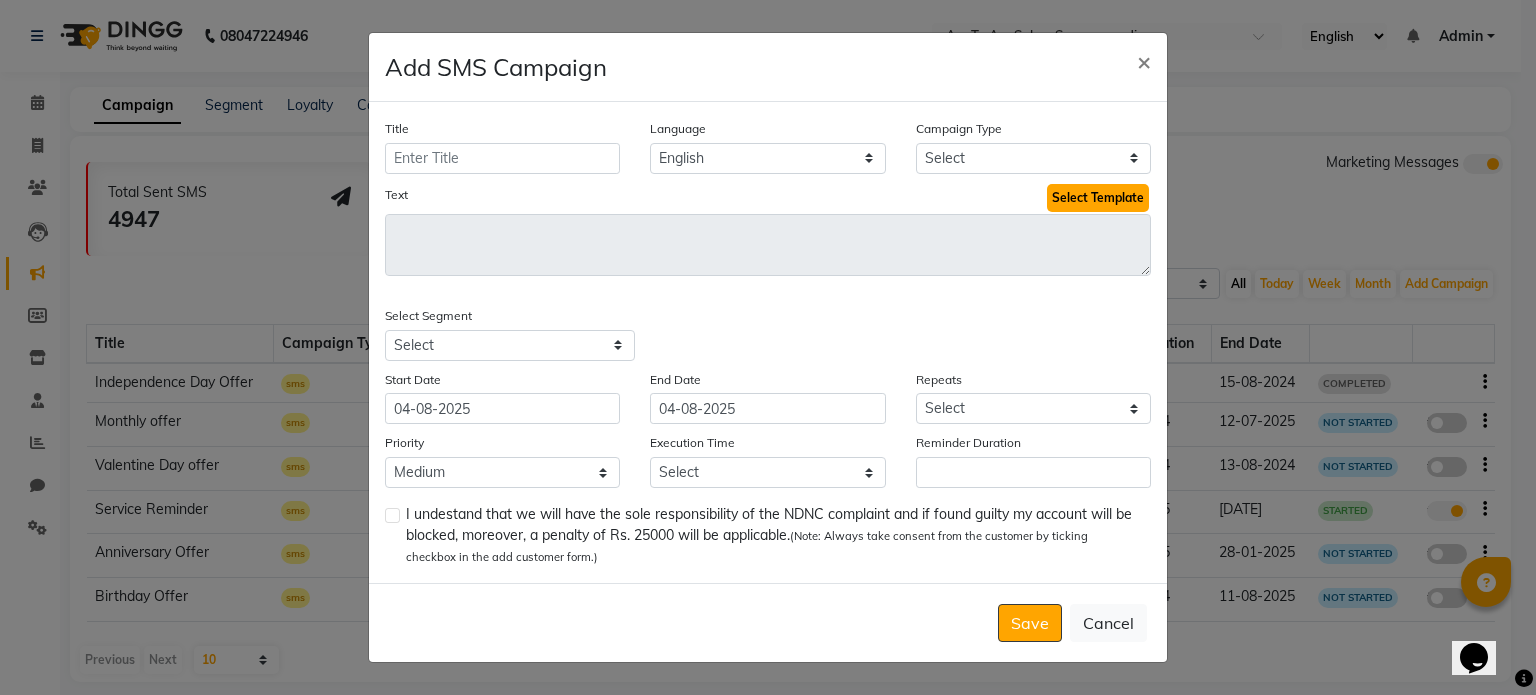 click on "Select Template" 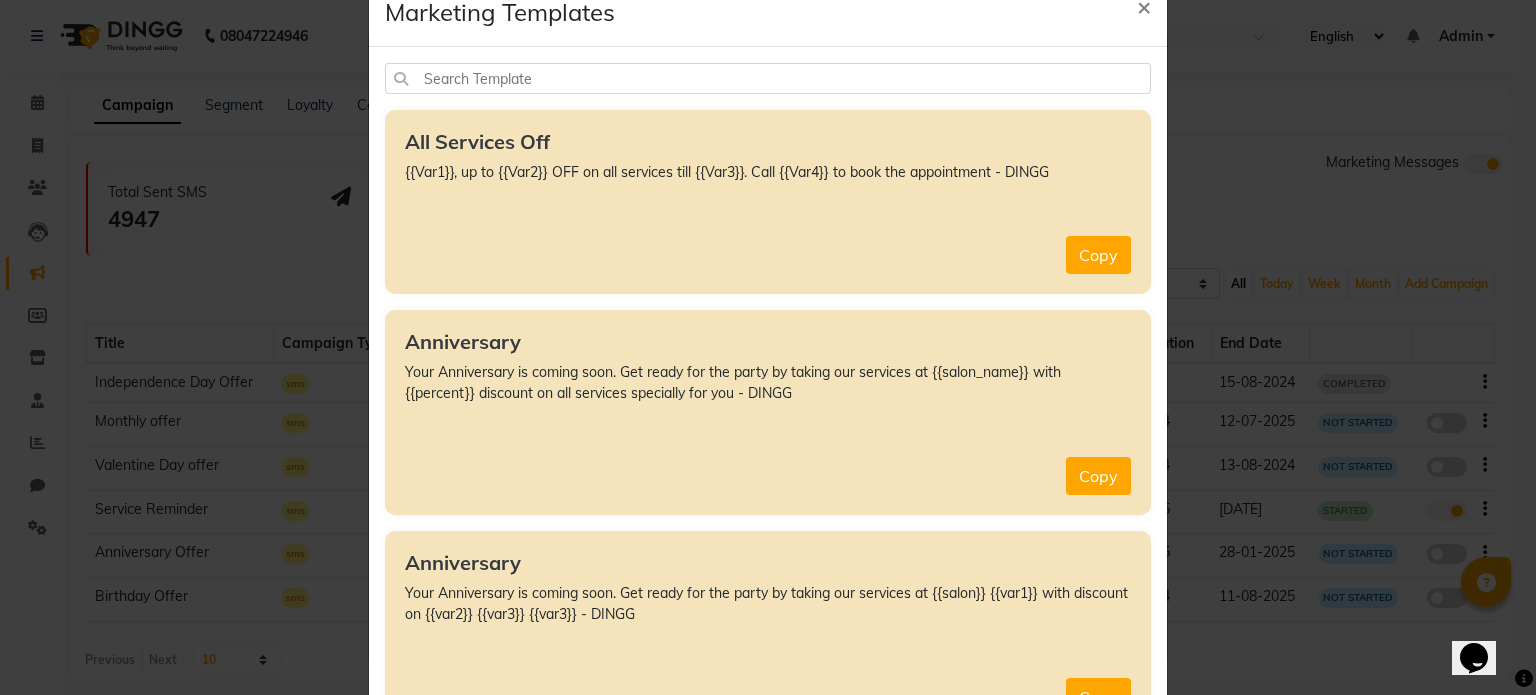 scroll, scrollTop: 0, scrollLeft: 0, axis: both 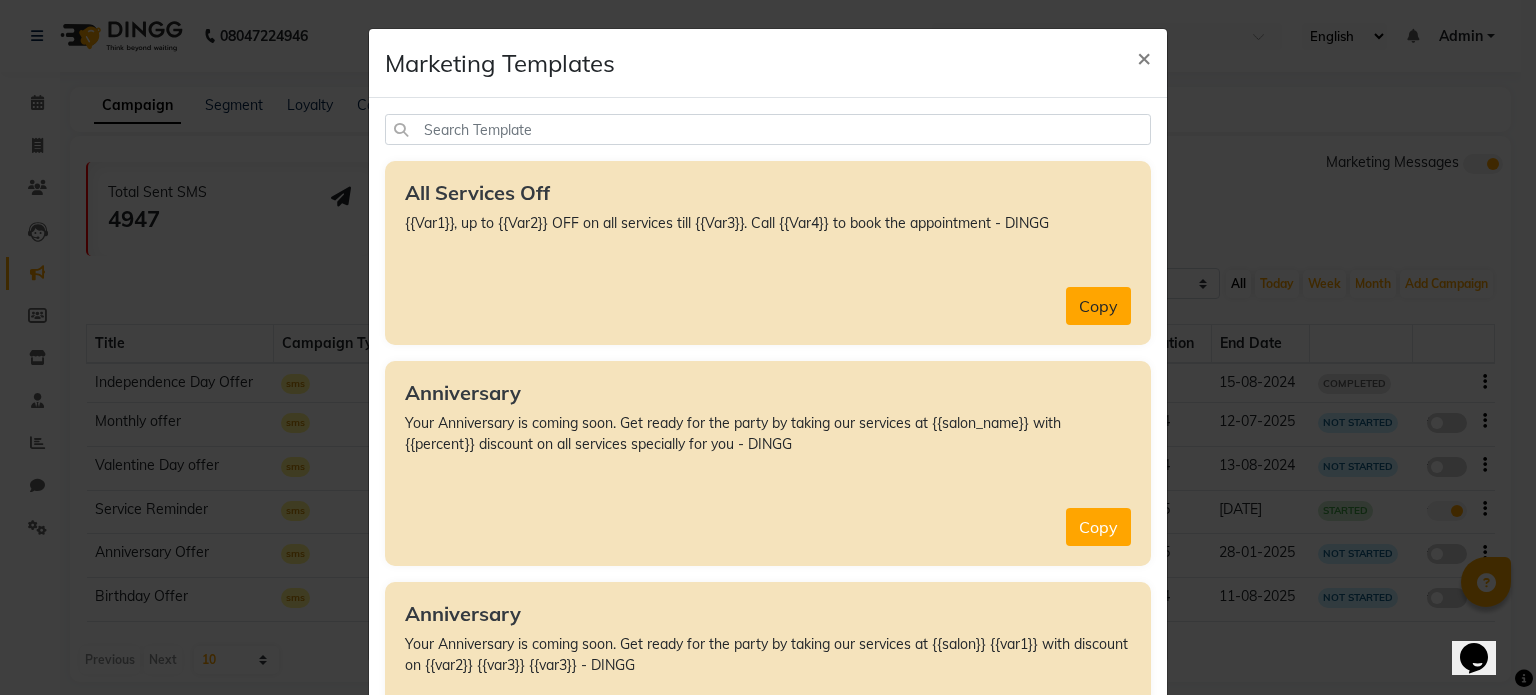 click on "Copy" 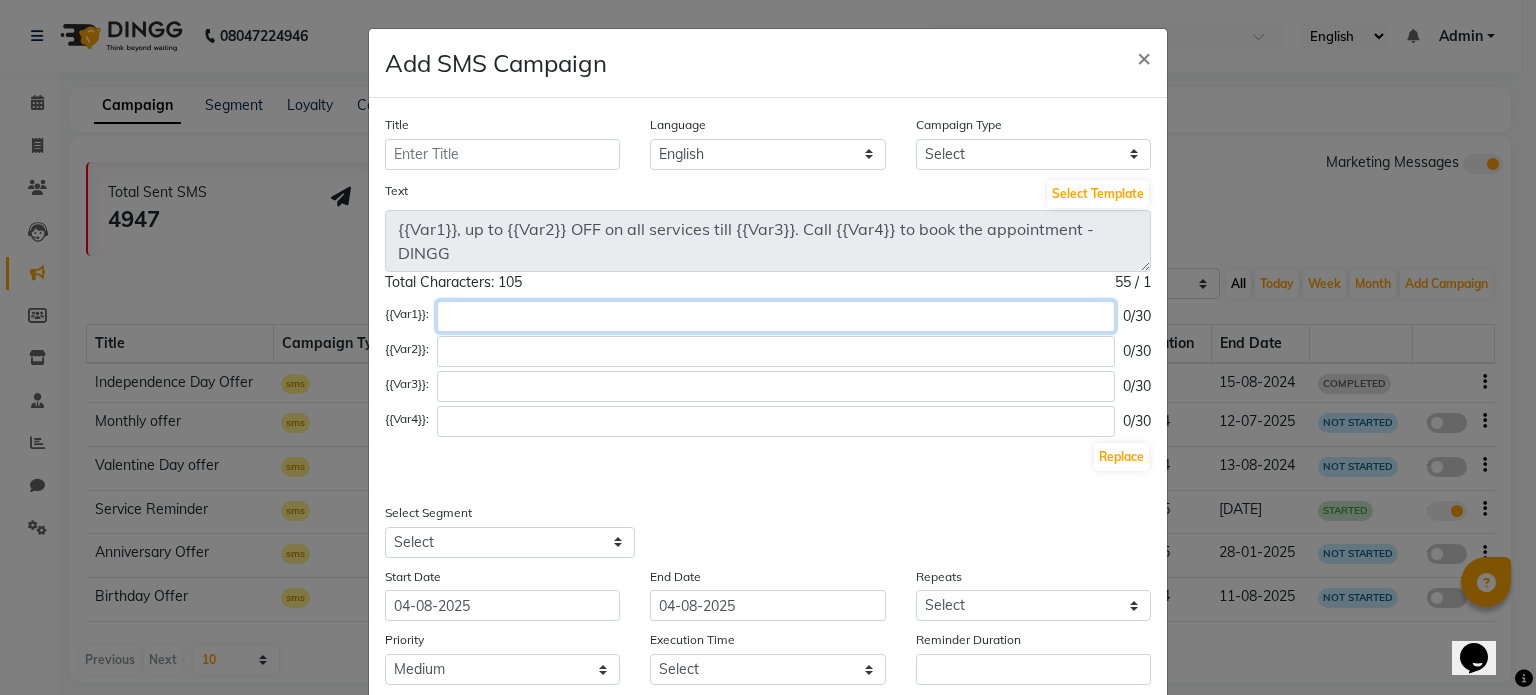 click 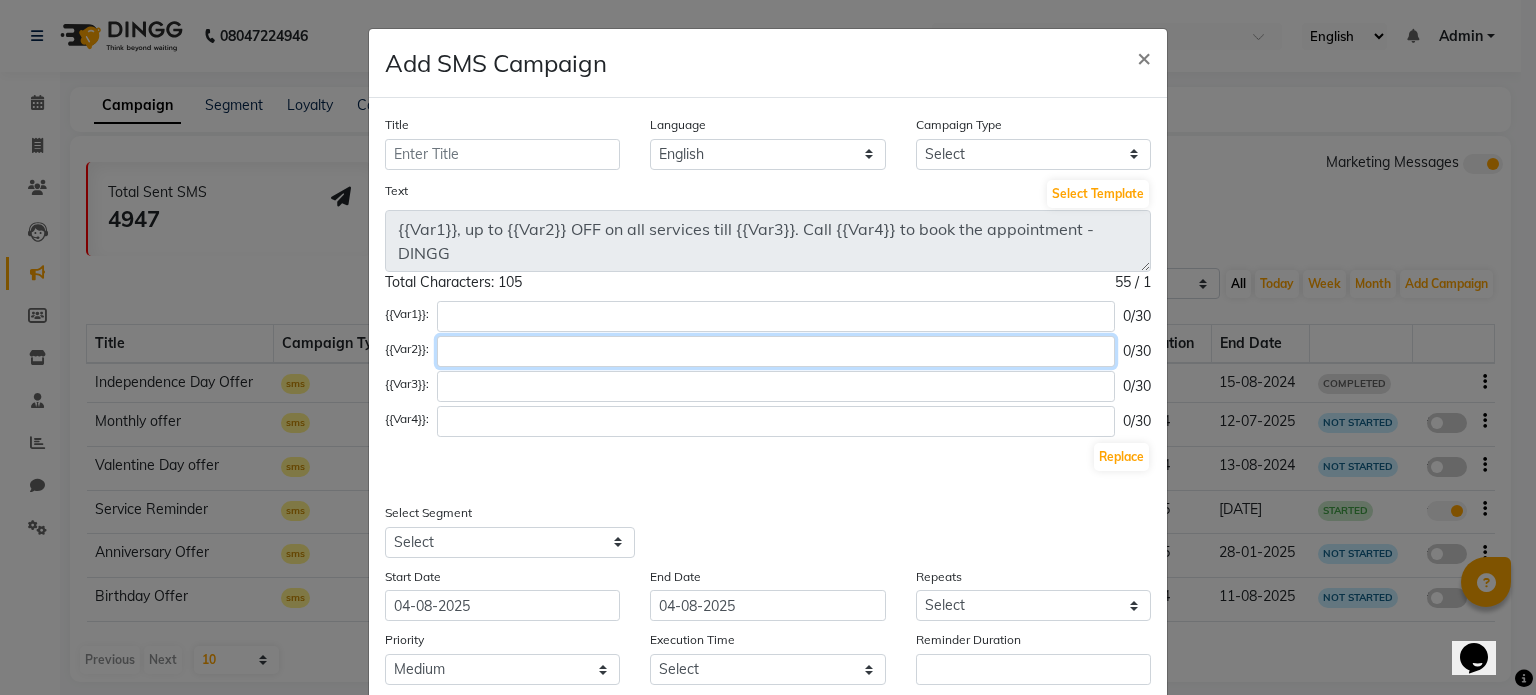 click 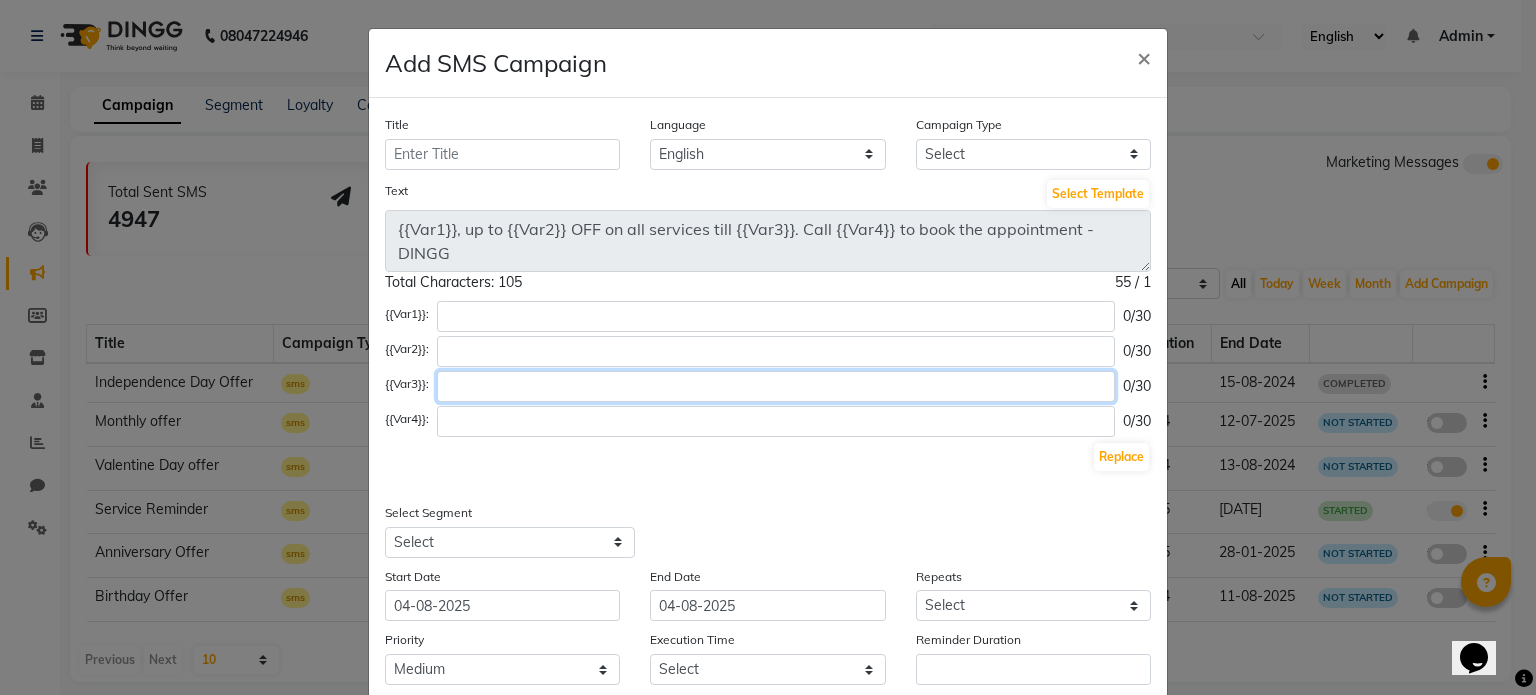 click 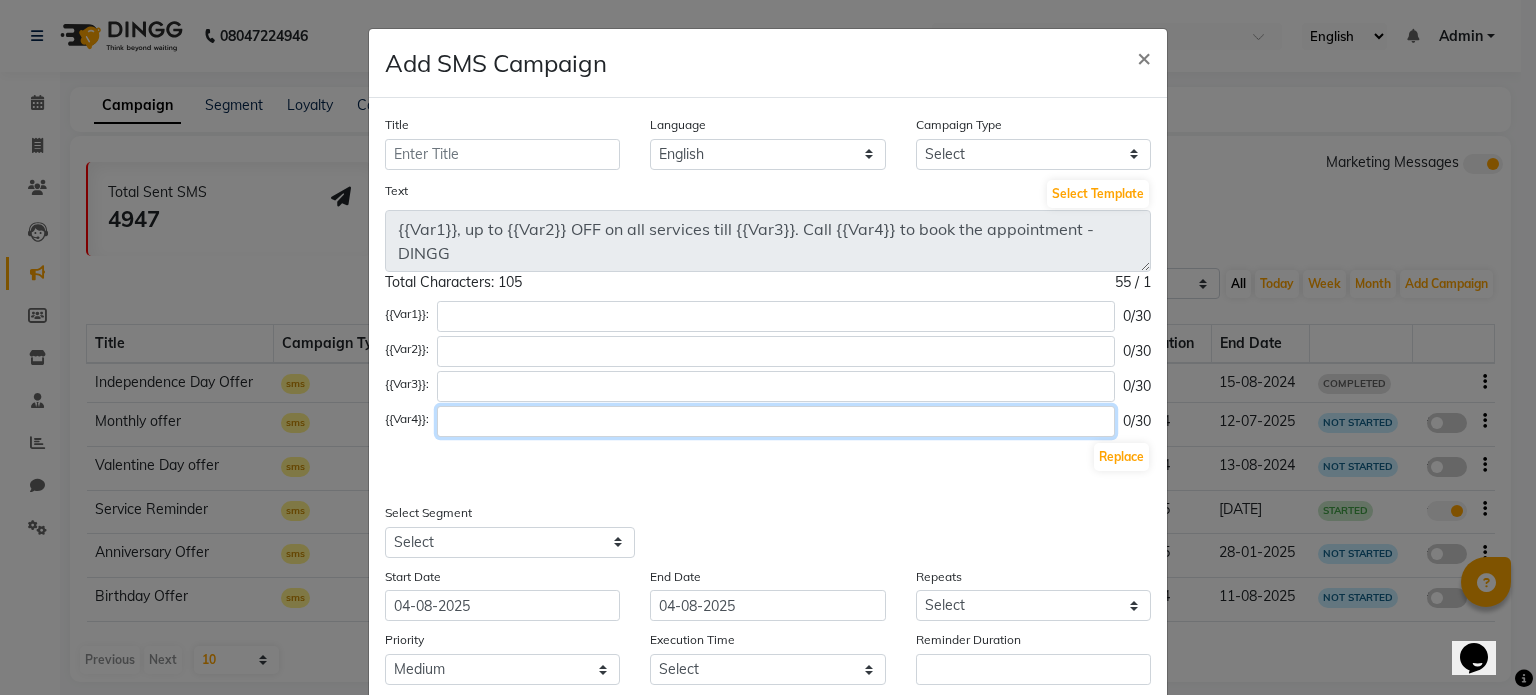 click 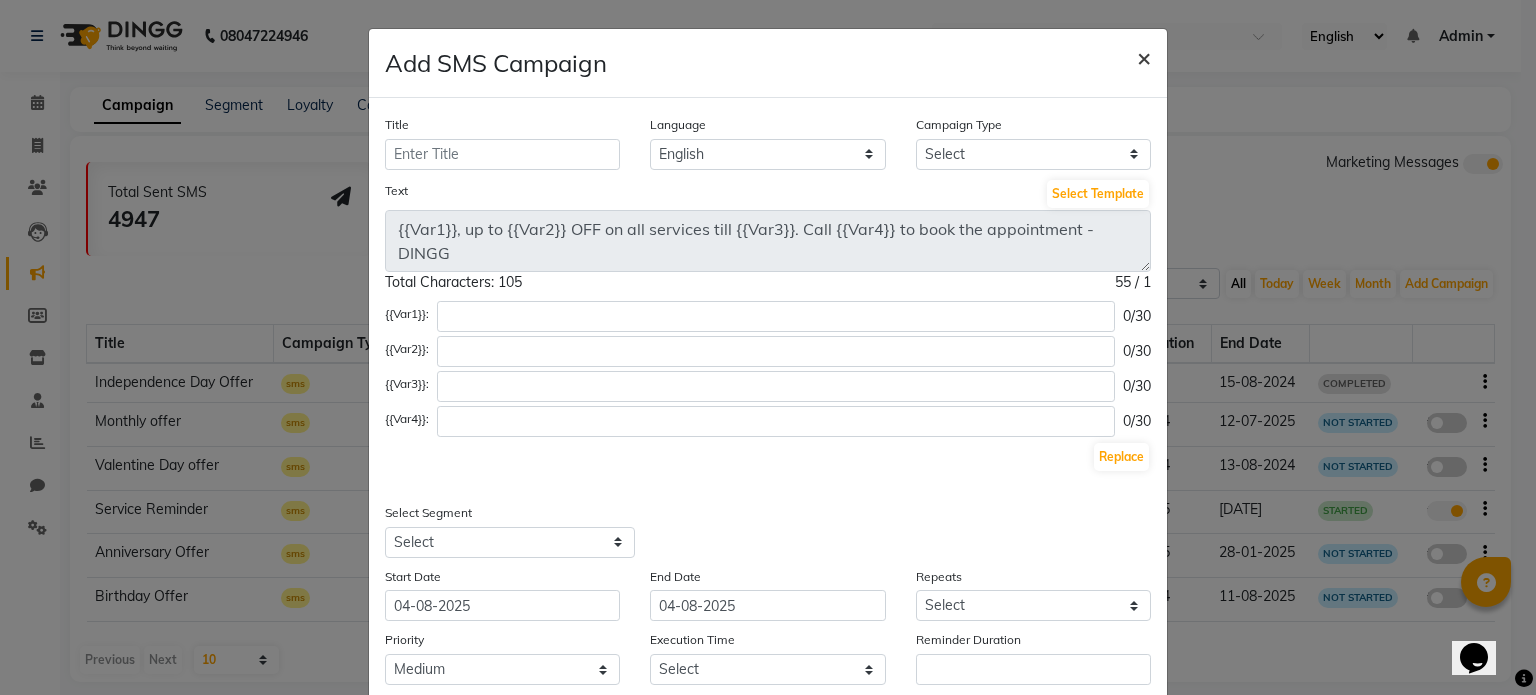 click on "×" 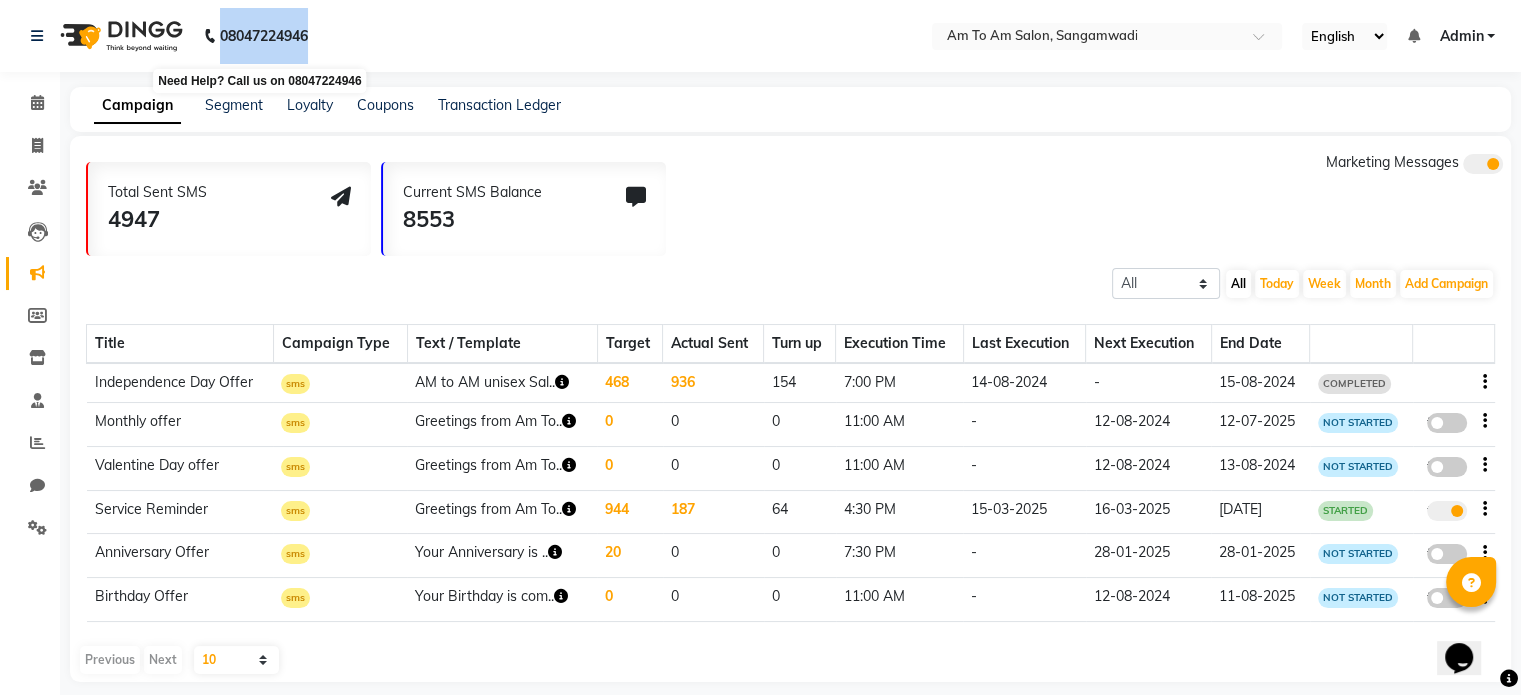 drag, startPoint x: 316, startPoint y: 31, endPoint x: 221, endPoint y: 40, distance: 95.42536 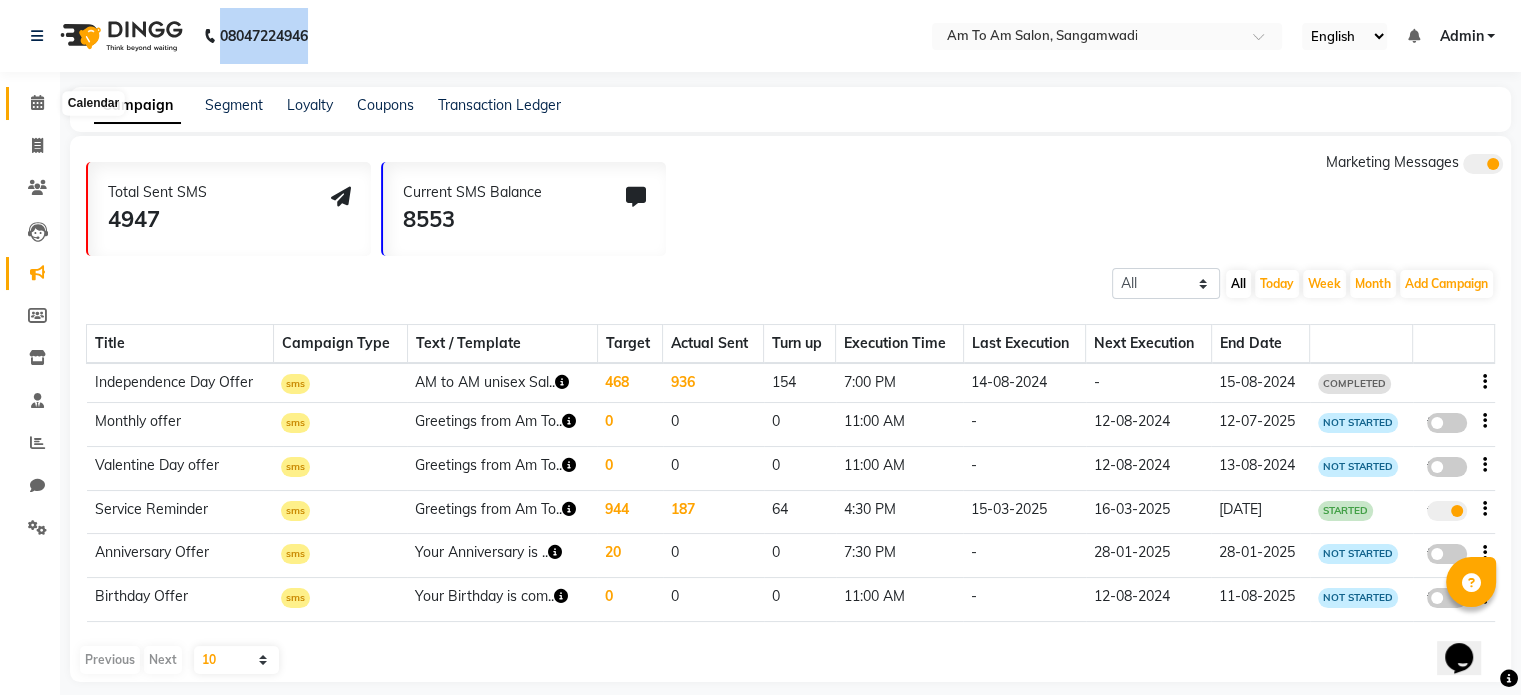 click 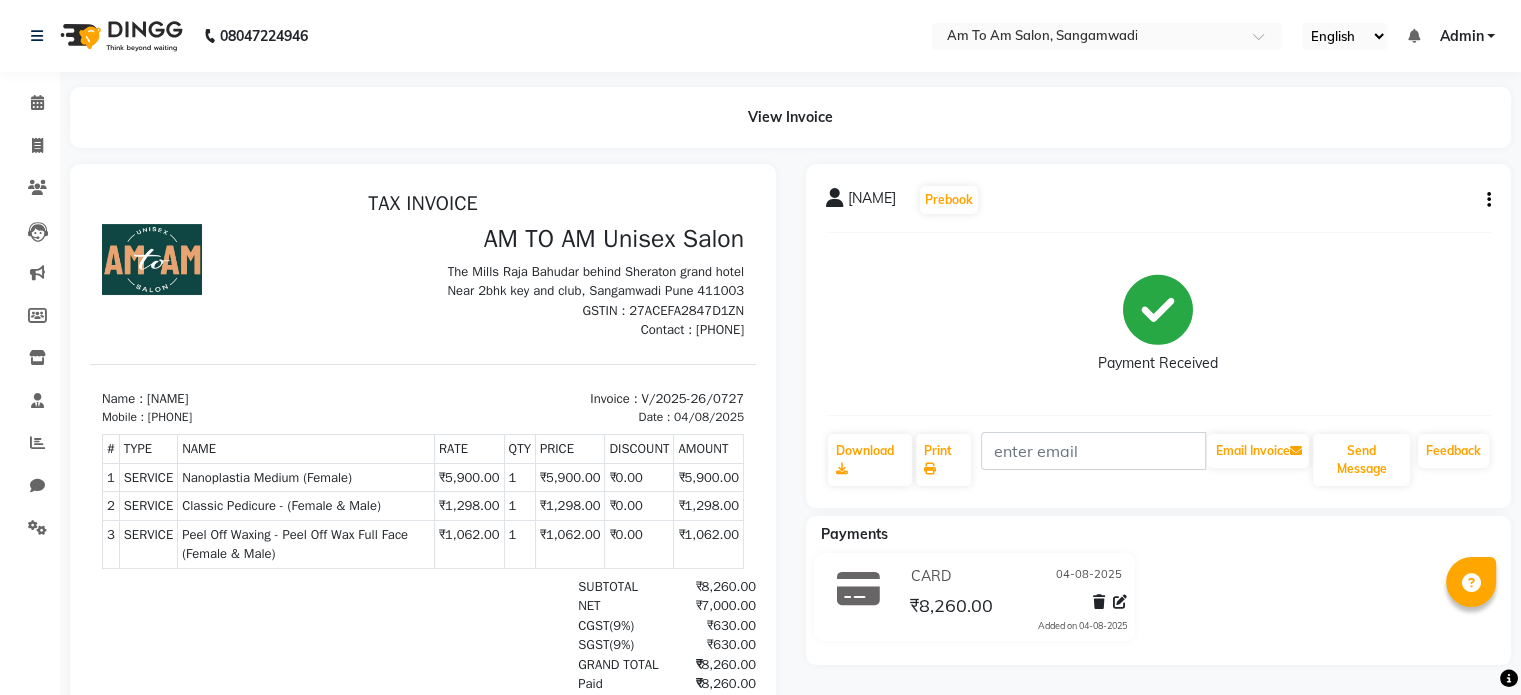scroll, scrollTop: 0, scrollLeft: 0, axis: both 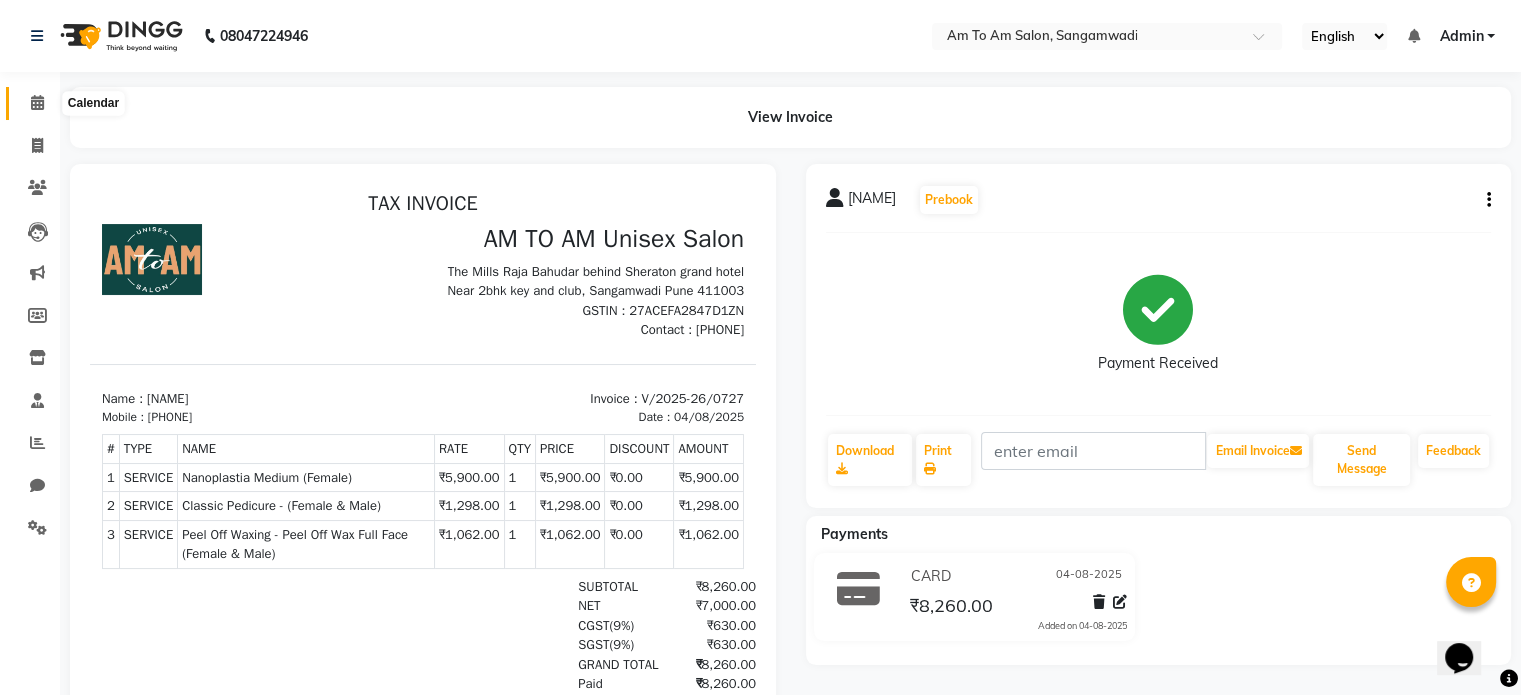click 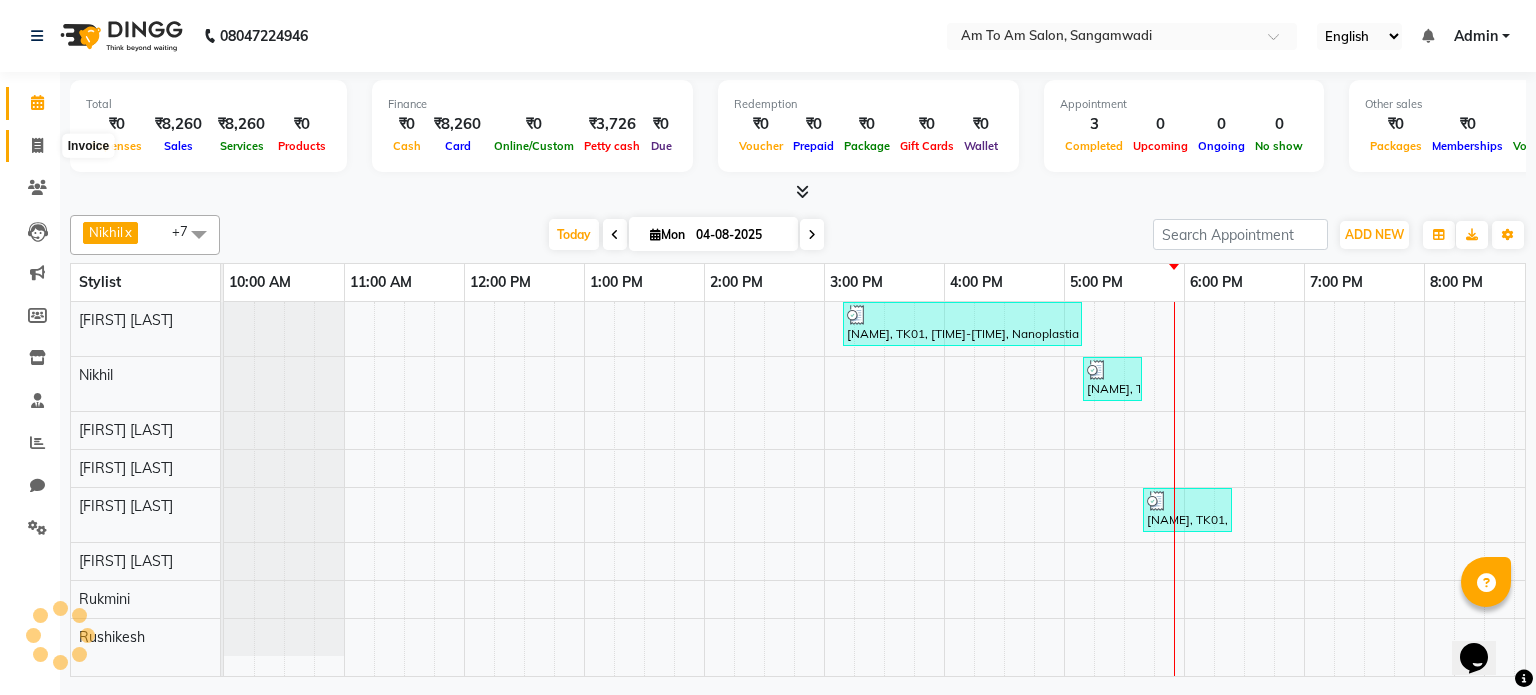scroll, scrollTop: 0, scrollLeft: 0, axis: both 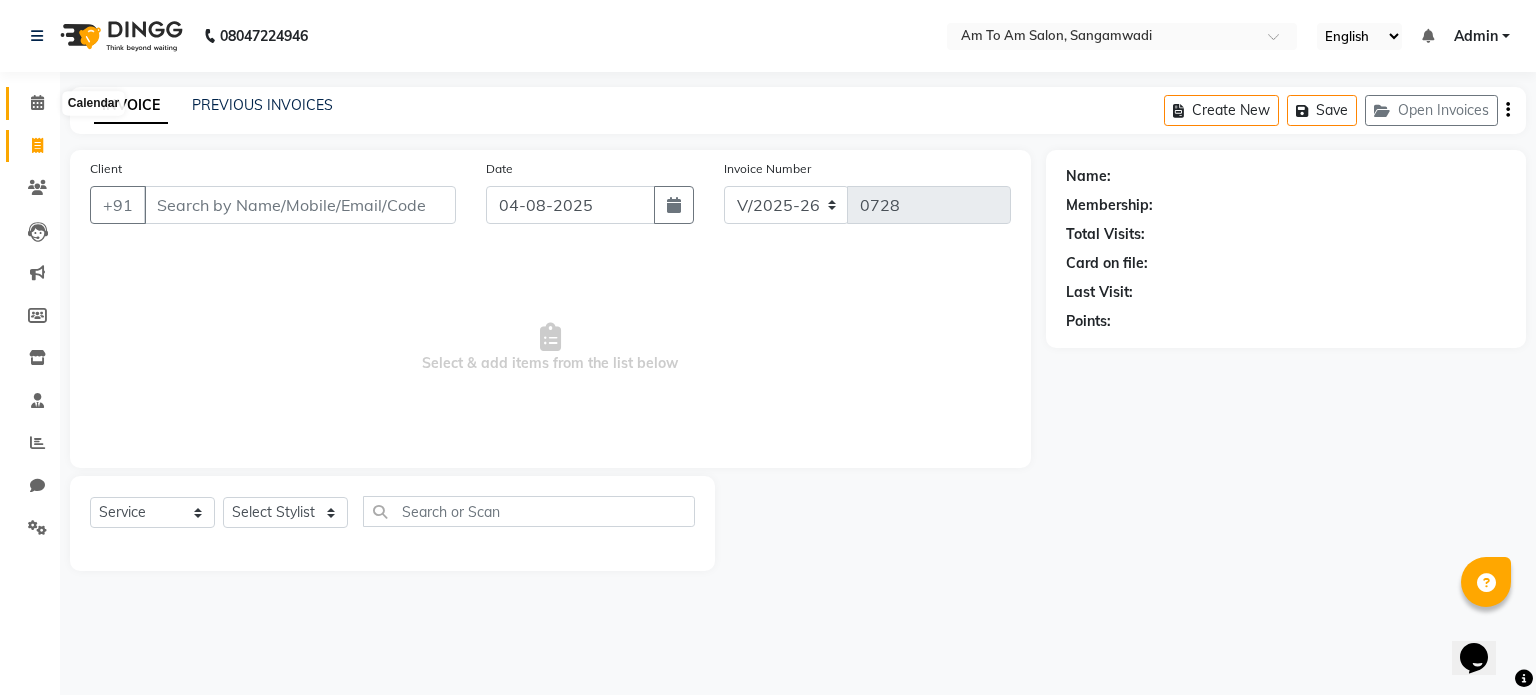 click 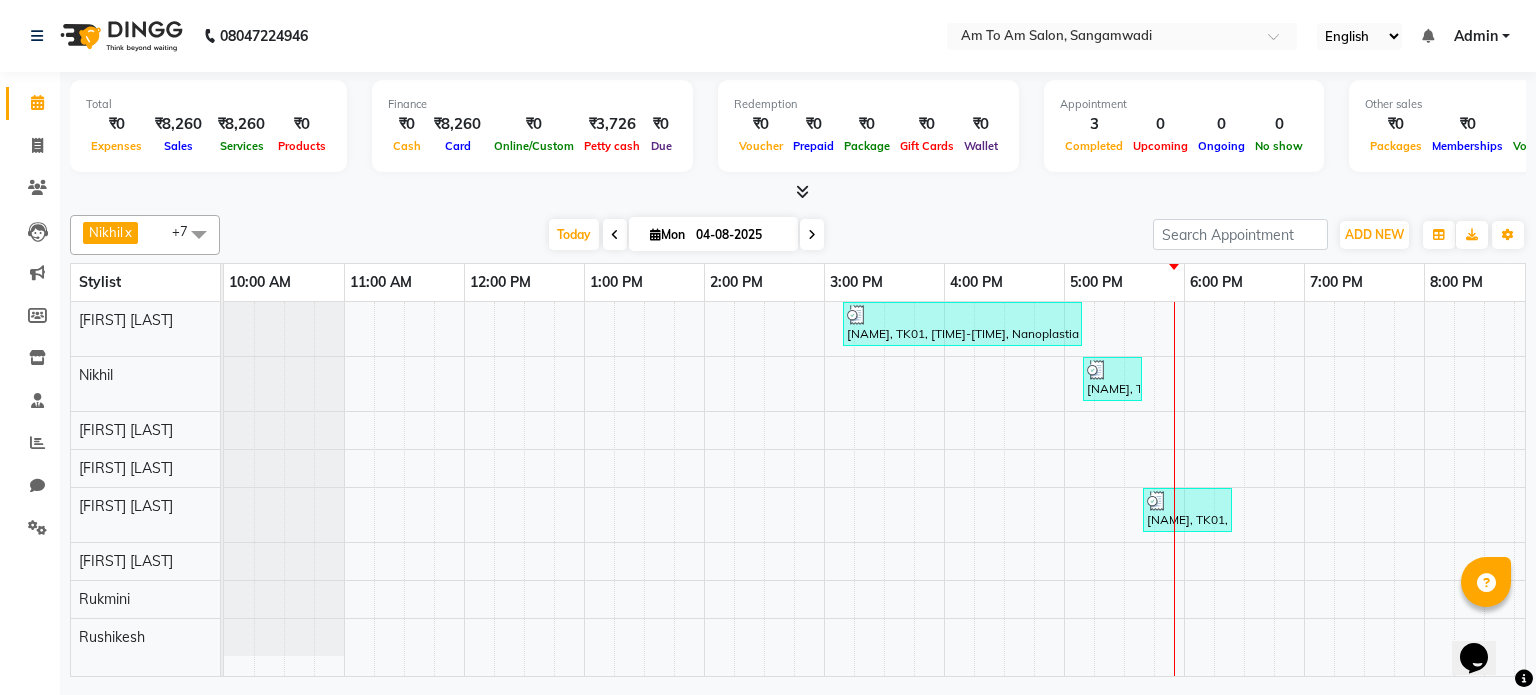 scroll, scrollTop: 0, scrollLeft: 0, axis: both 